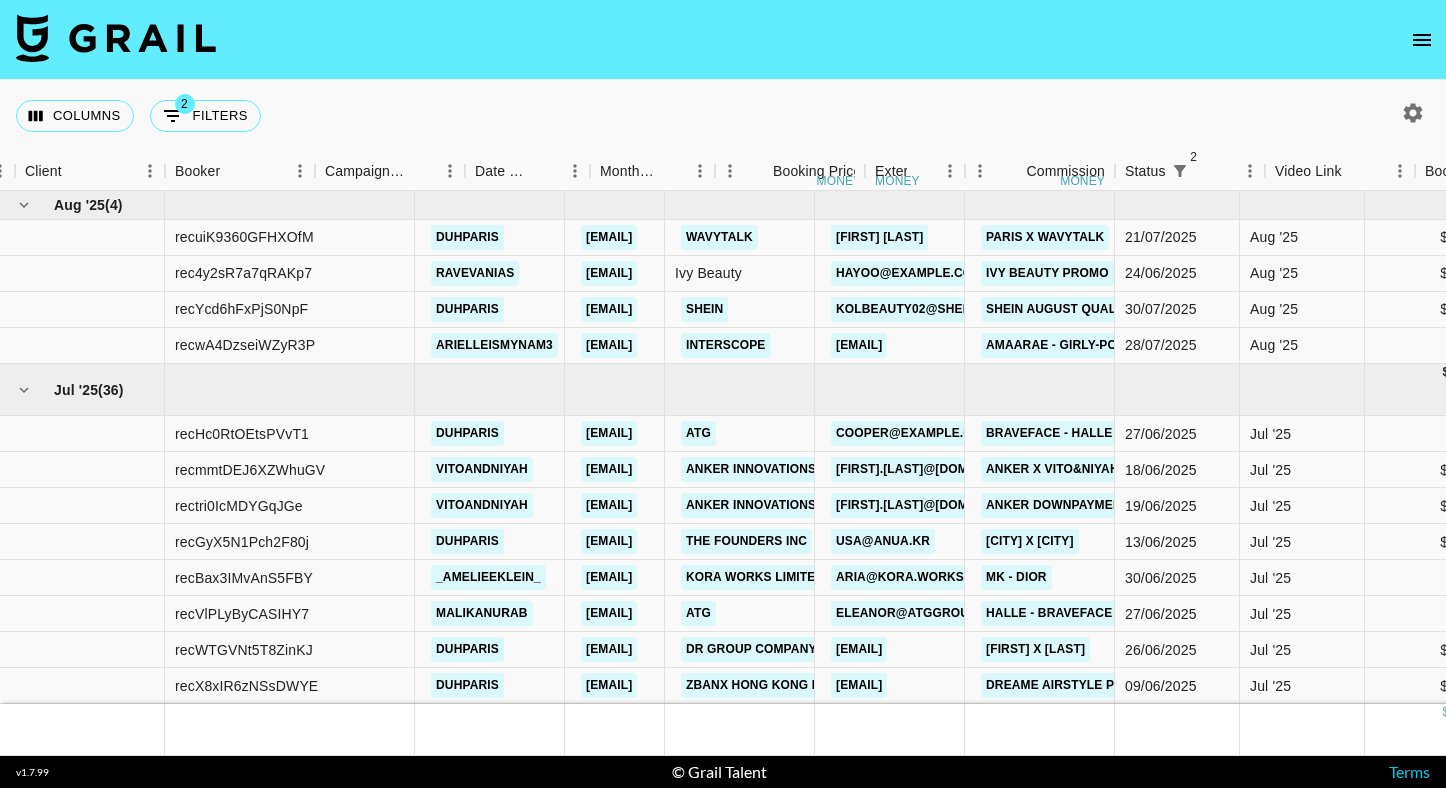 scroll, scrollTop: 0, scrollLeft: 0, axis: both 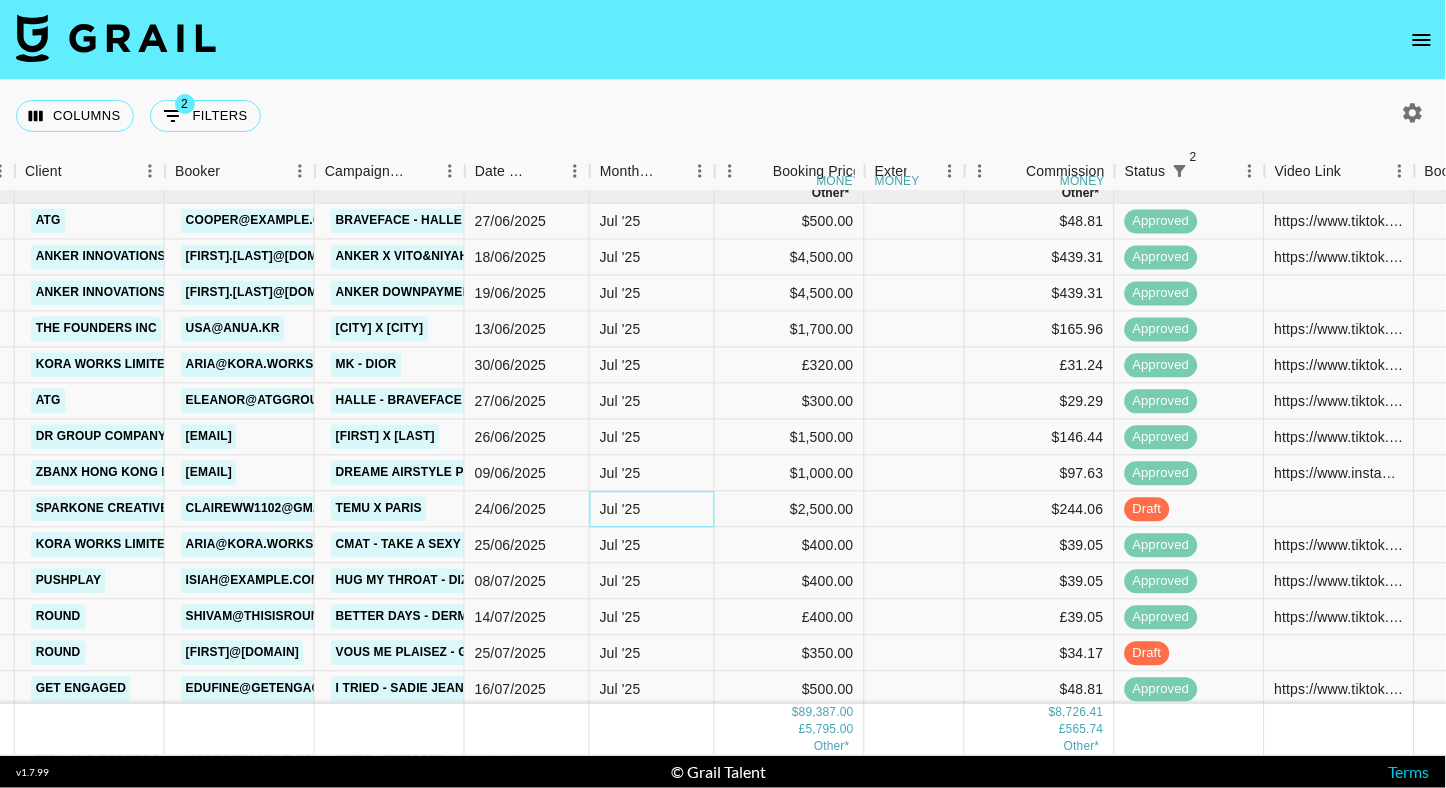 click on "Jul '25" at bounding box center (620, 510) 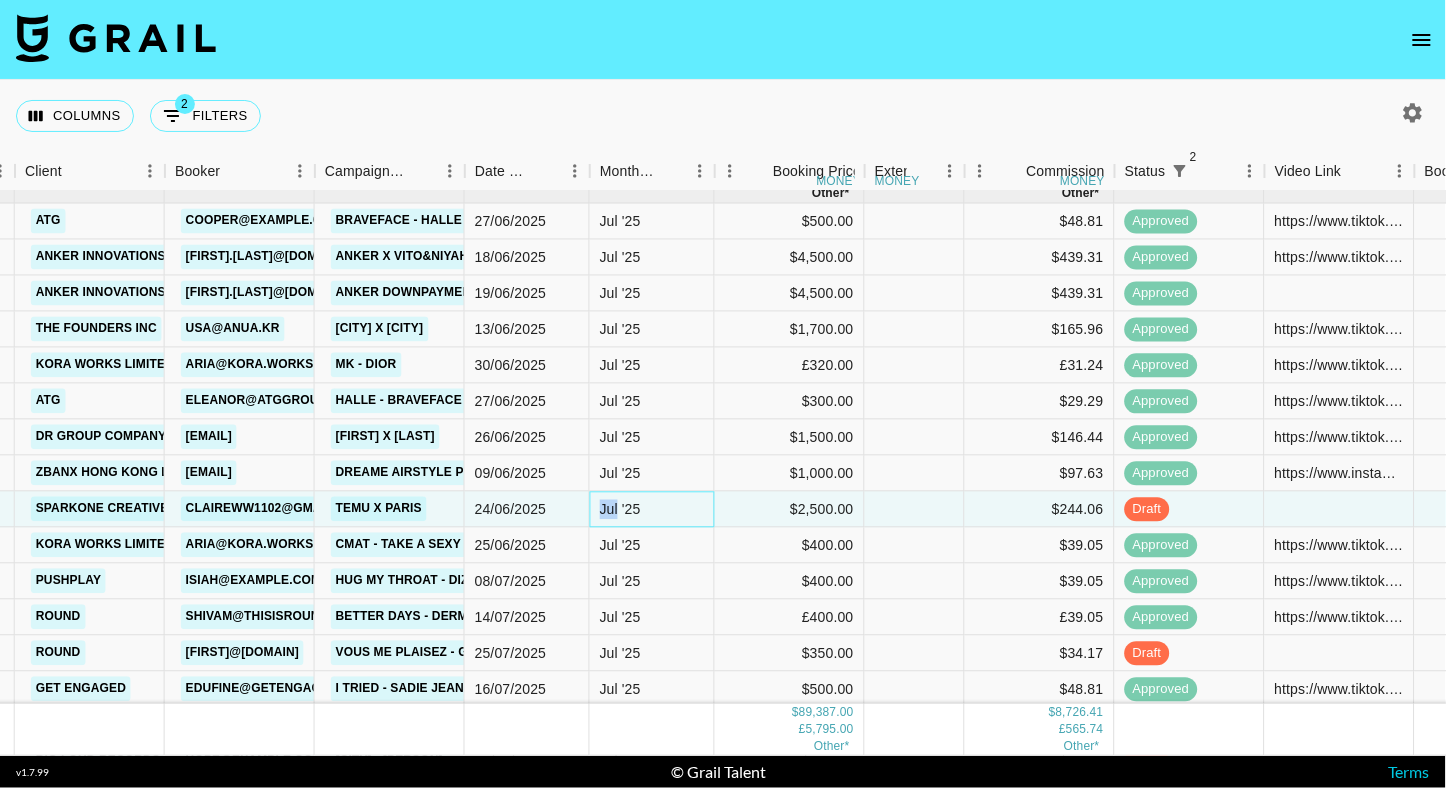 click on "Jul '25" at bounding box center (620, 510) 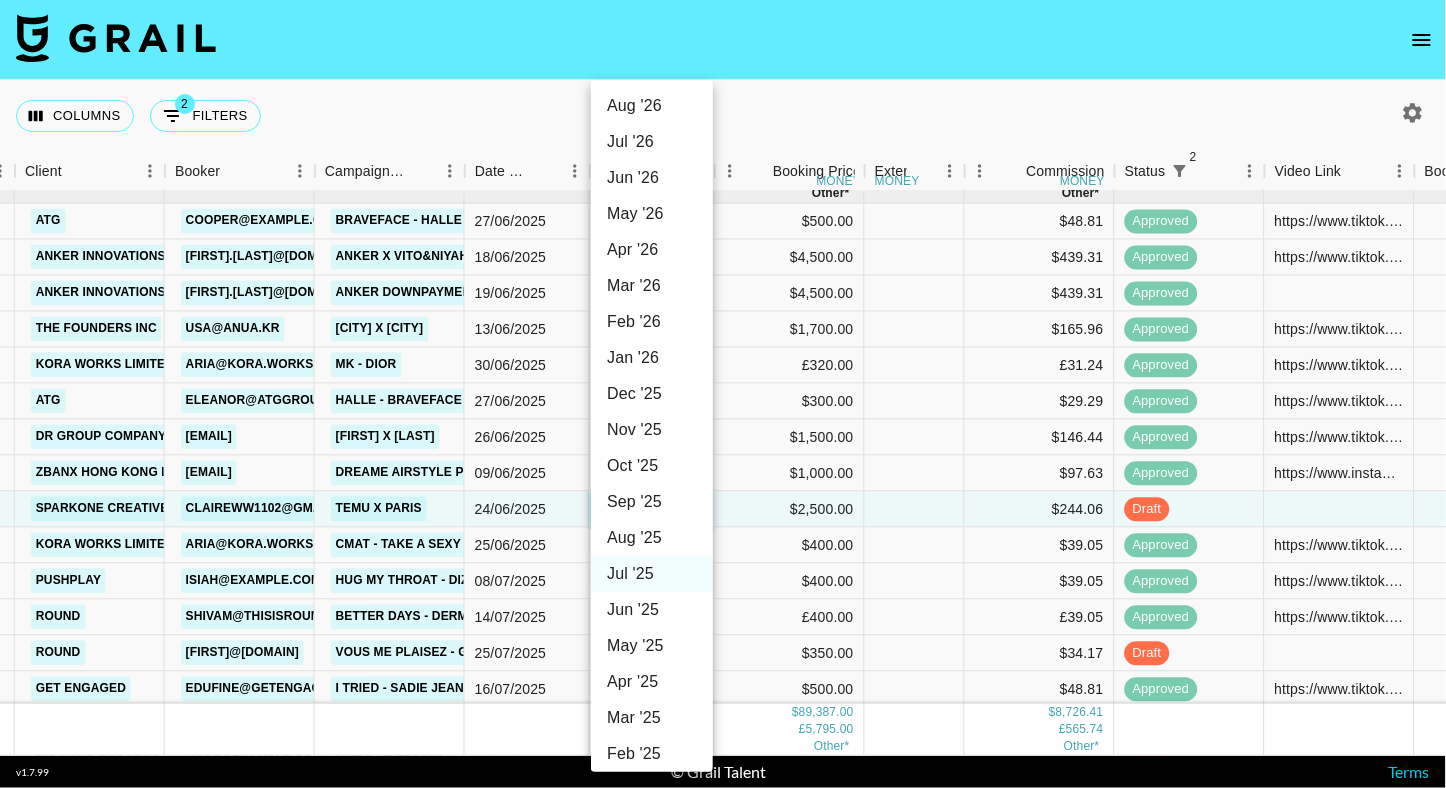click on "Aug '25" at bounding box center (652, 538) 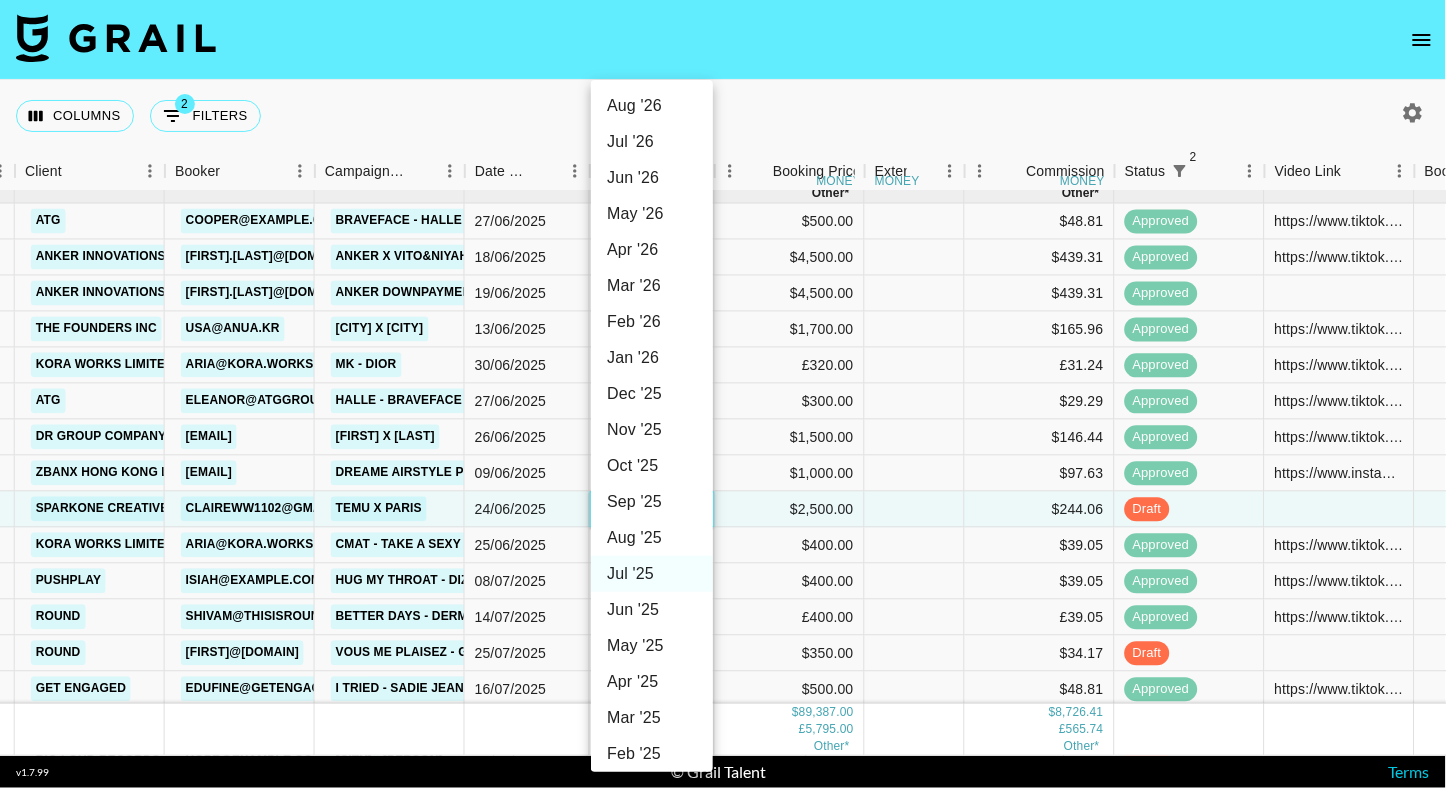 type on "Aug '25" 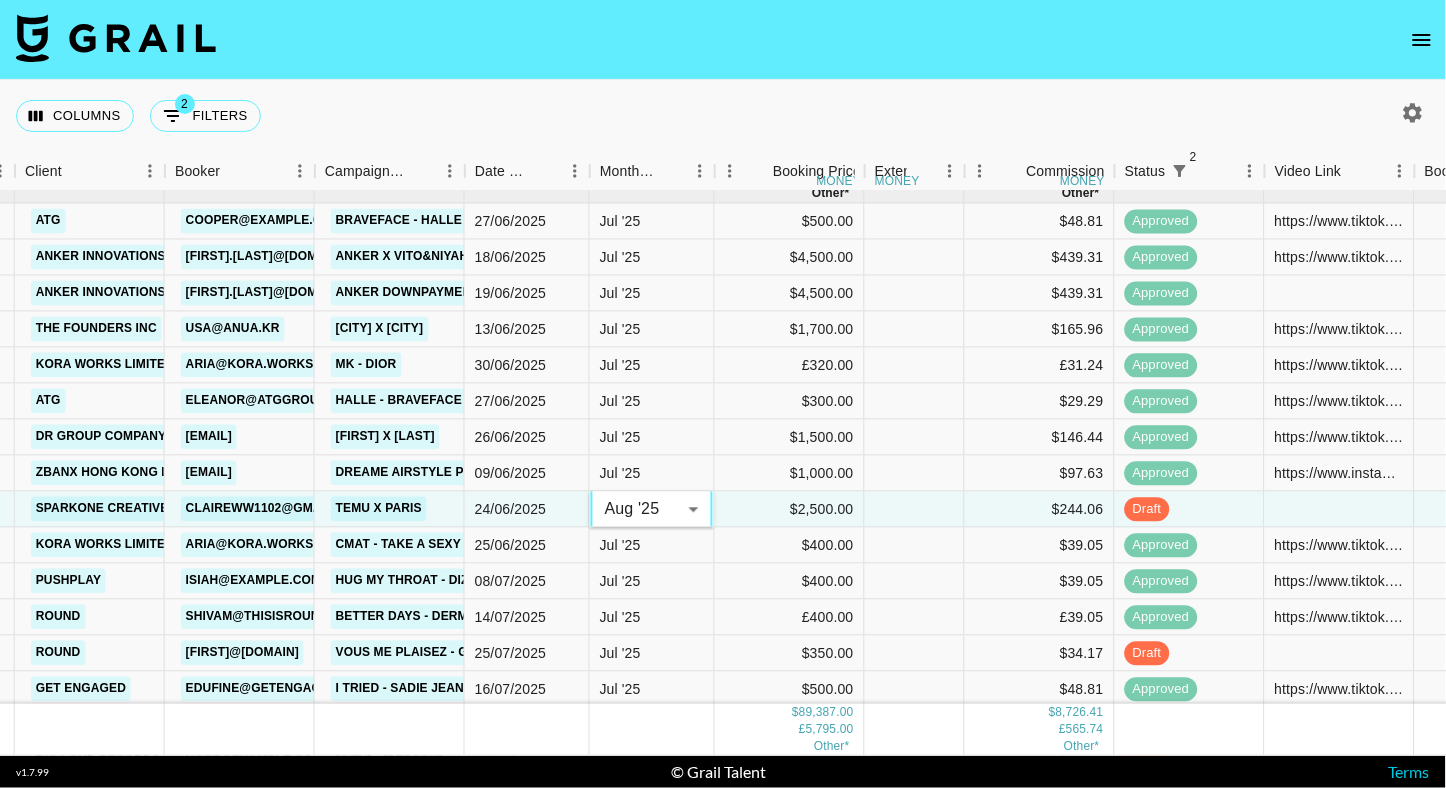 click at bounding box center (723, 40) 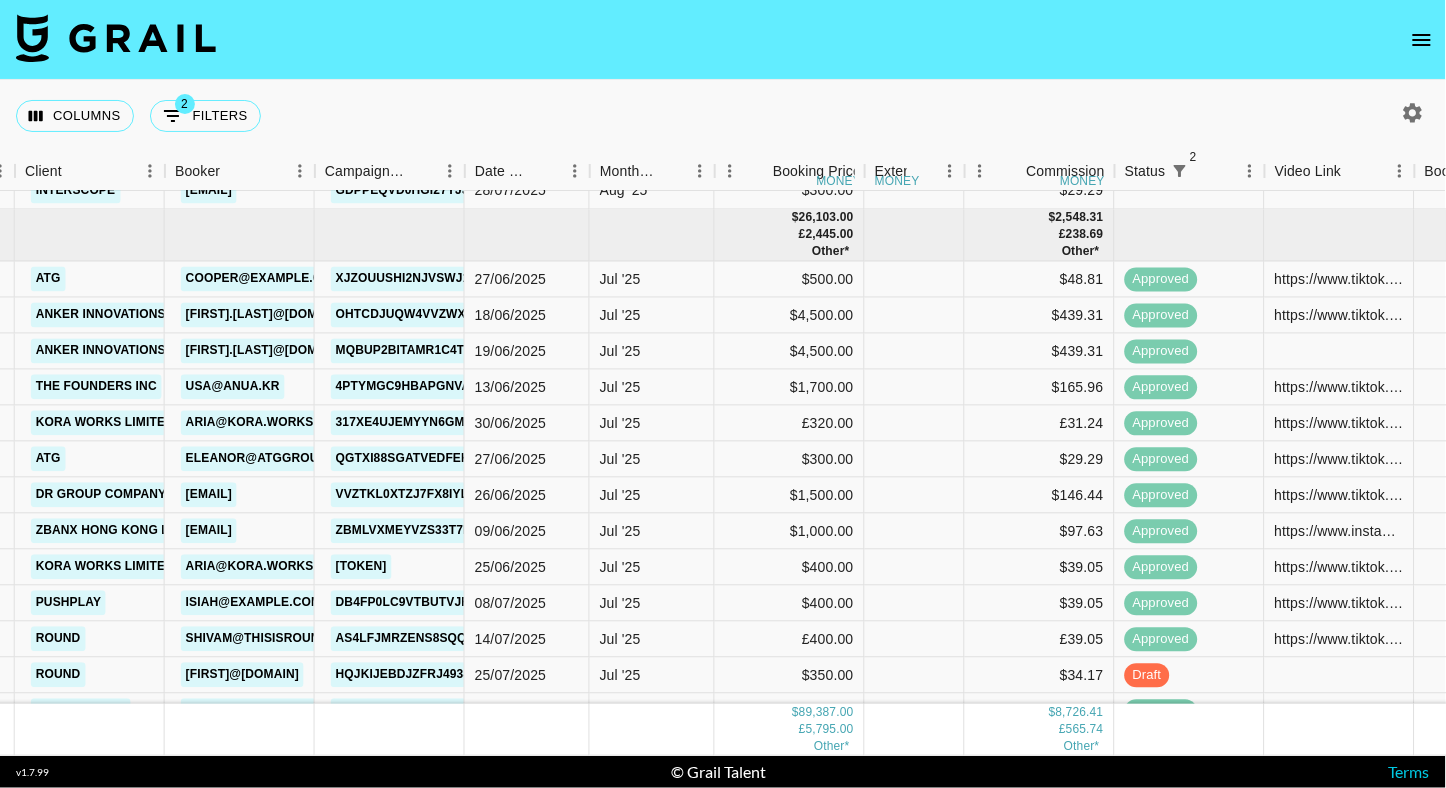 scroll, scrollTop: 347, scrollLeft: 650, axis: both 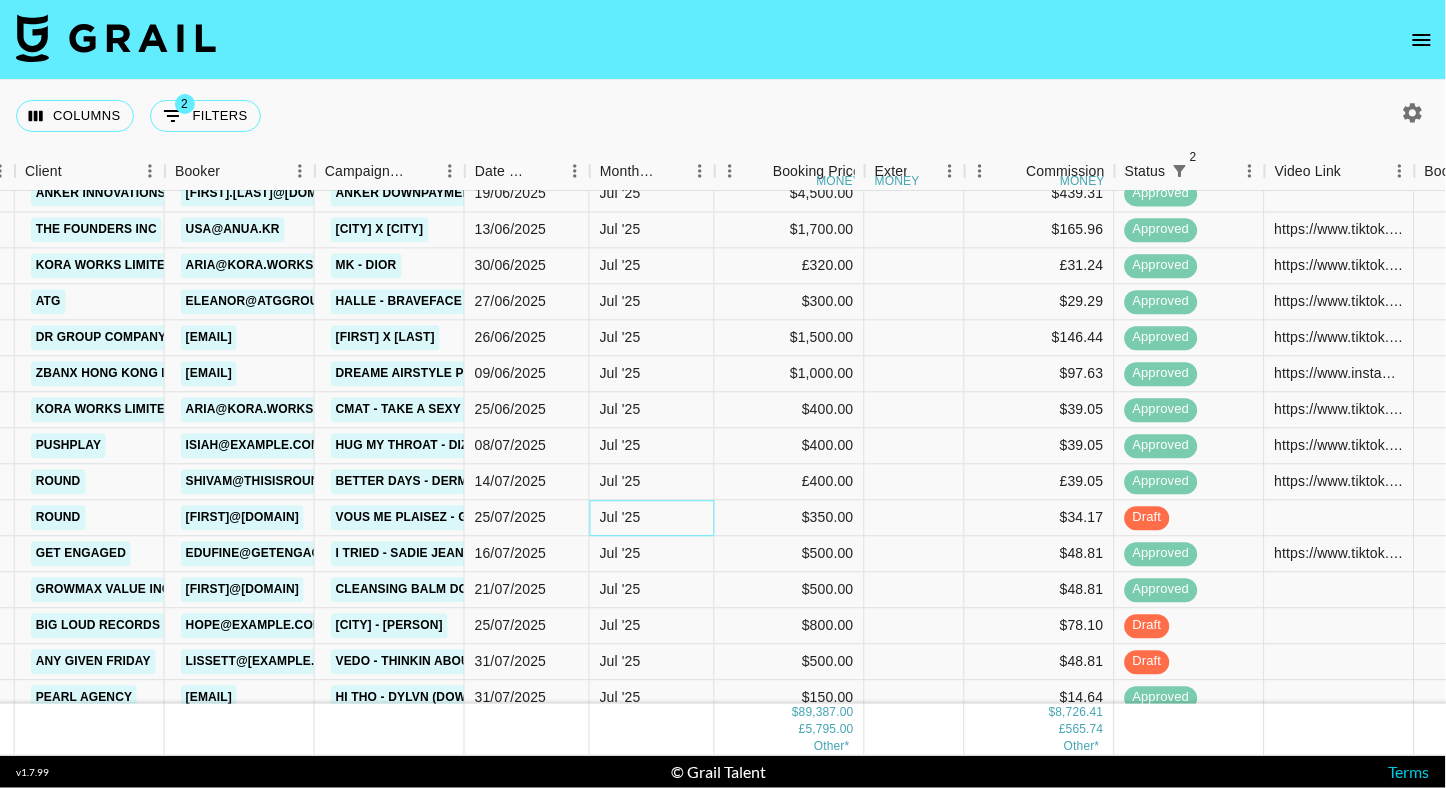 click on "Jul '25" at bounding box center [620, 518] 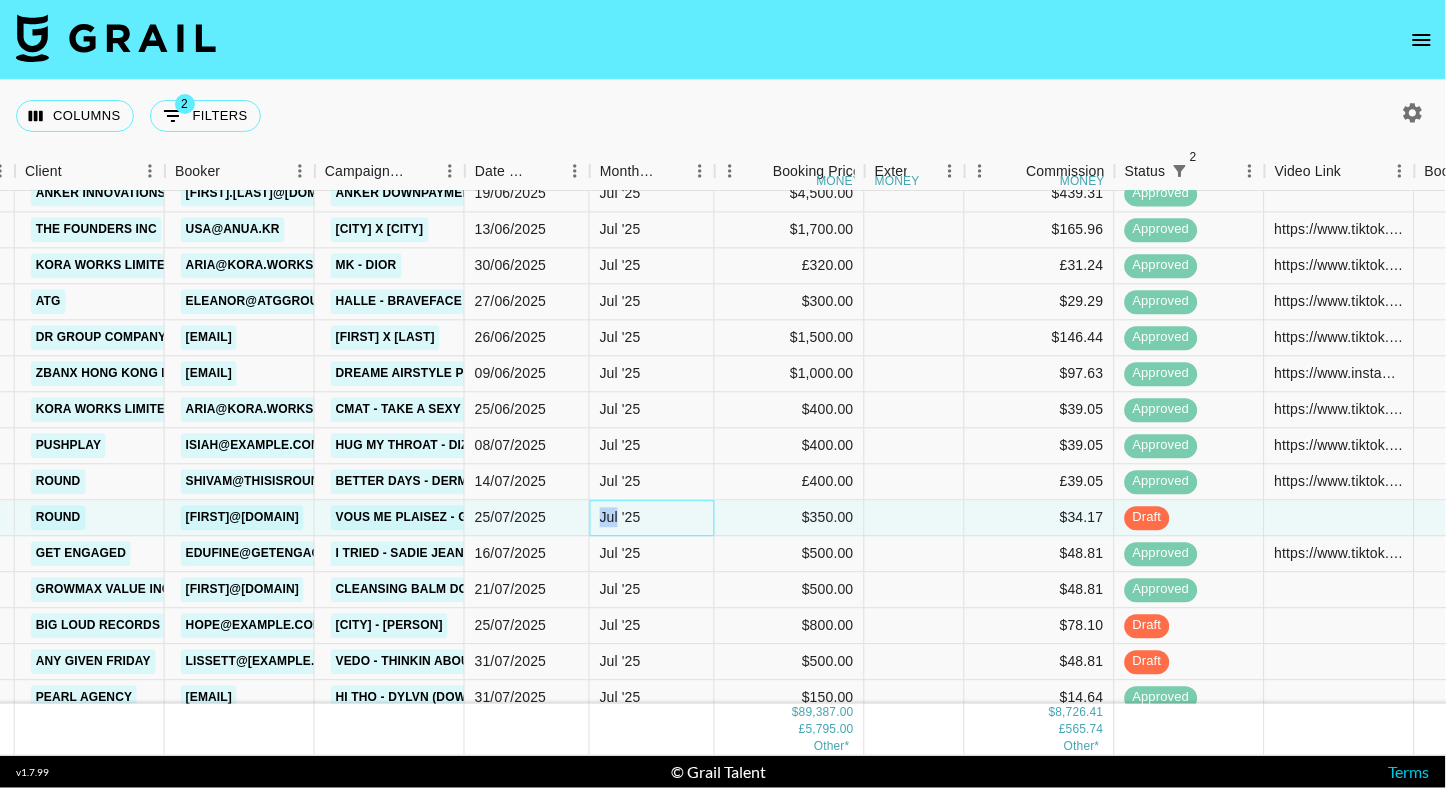 click on "Jul '25" at bounding box center [620, 518] 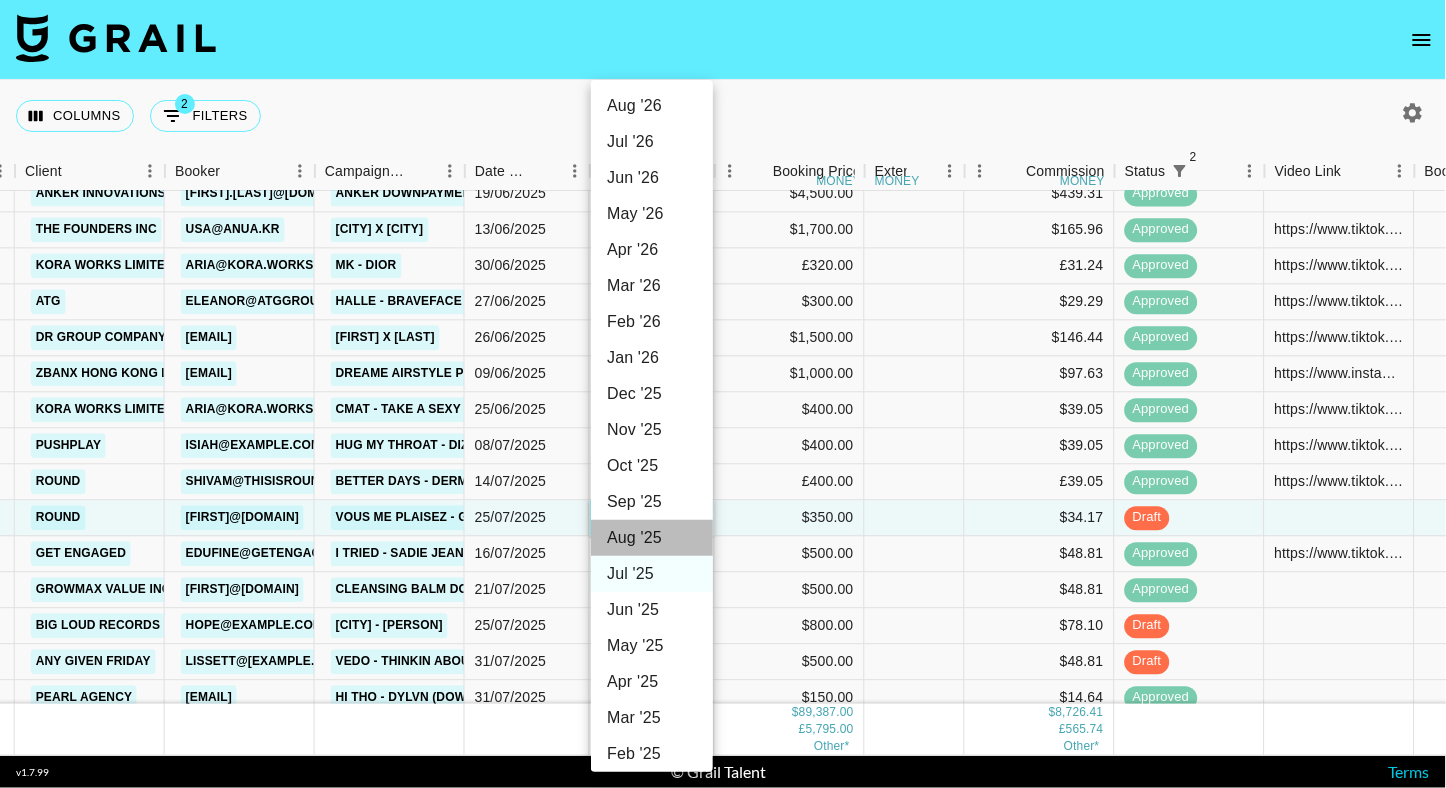 click on "Aug '25" at bounding box center (652, 538) 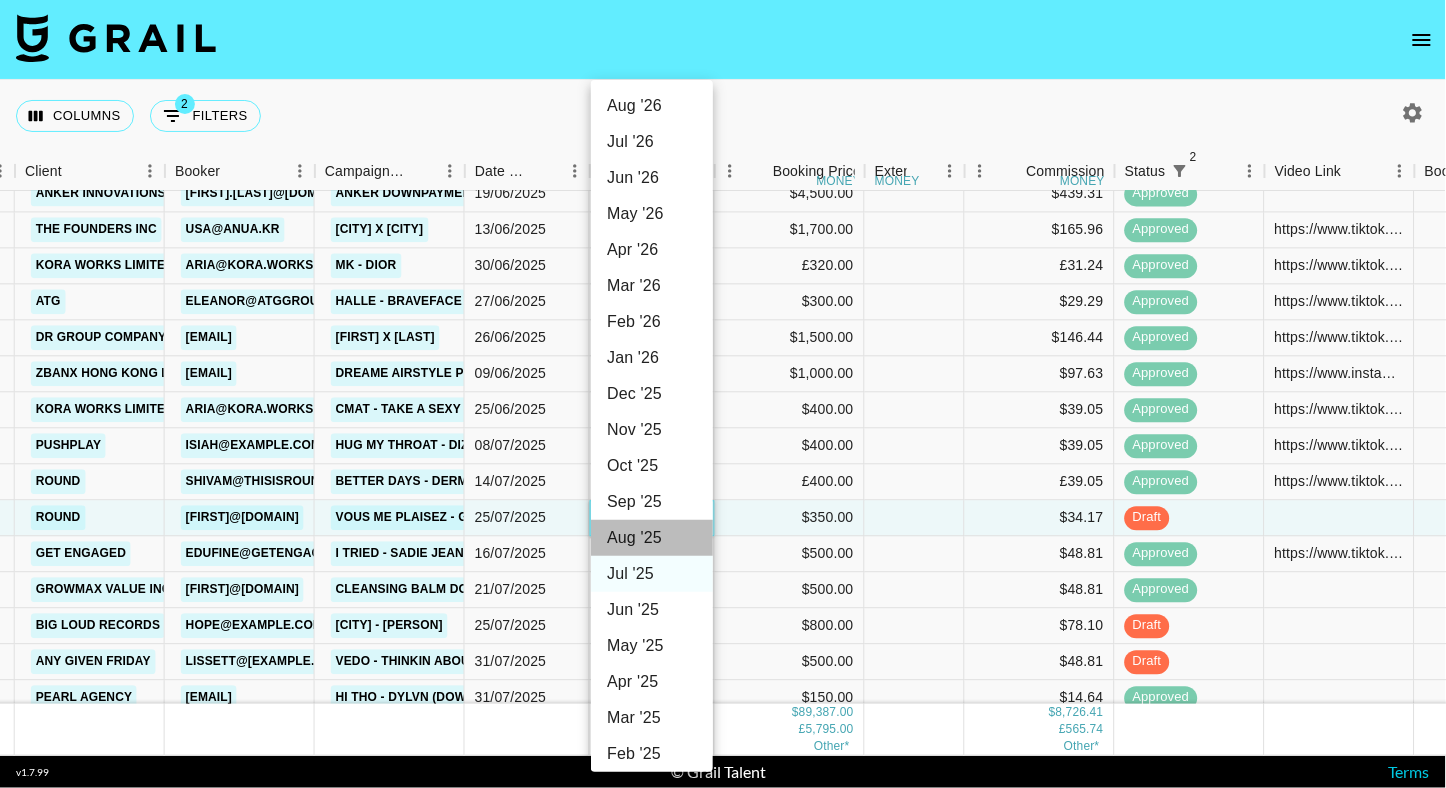 type on "Aug '25" 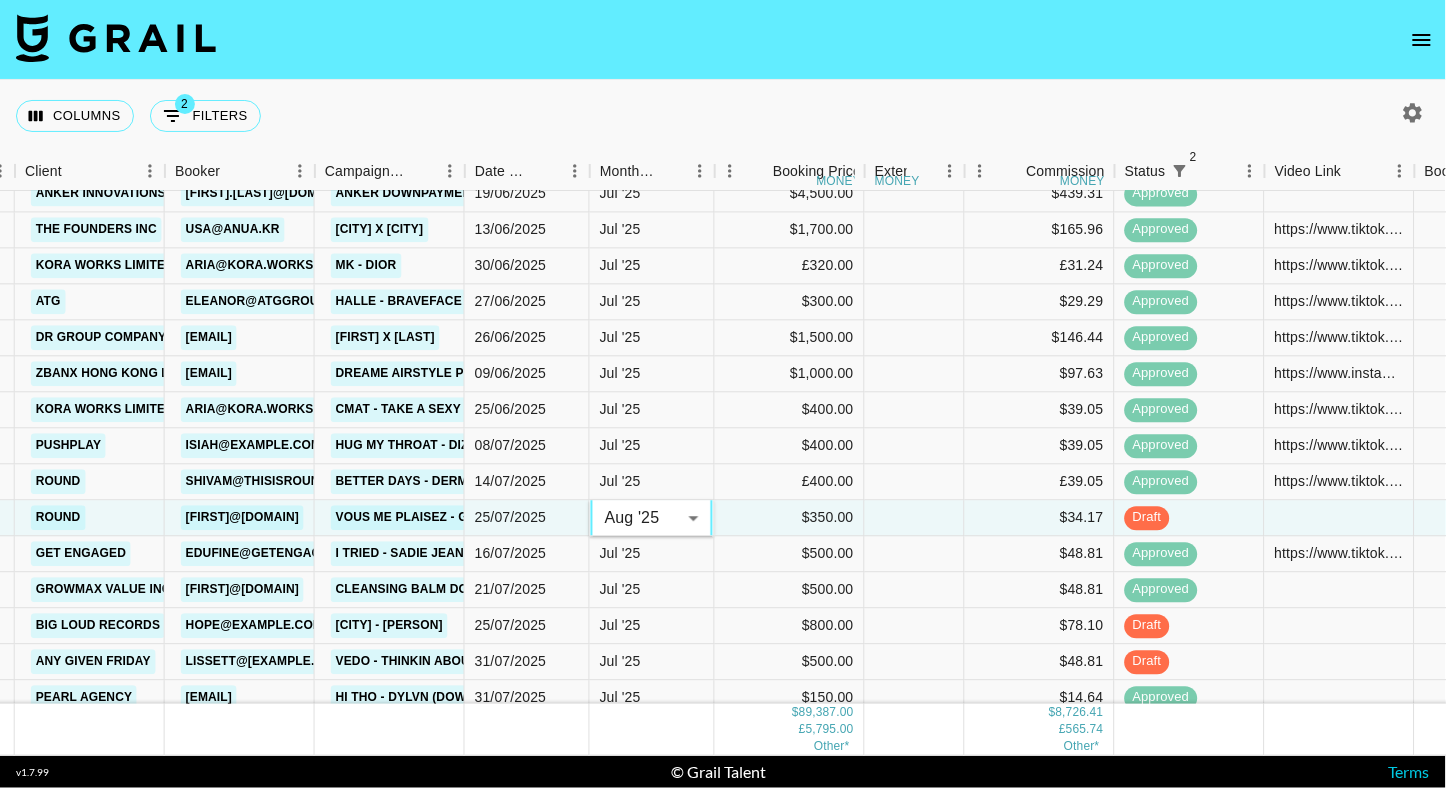 click on "Columns 2 Filters + Booking" at bounding box center [723, 116] 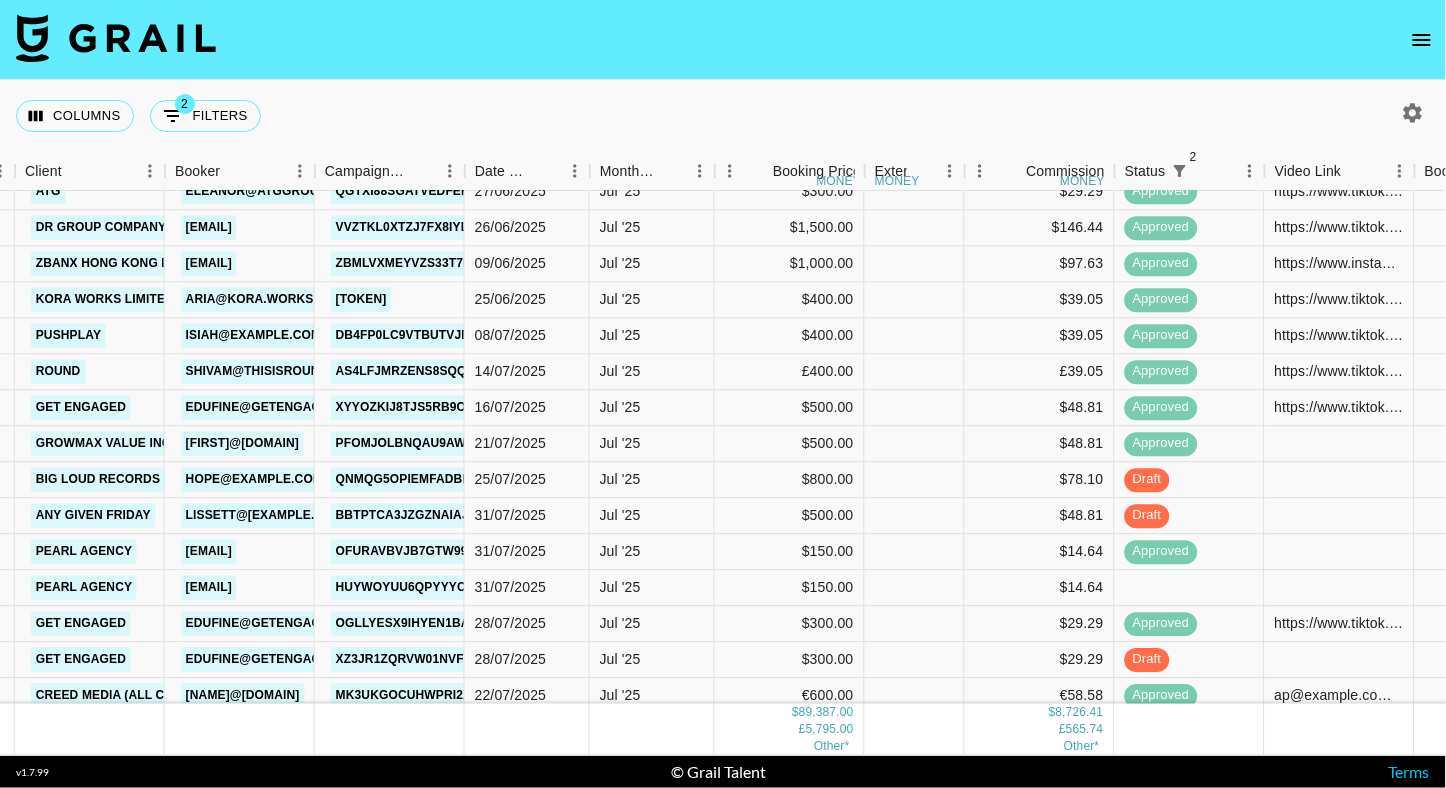 scroll, scrollTop: 513, scrollLeft: 650, axis: both 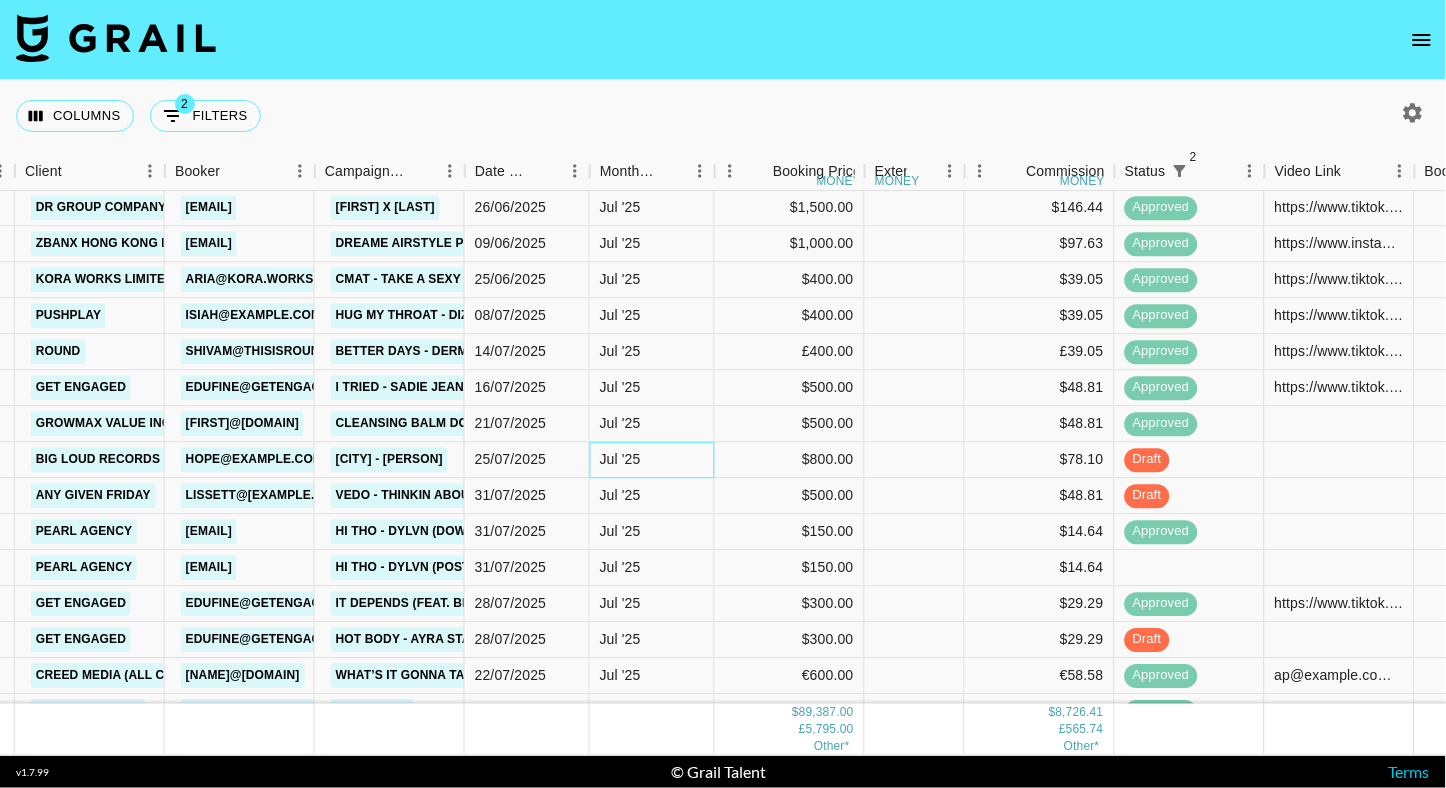 click on "Jul '25" at bounding box center (620, 460) 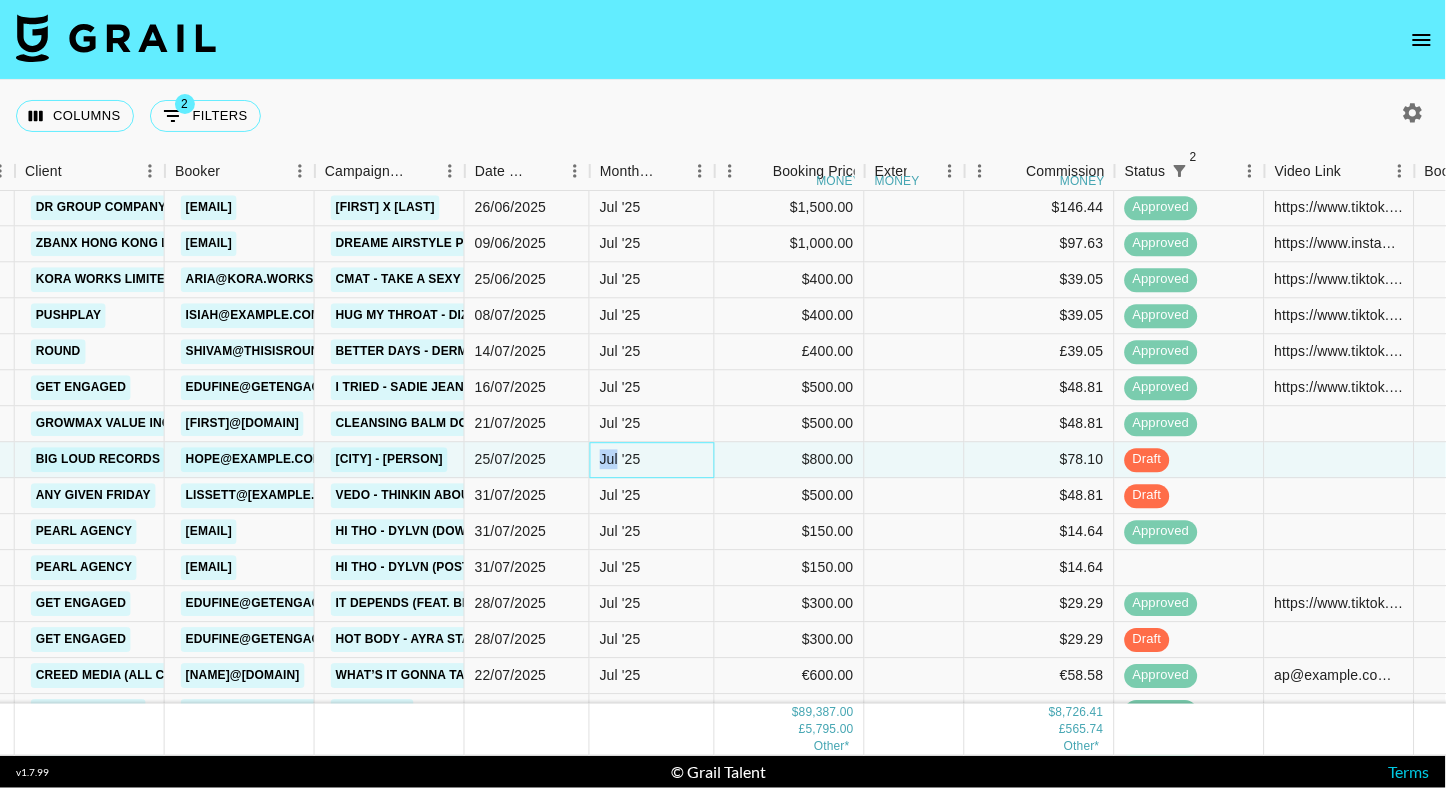 click on "Jul '25" at bounding box center [620, 460] 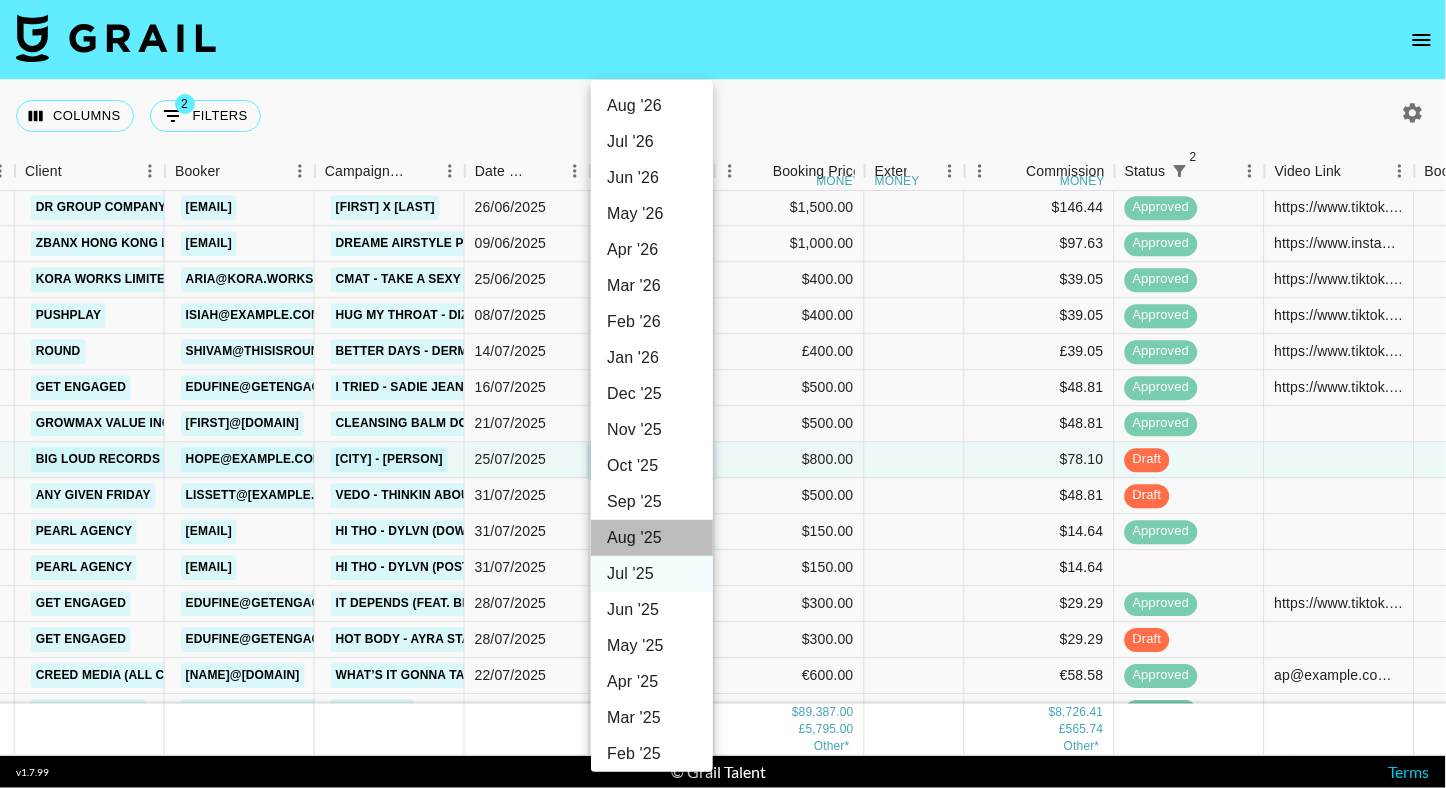 click on "Aug '25" at bounding box center [652, 538] 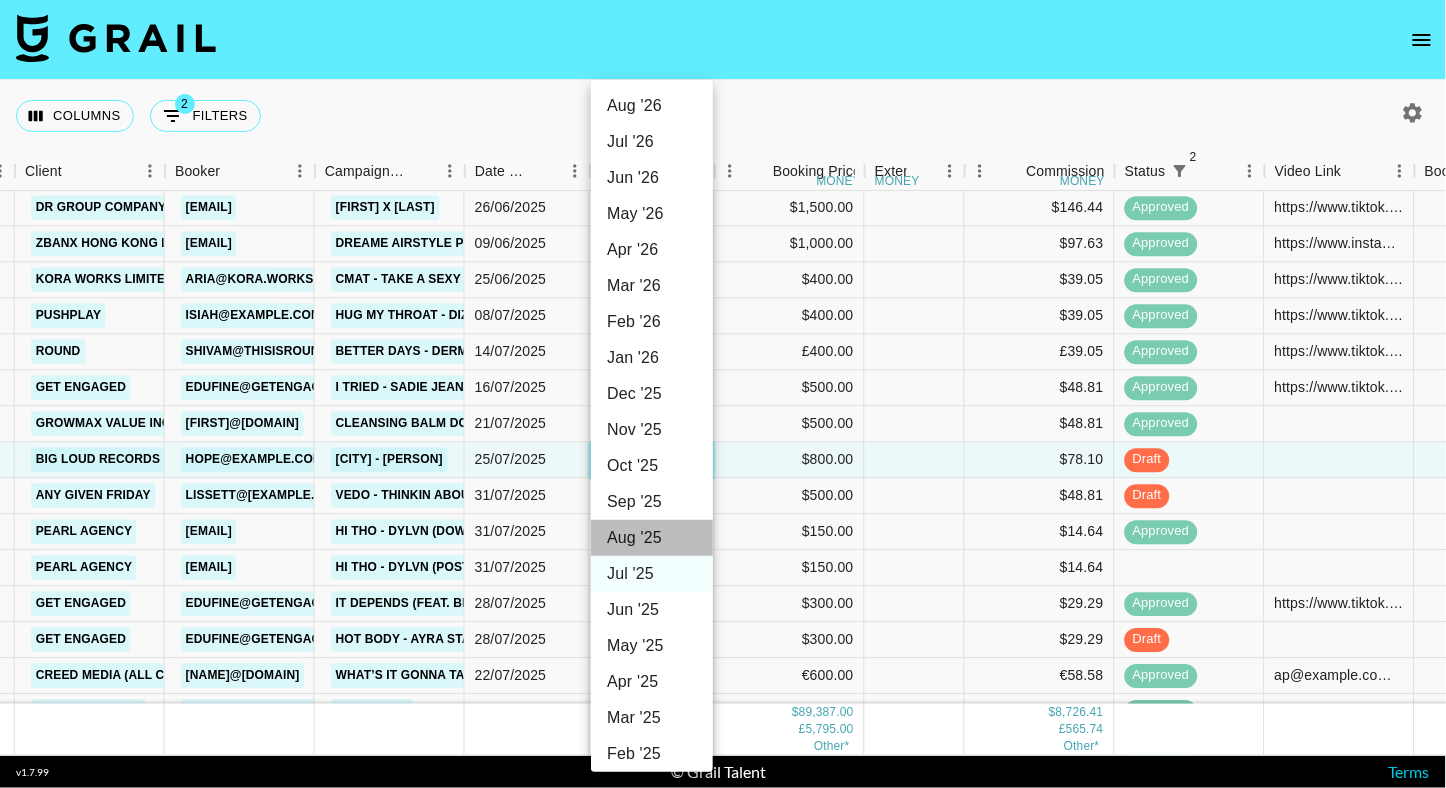 type on "Aug '25" 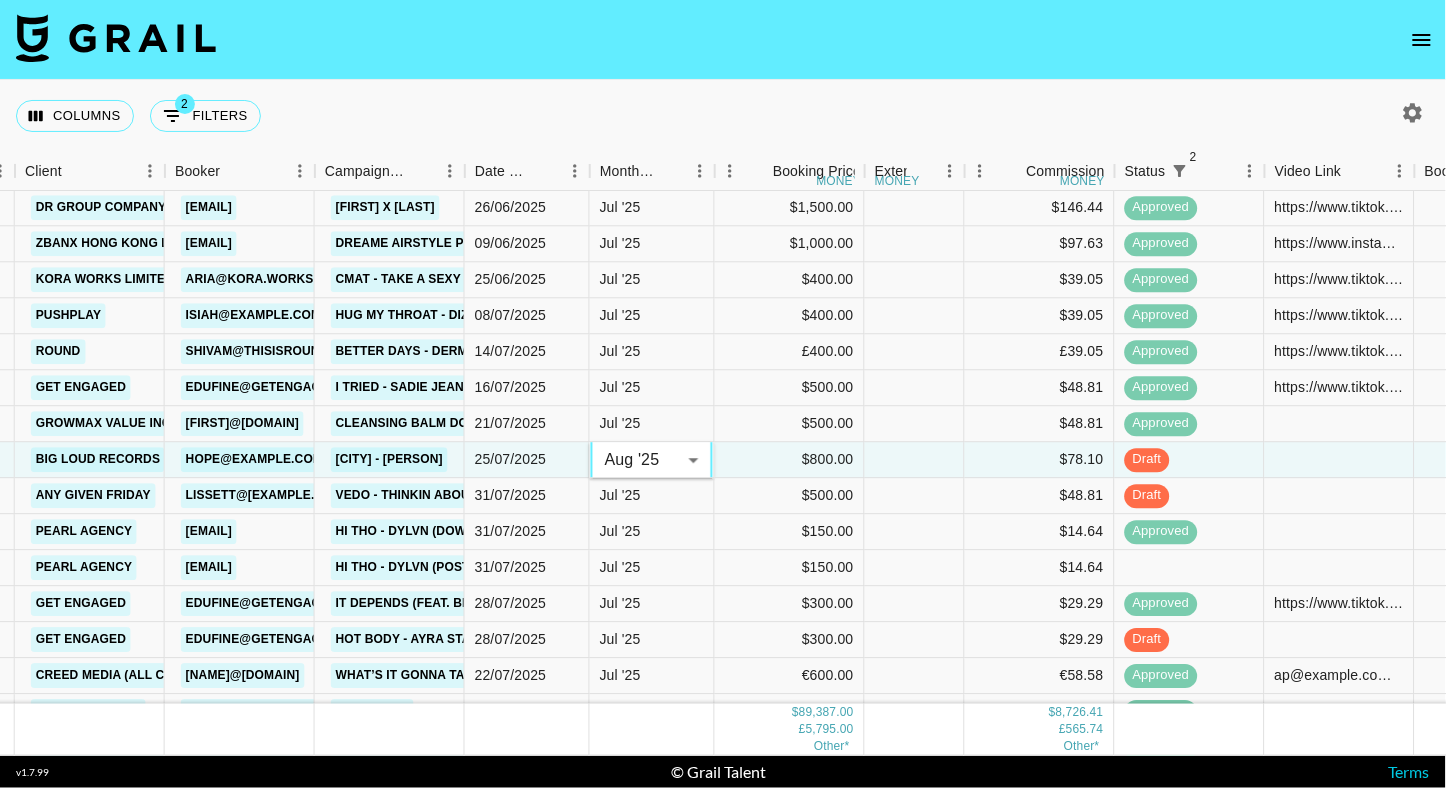 click on "Columns 2 Filters + Booking" at bounding box center (723, 116) 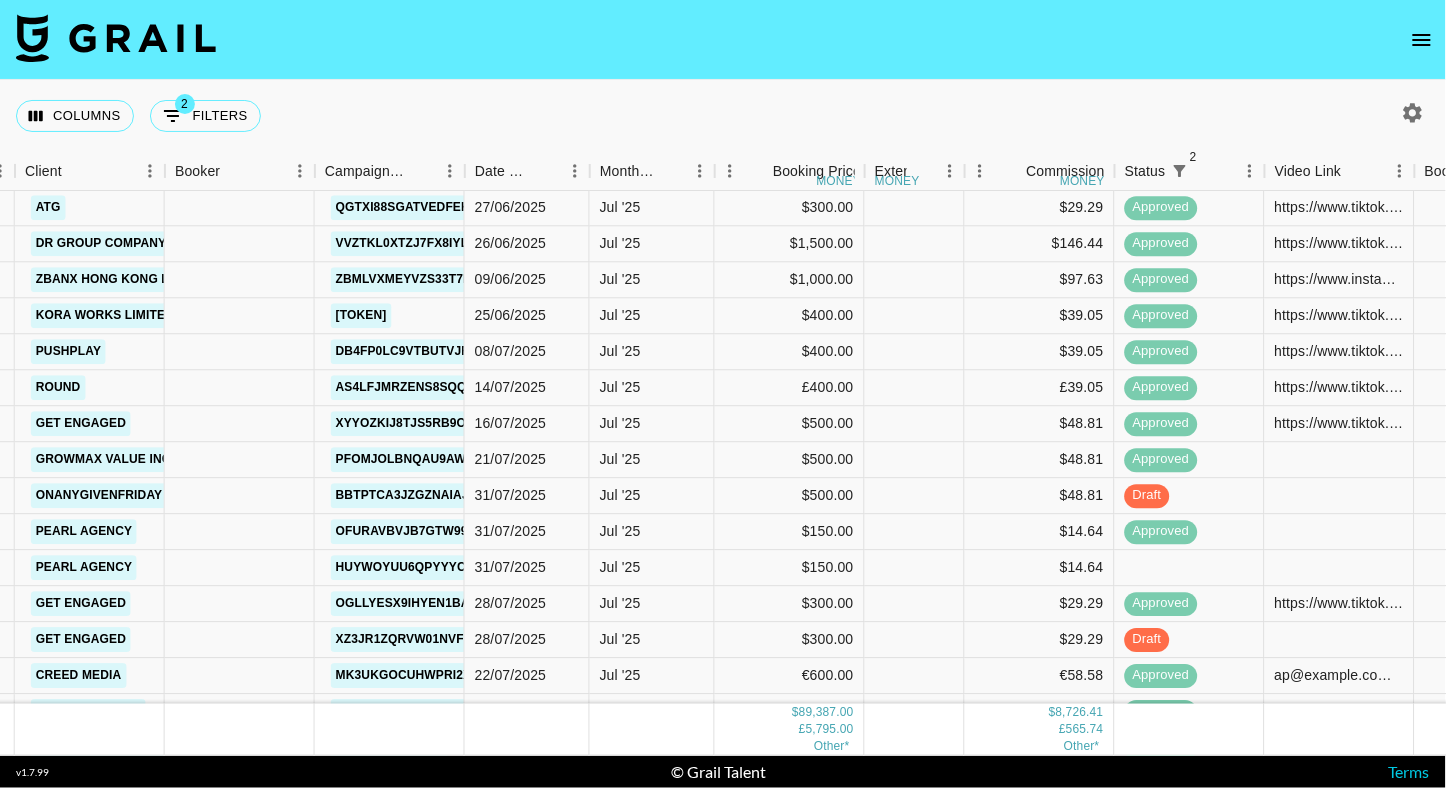 scroll, scrollTop: 549, scrollLeft: 650, axis: both 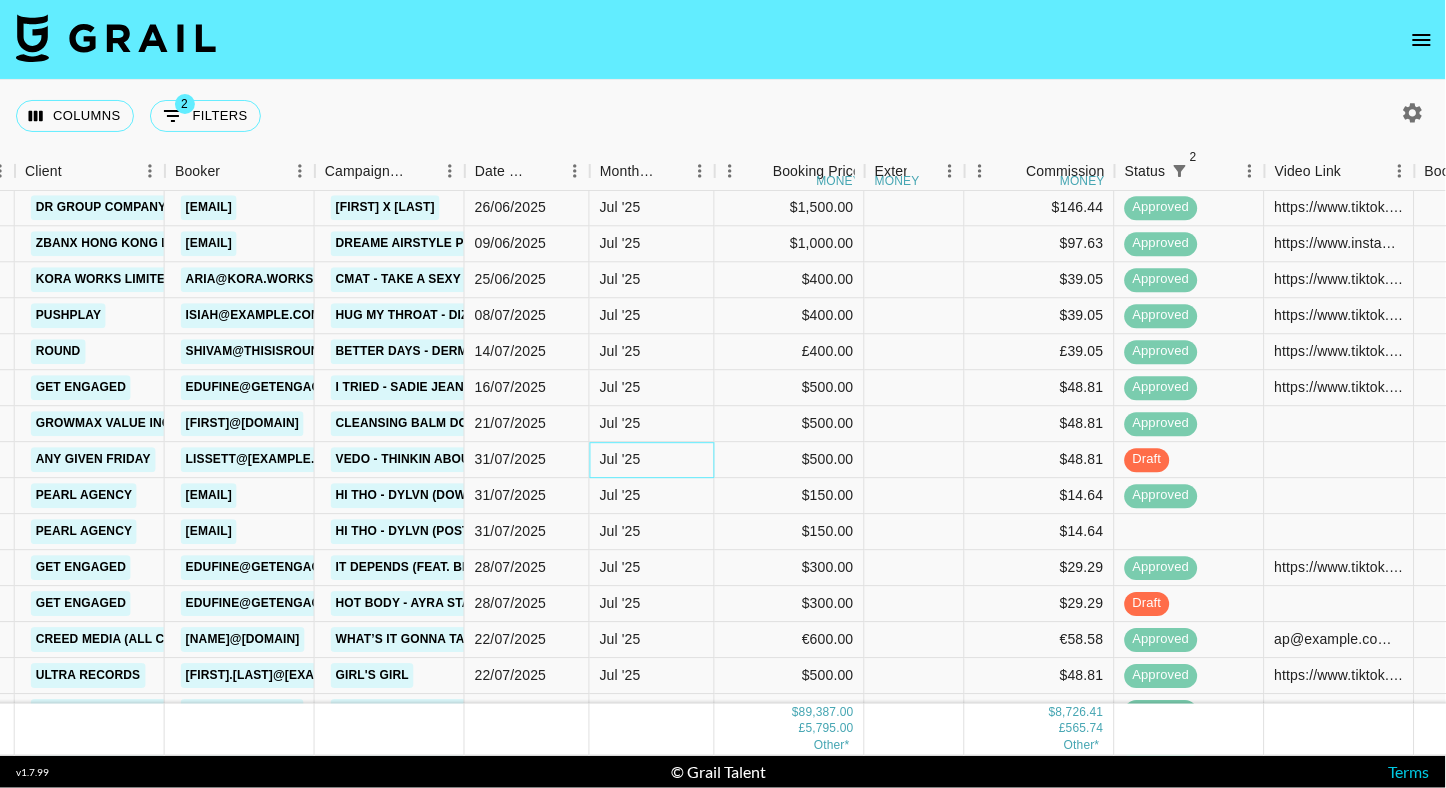 click on "Jul '25" at bounding box center (620, 460) 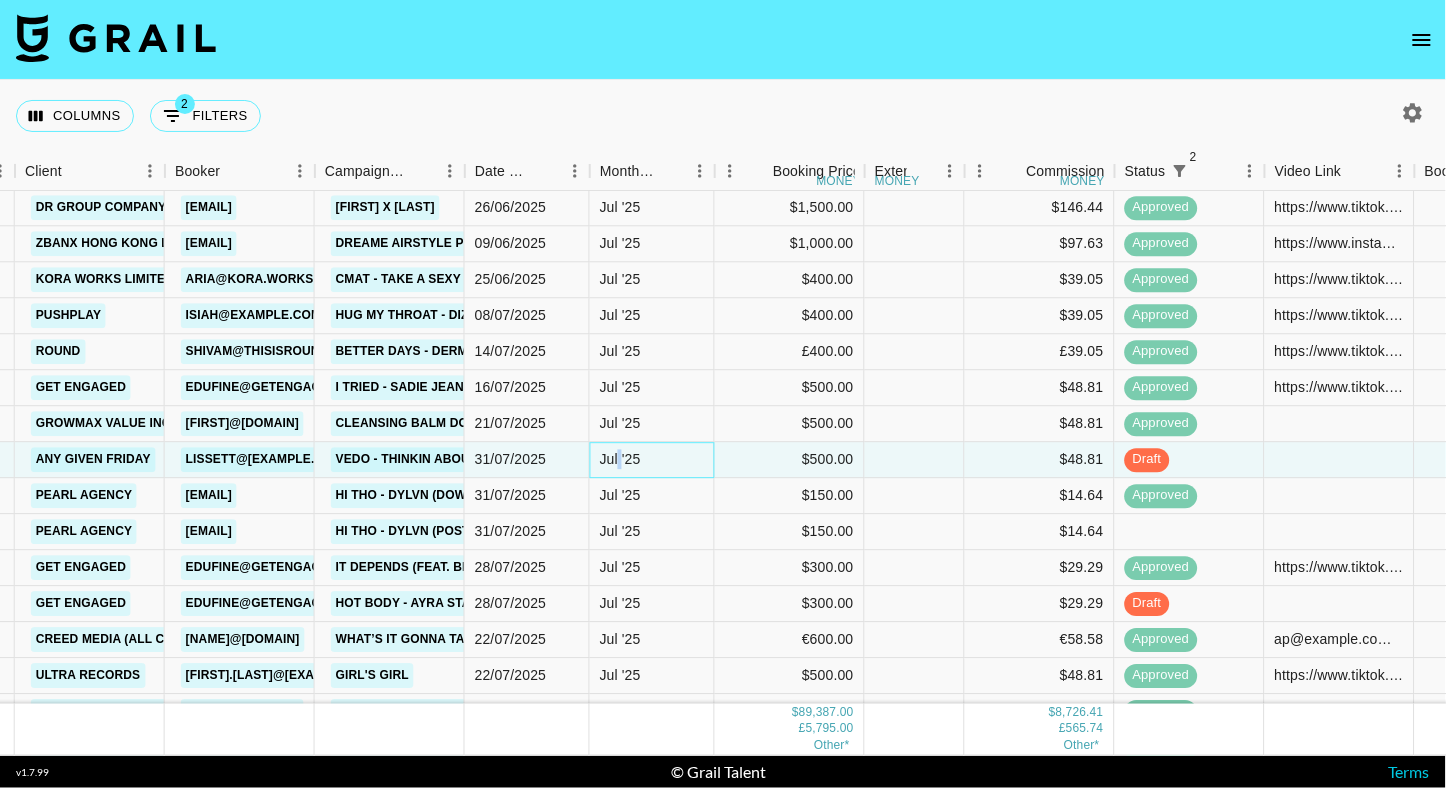 click on "Jul '25" at bounding box center [620, 460] 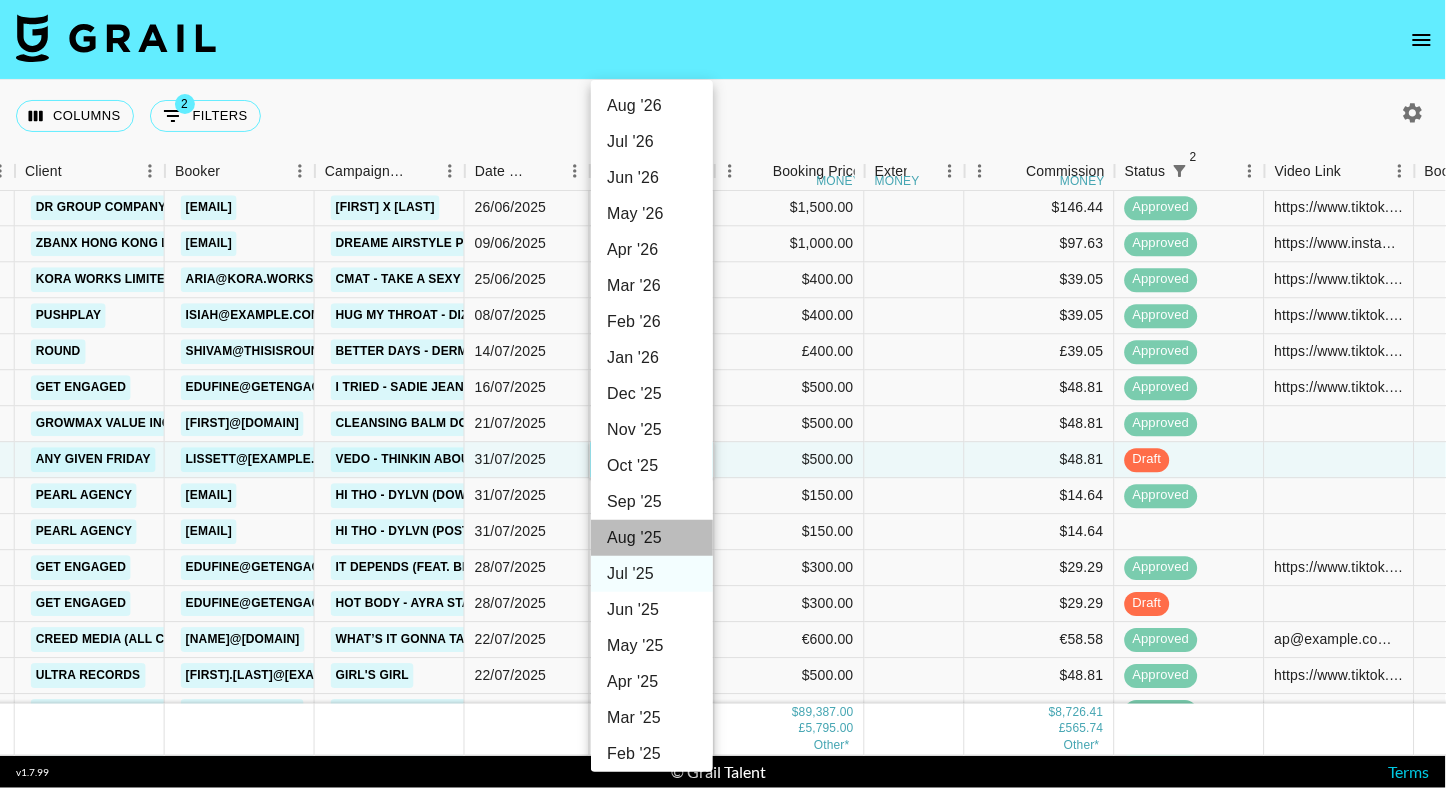 click on "Aug '25" at bounding box center (652, 538) 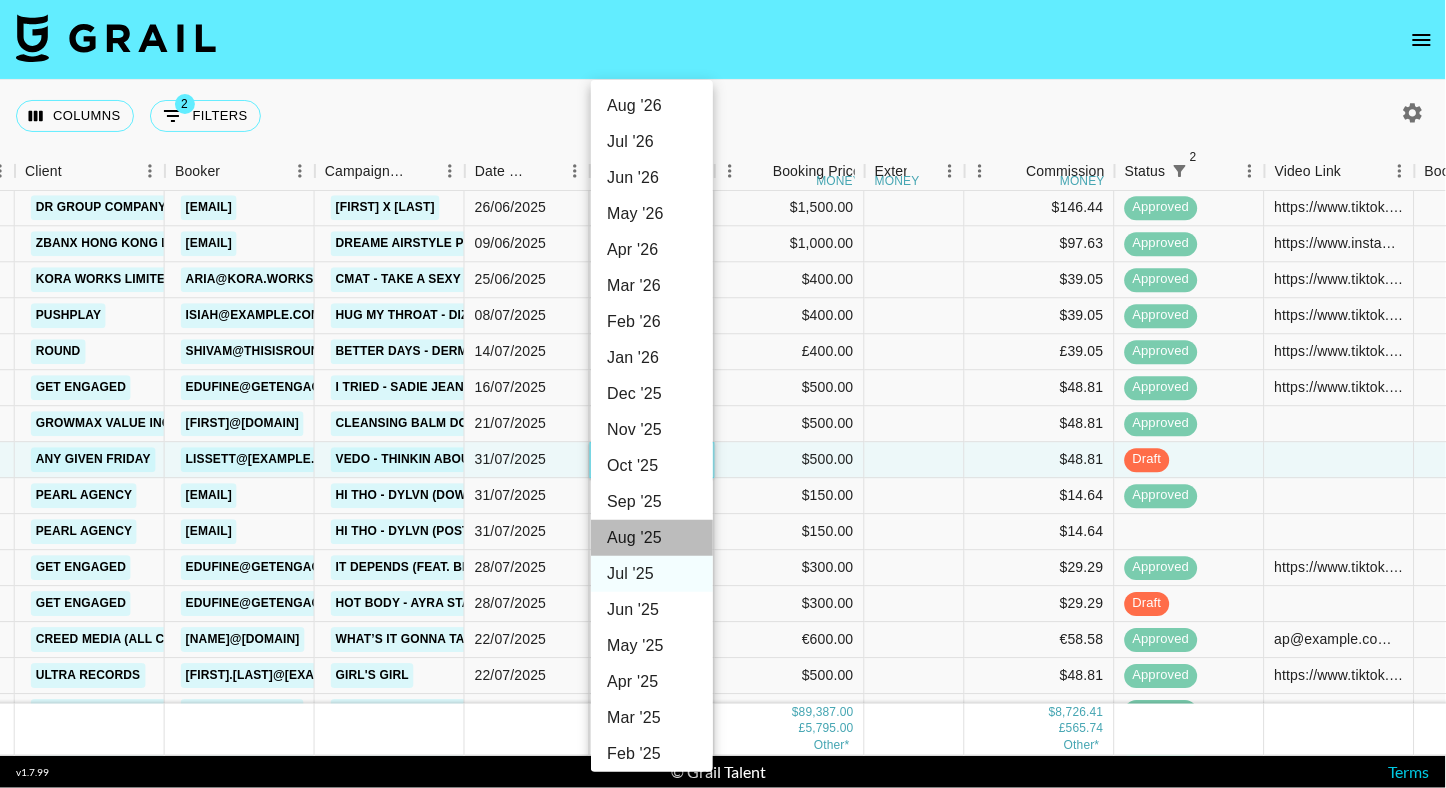 type on "Aug '25" 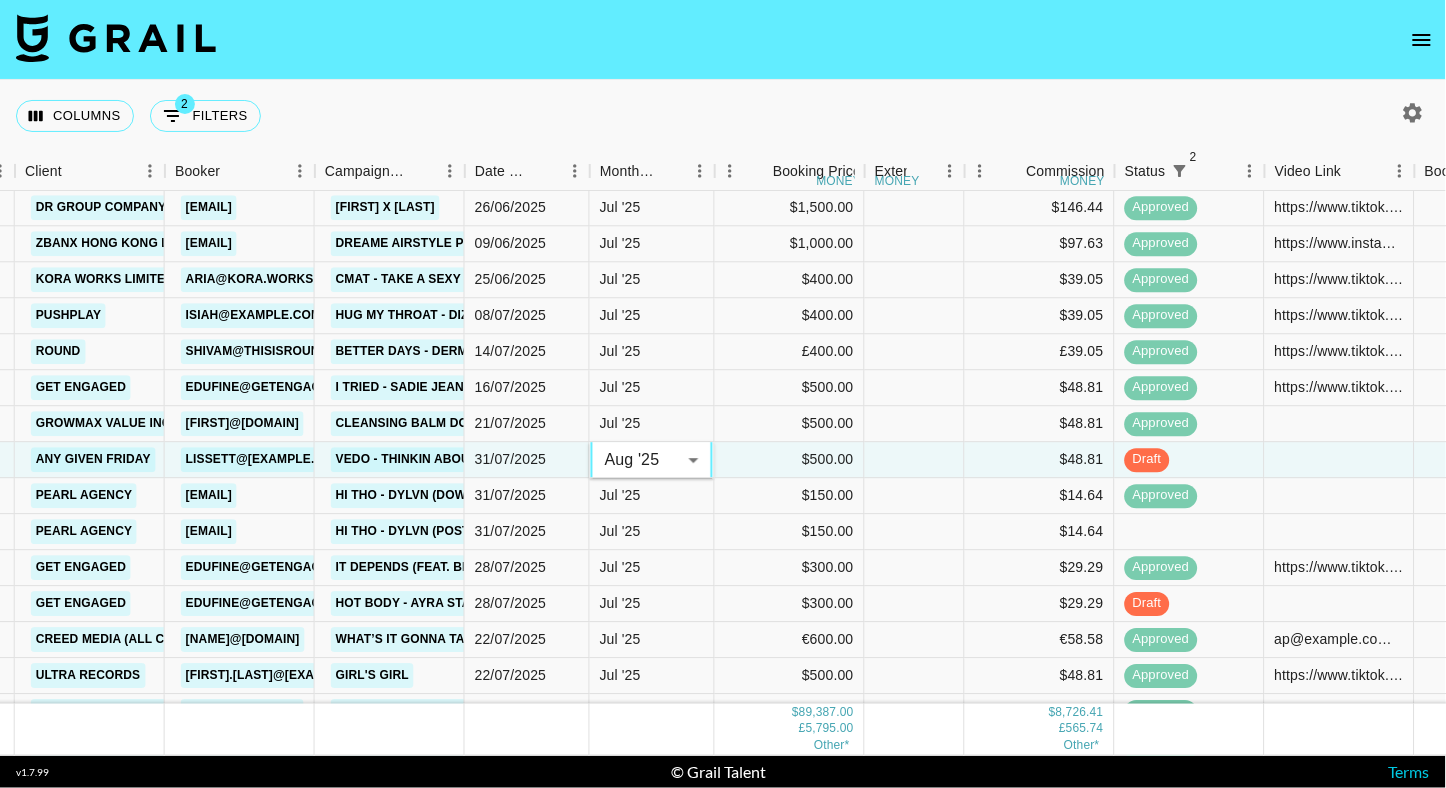 click at bounding box center (723, 40) 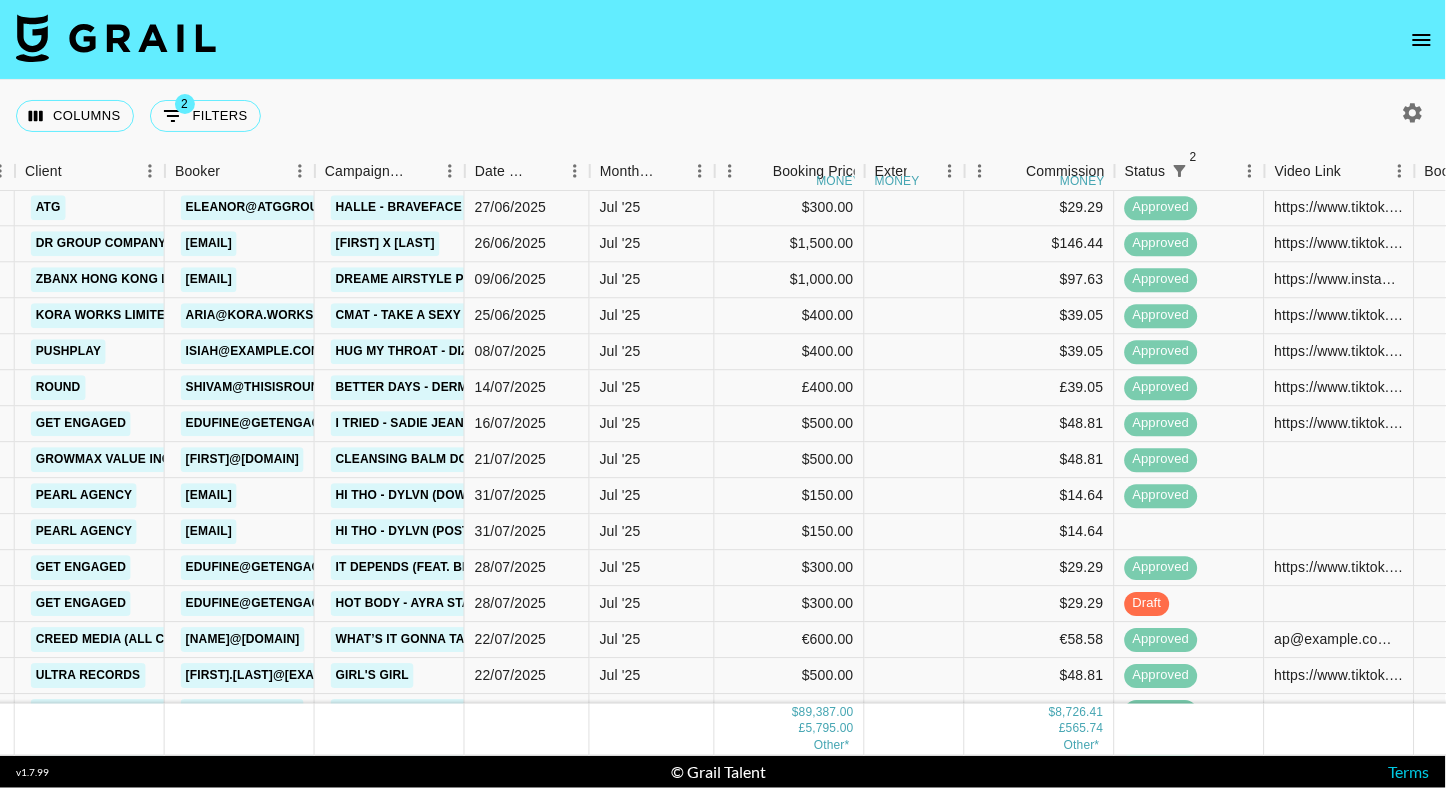 scroll, scrollTop: 585, scrollLeft: 650, axis: both 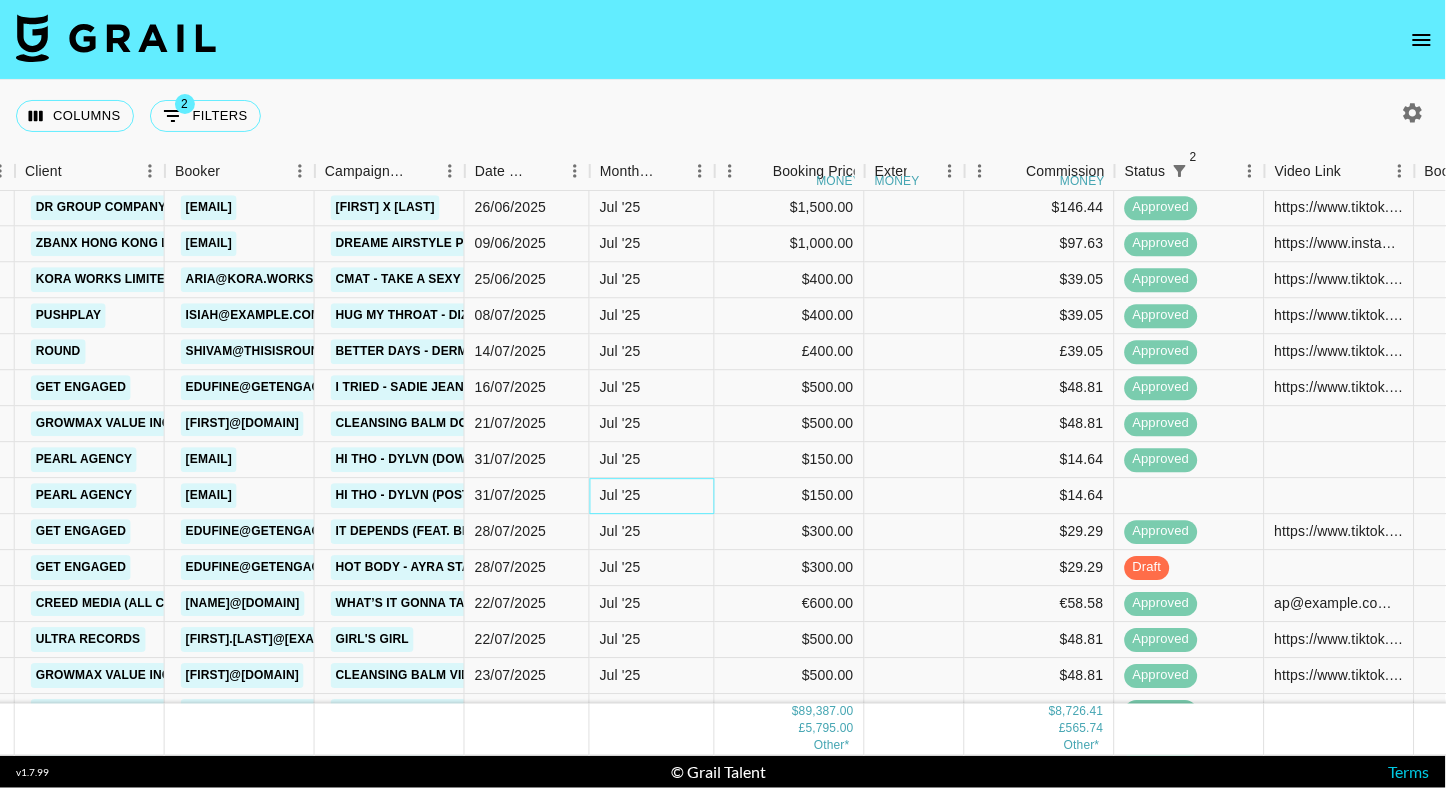 click on "Jul '25" at bounding box center (620, 496) 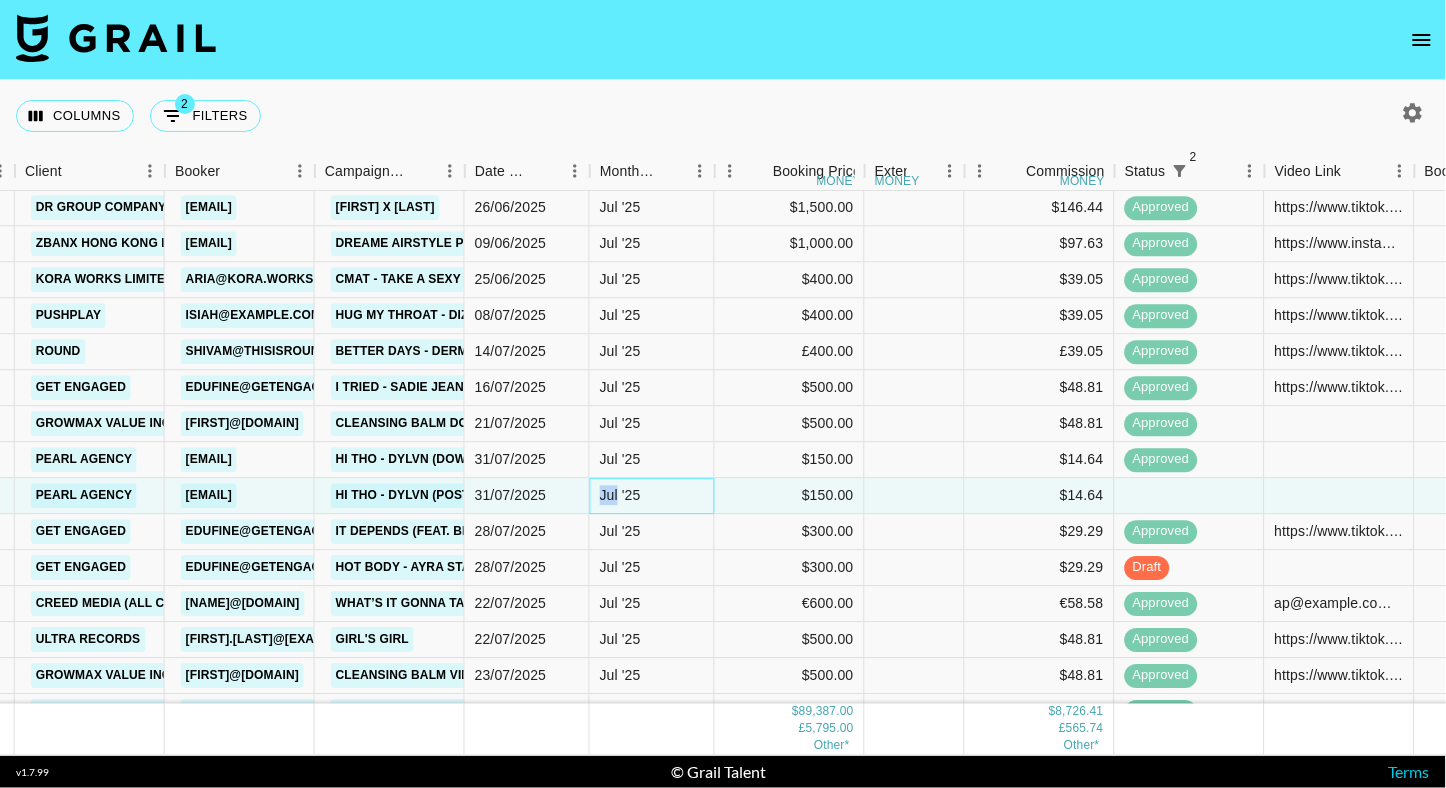 click on "Jul '25" at bounding box center (620, 496) 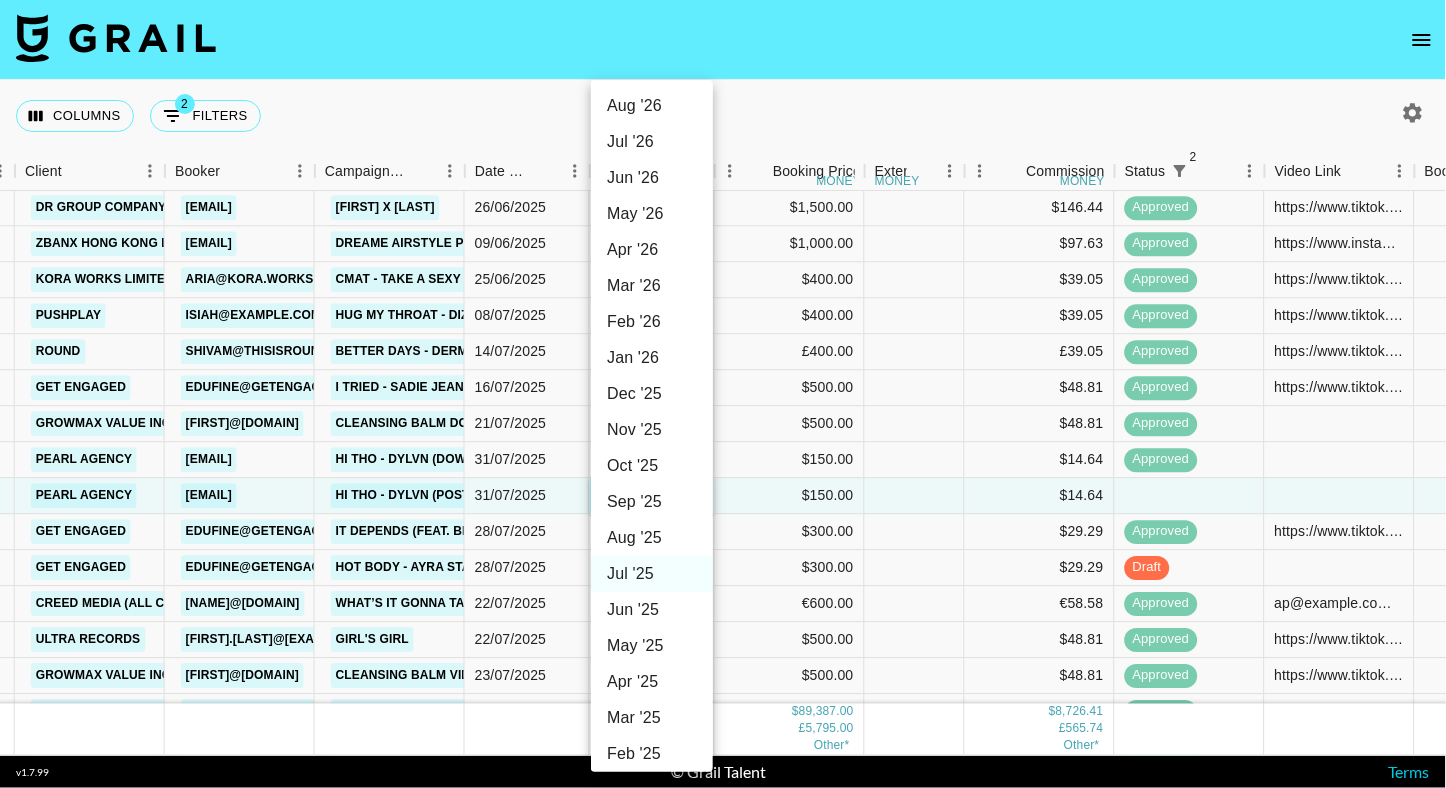 click on "Aug '25" at bounding box center [652, 538] 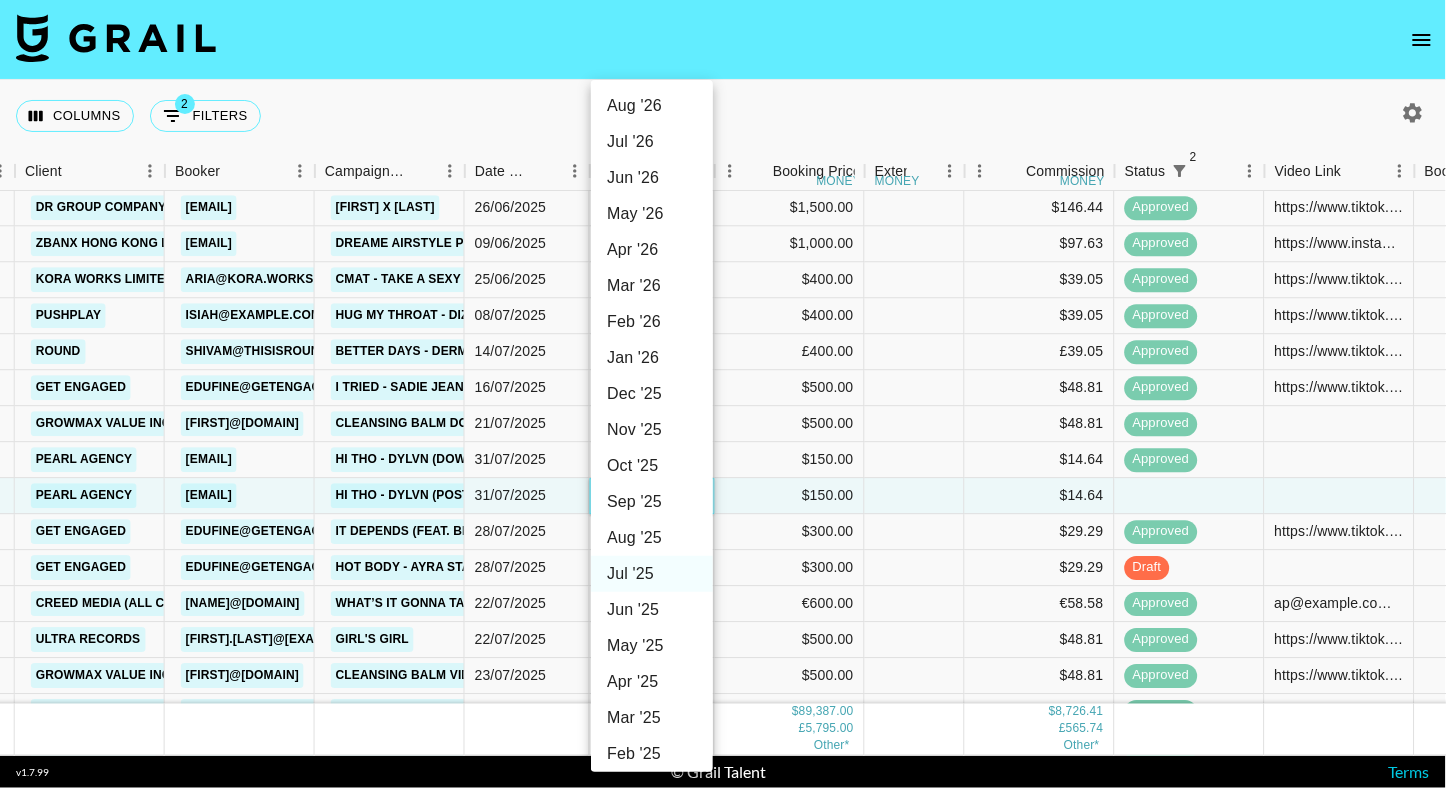 type on "Aug '25" 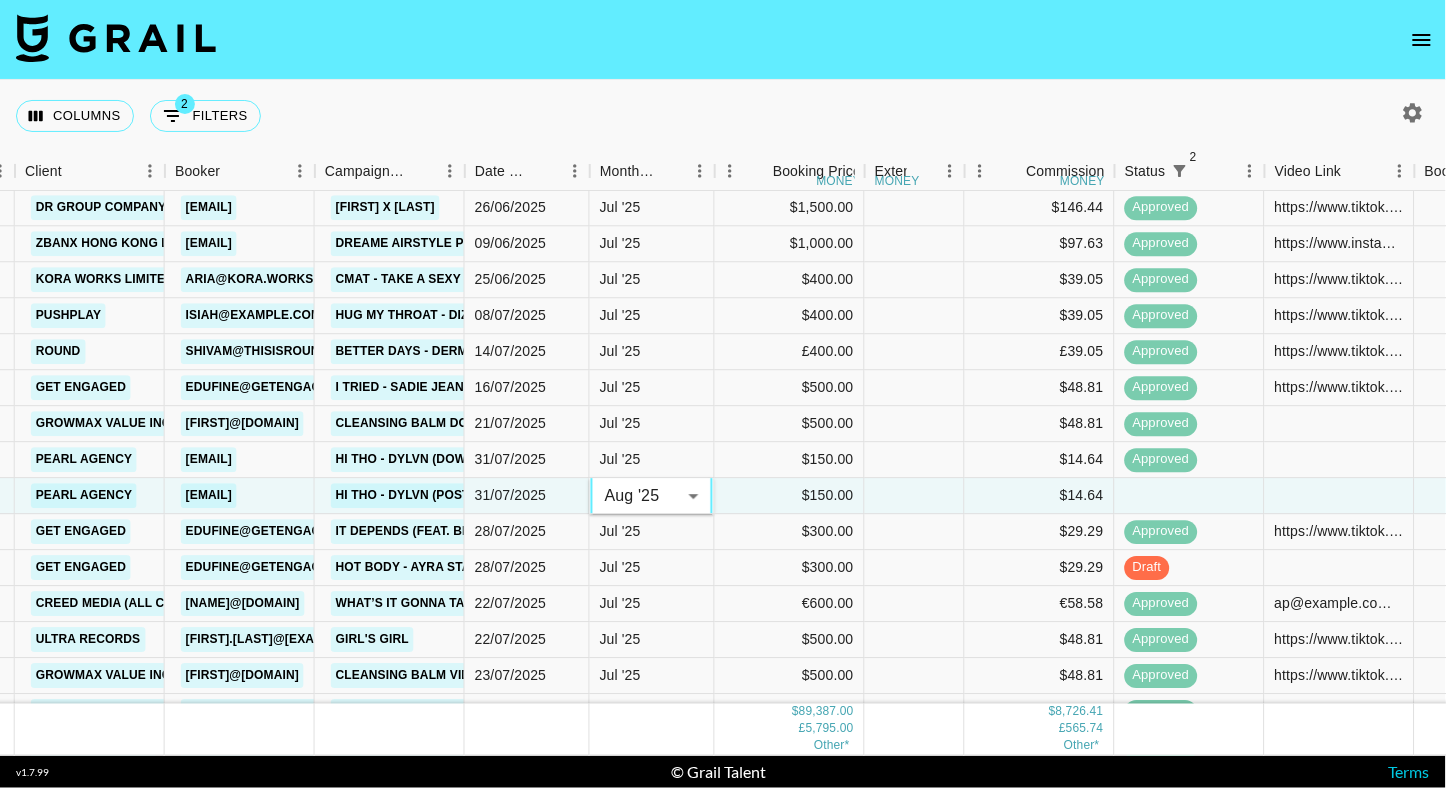 click on "Columns 2 Filters + Booking" at bounding box center (723, 116) 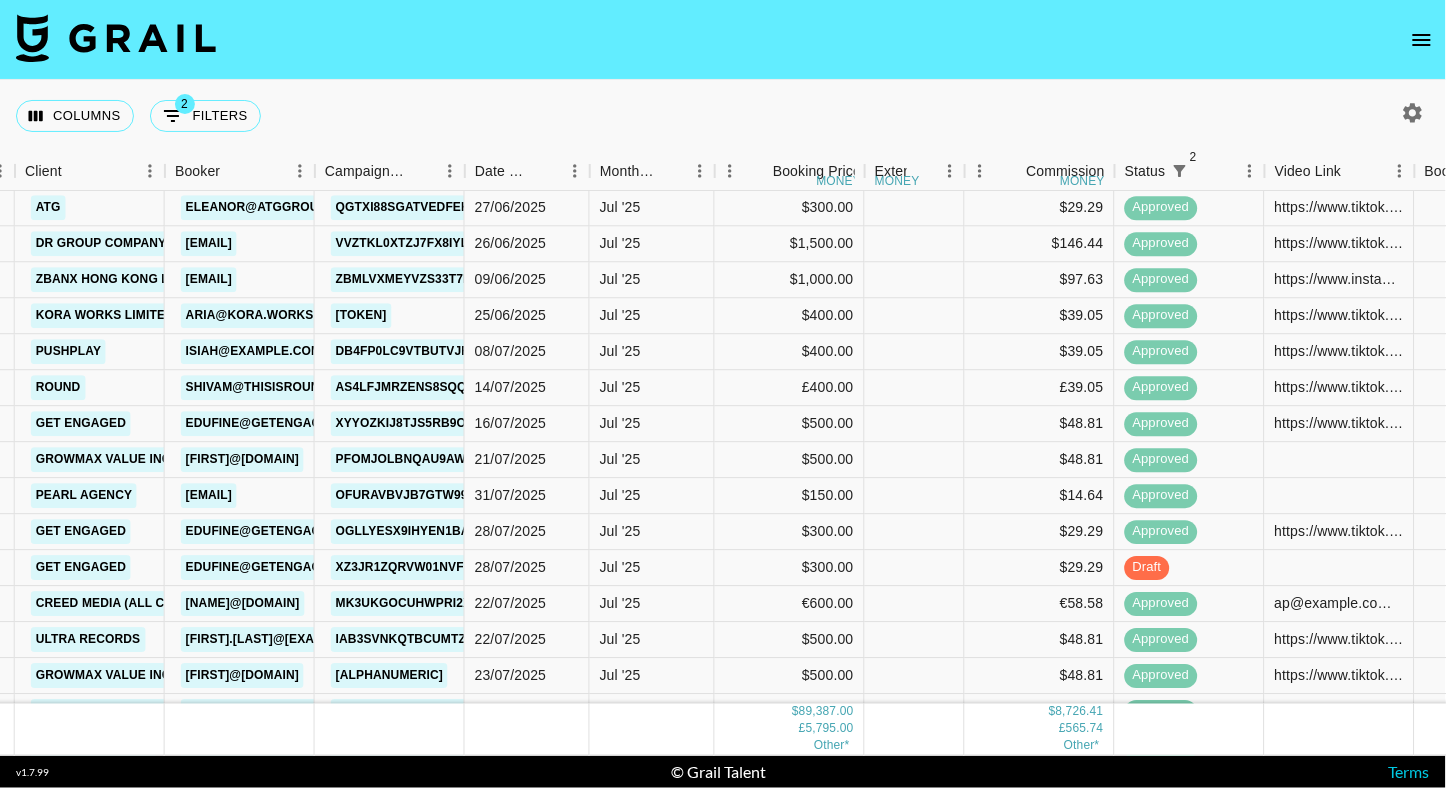 scroll, scrollTop: 621, scrollLeft: 650, axis: both 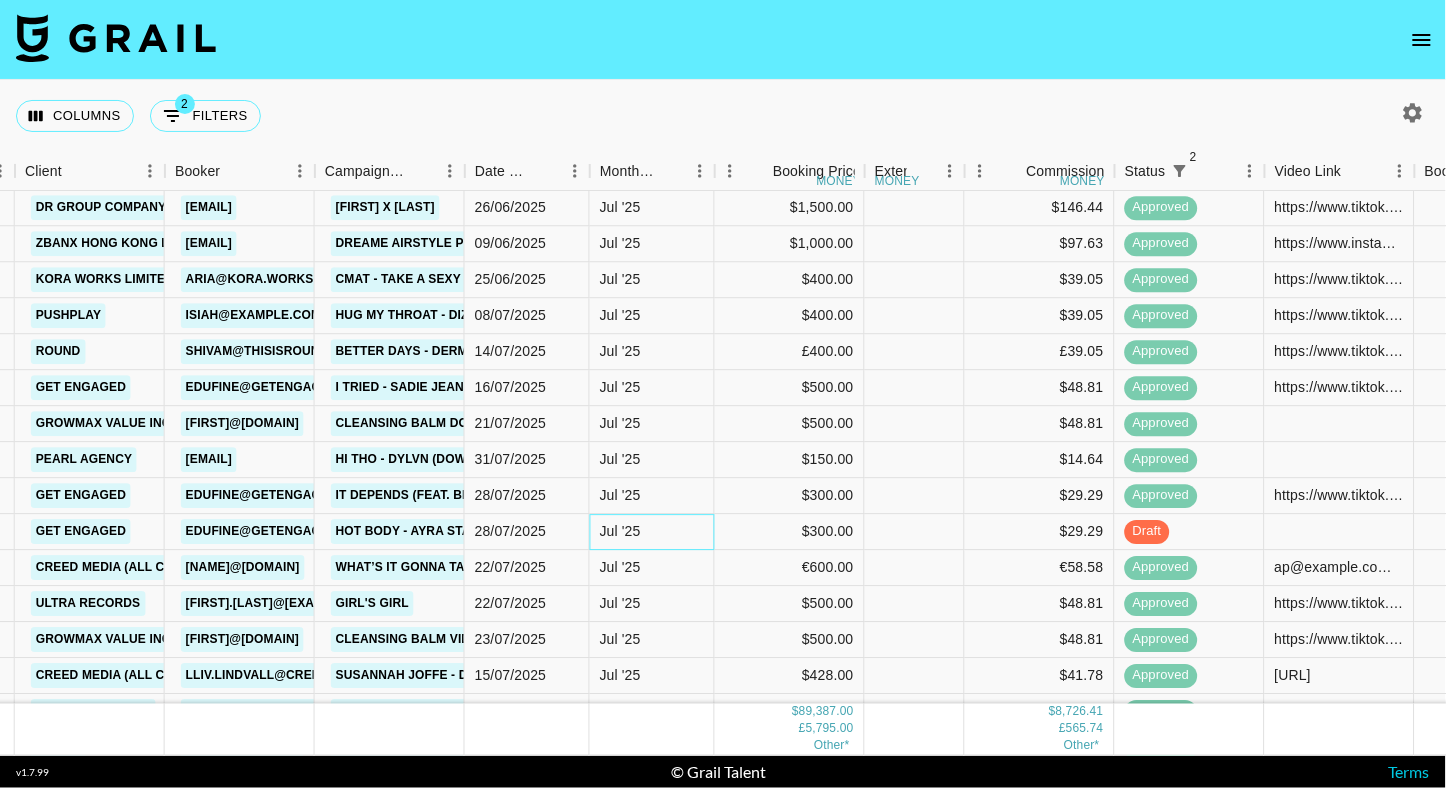 click on "Jul '25" at bounding box center [620, 532] 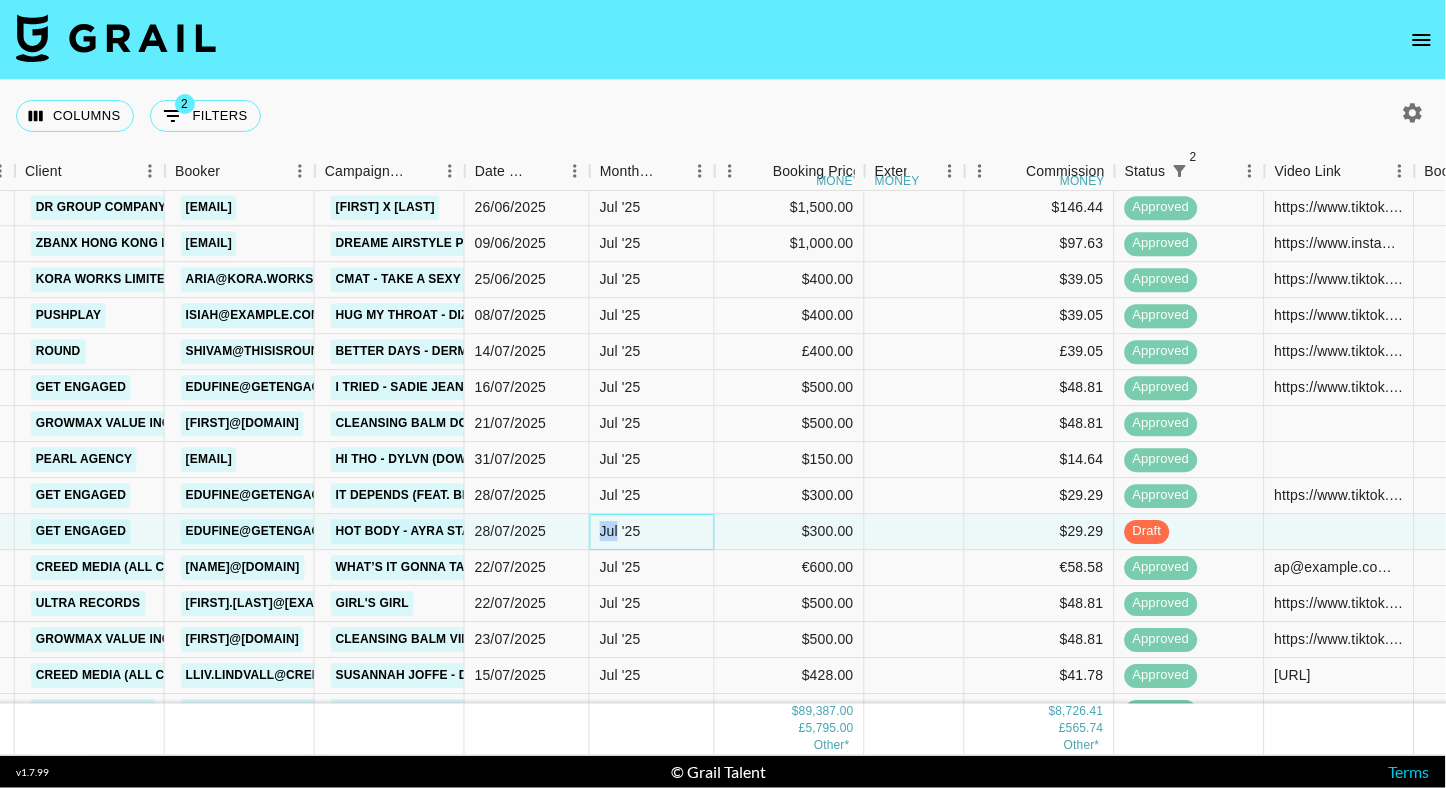 click on "Jul '25" at bounding box center [620, 532] 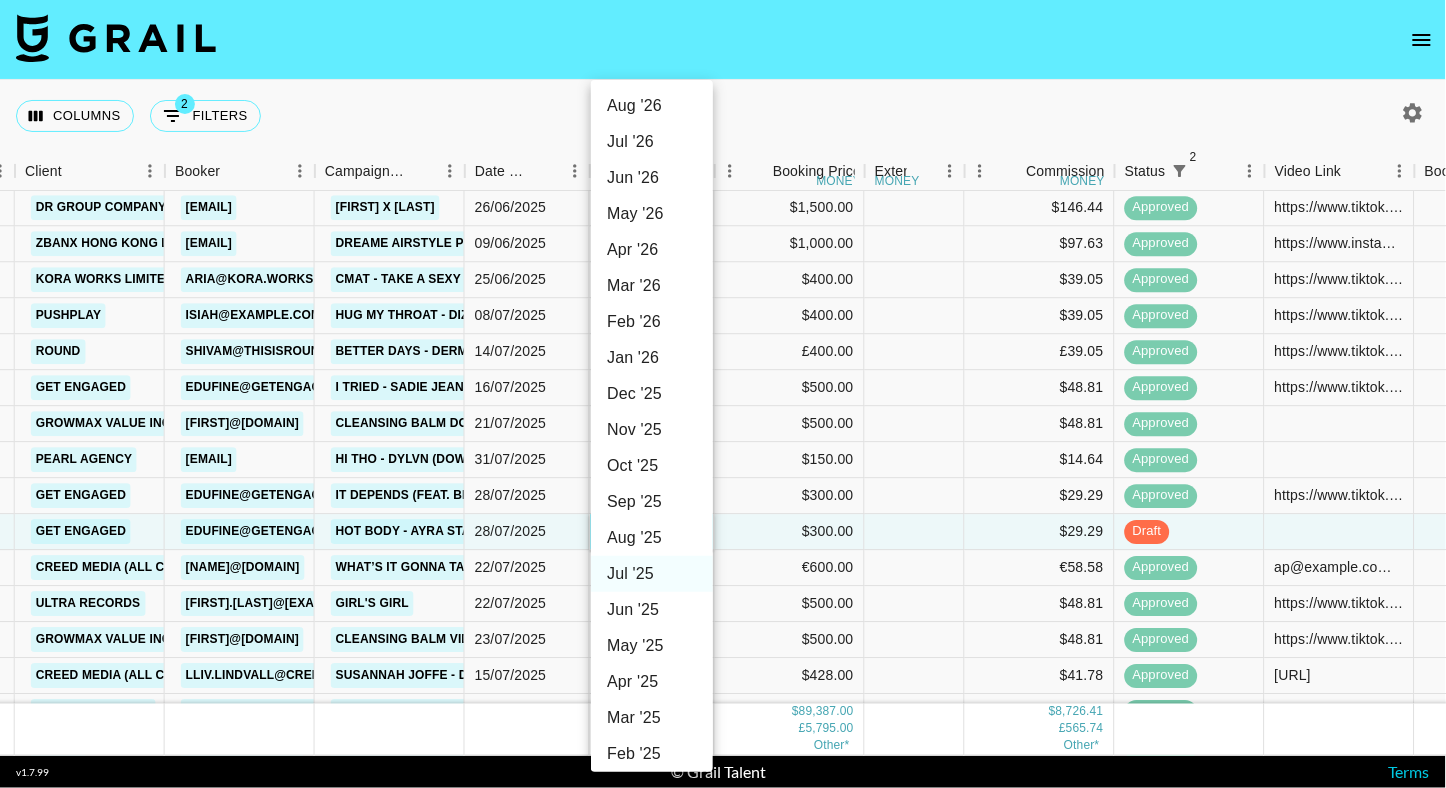 click on "Aug '25" at bounding box center [652, 538] 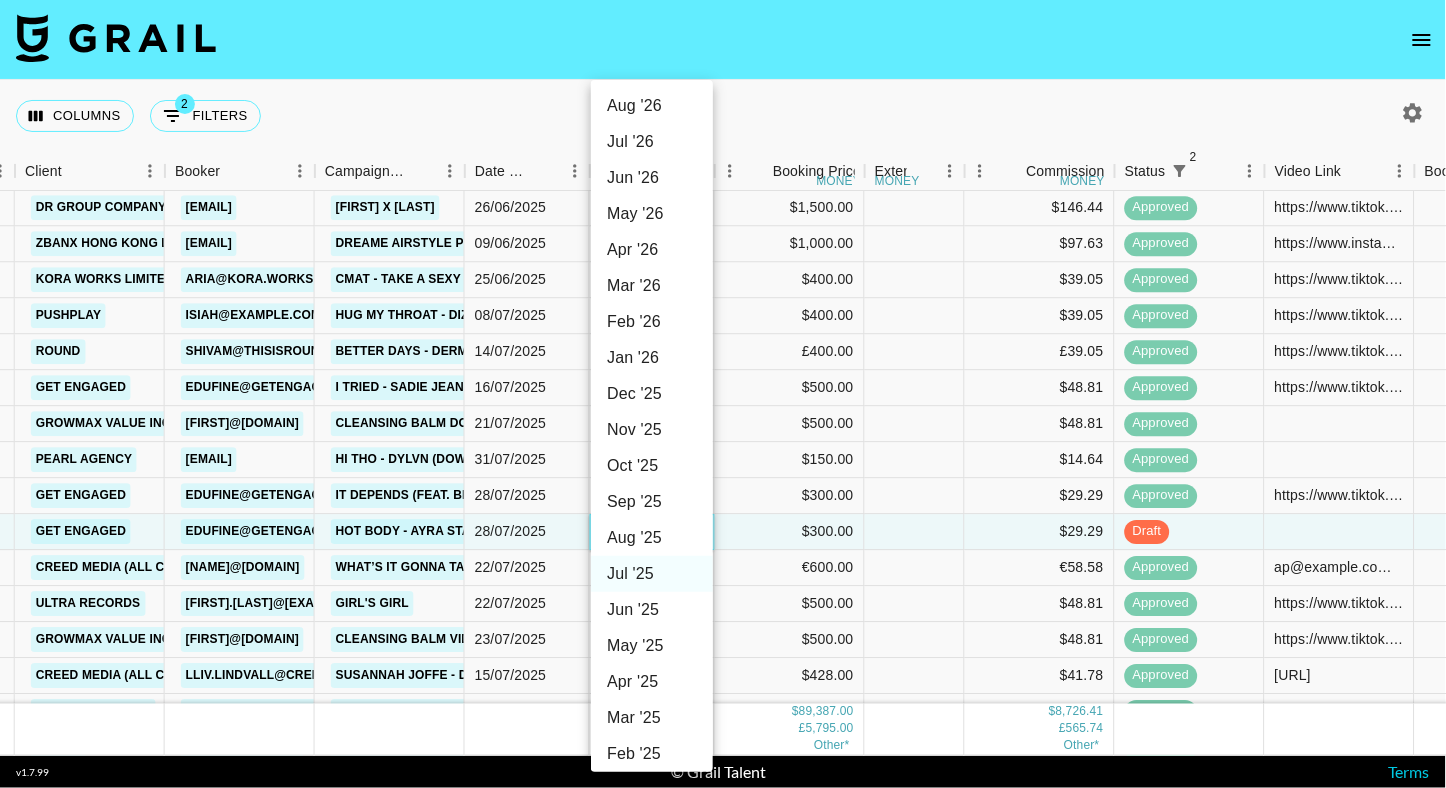 type on "Aug '25" 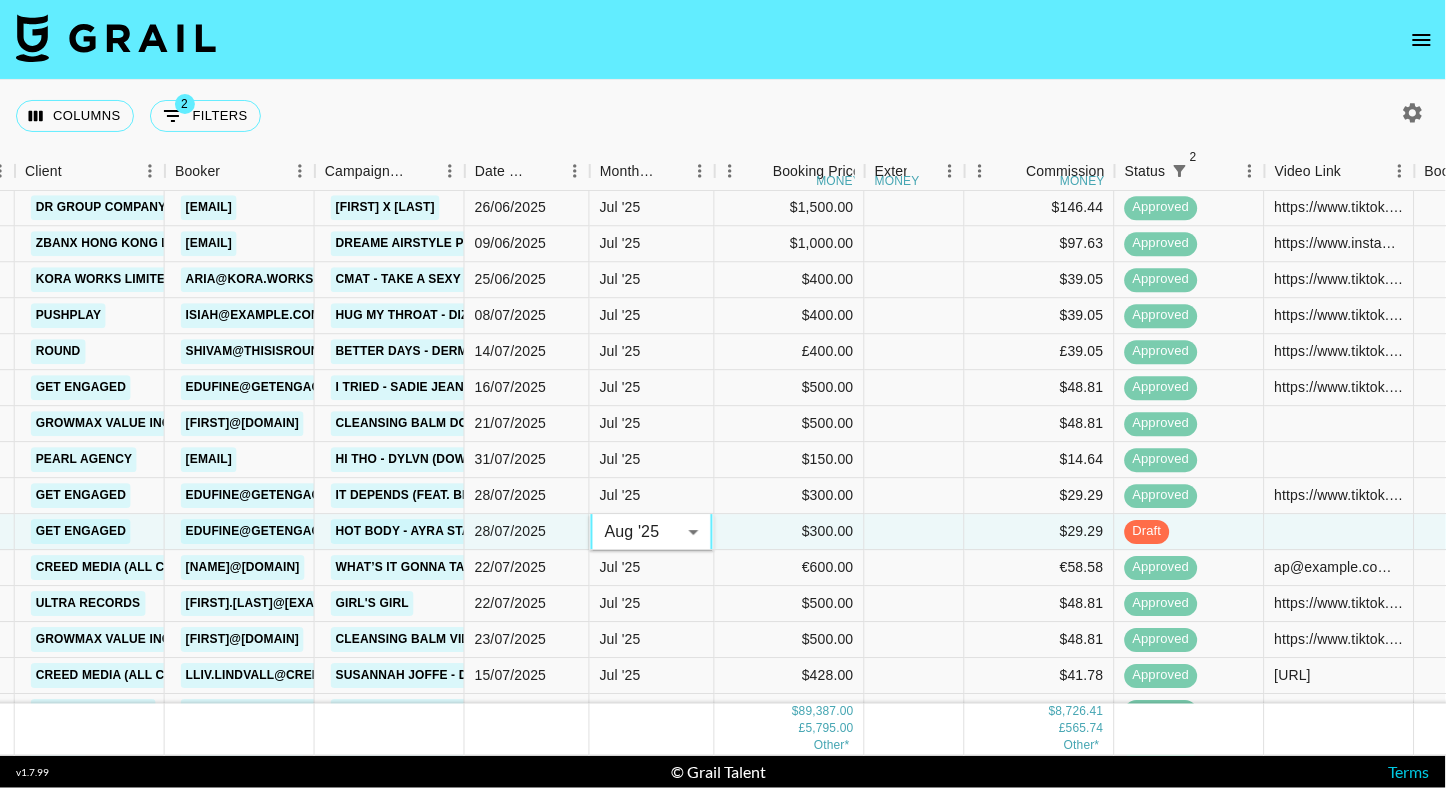 click at bounding box center (723, 40) 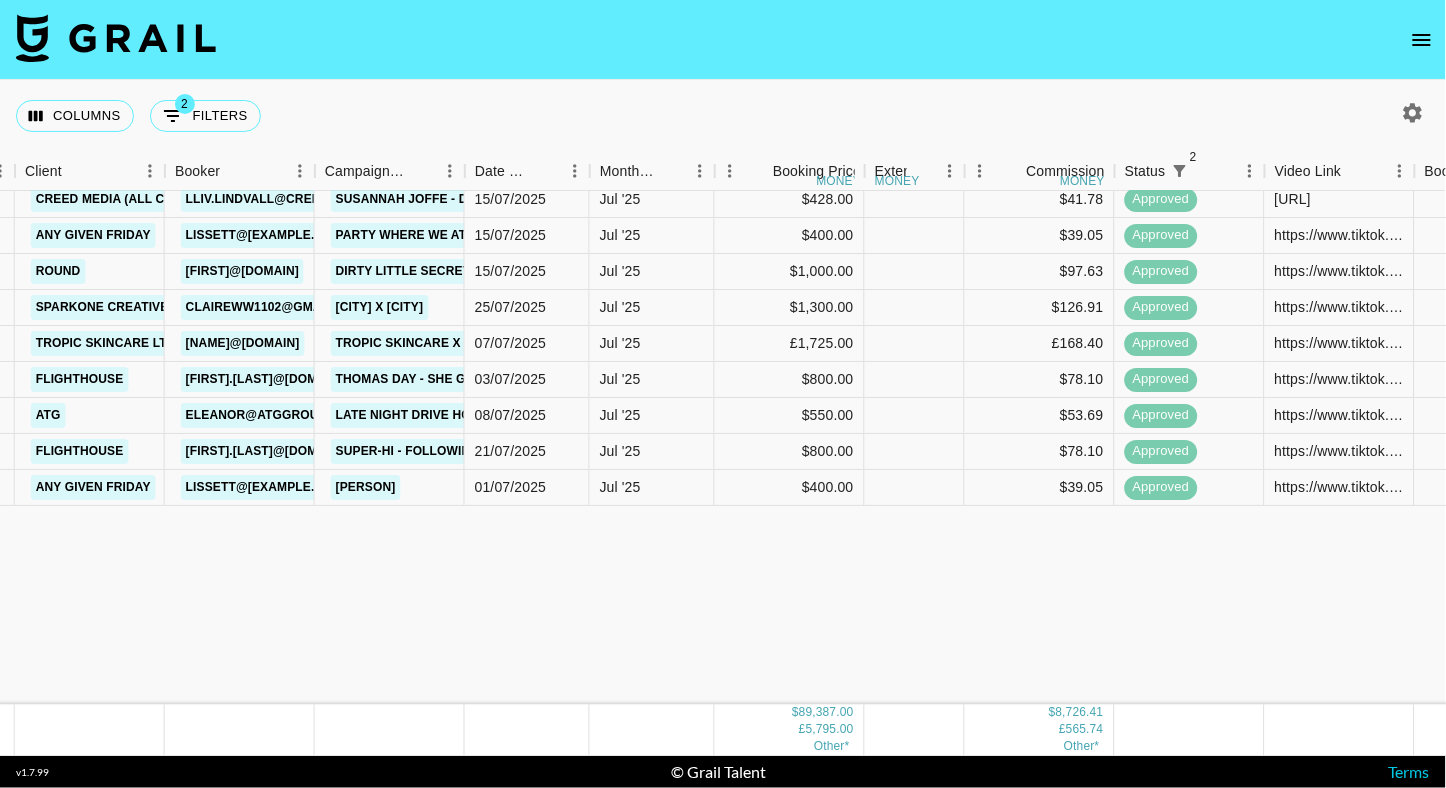 scroll, scrollTop: 0, scrollLeft: 650, axis: horizontal 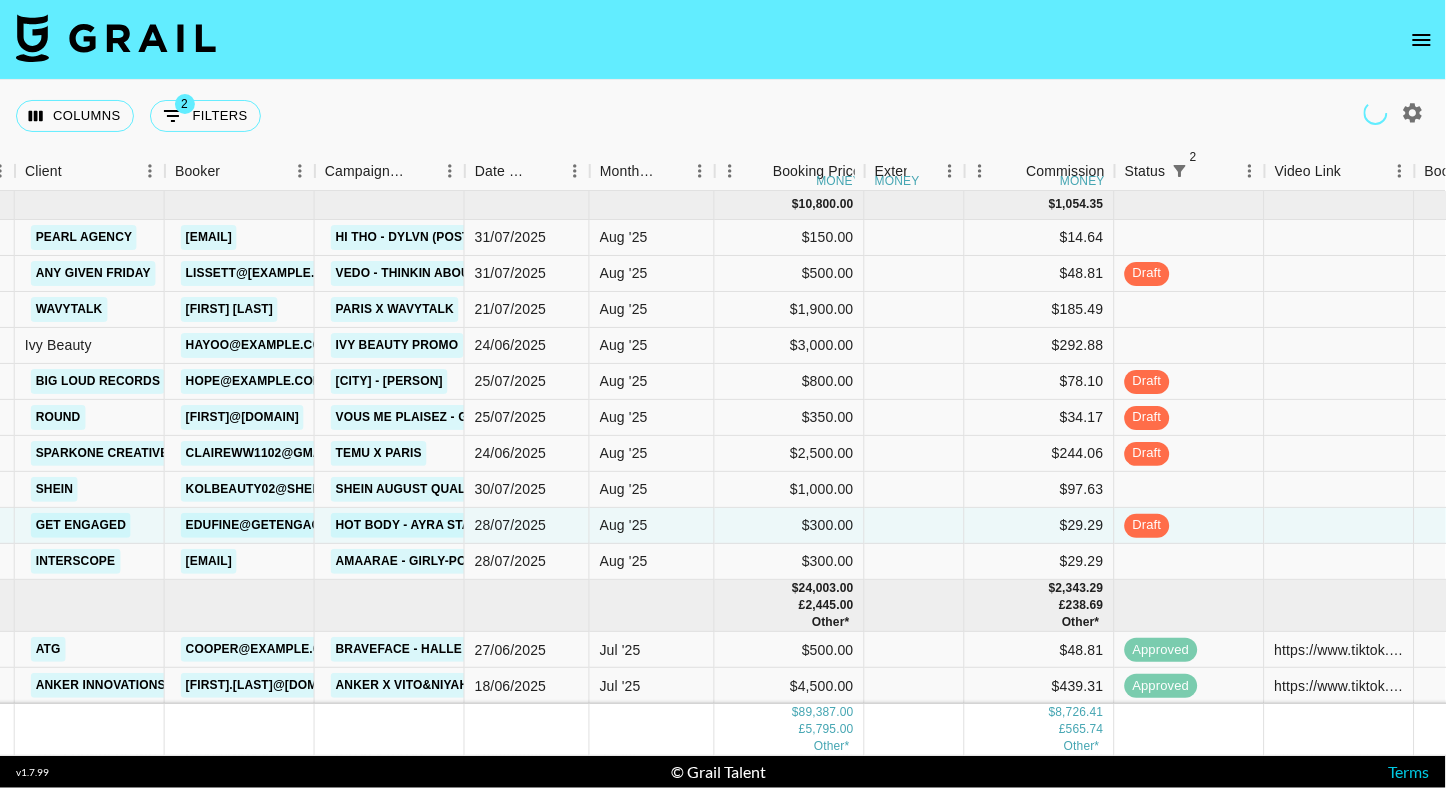 click at bounding box center [1422, 40] 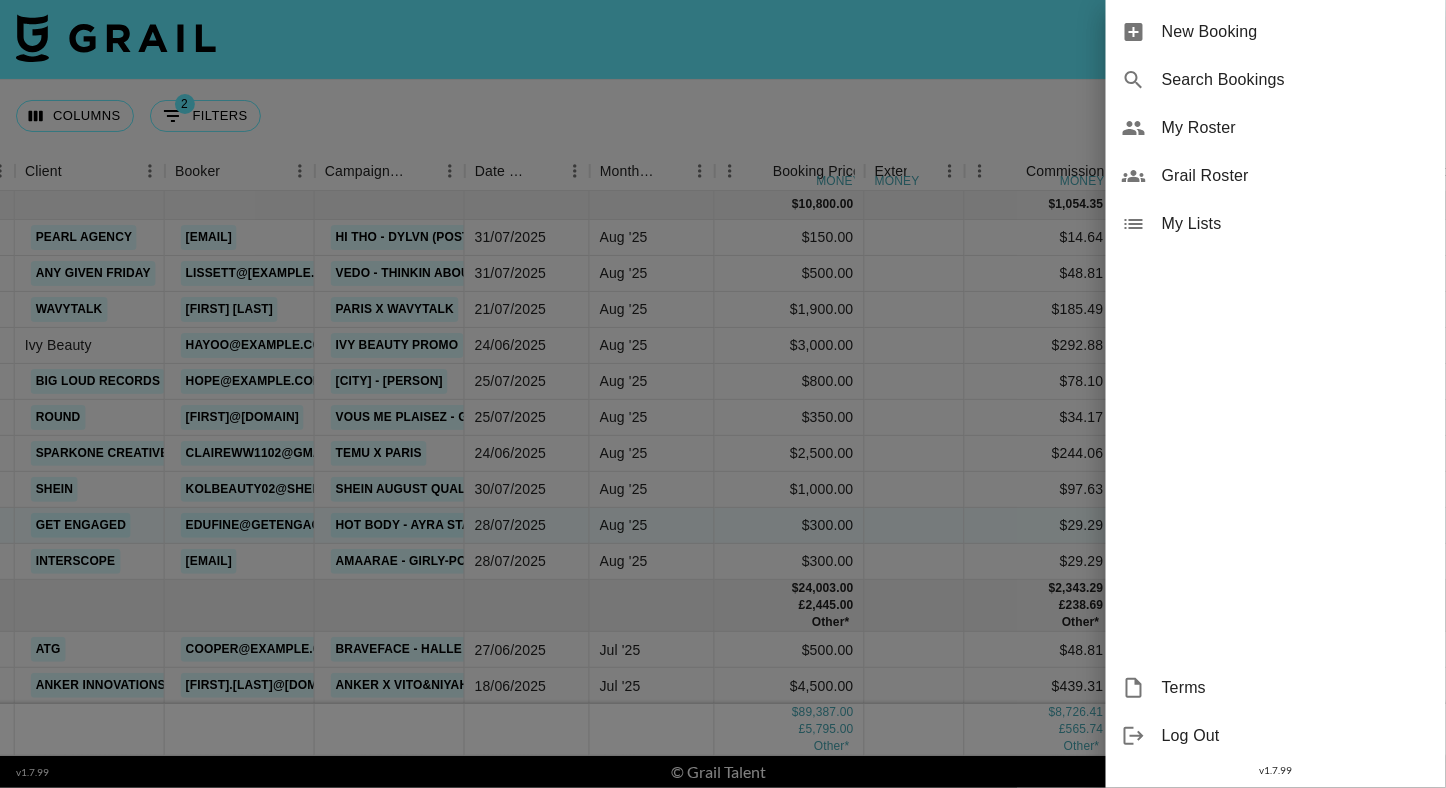 click on "My Roster" at bounding box center [1296, 128] 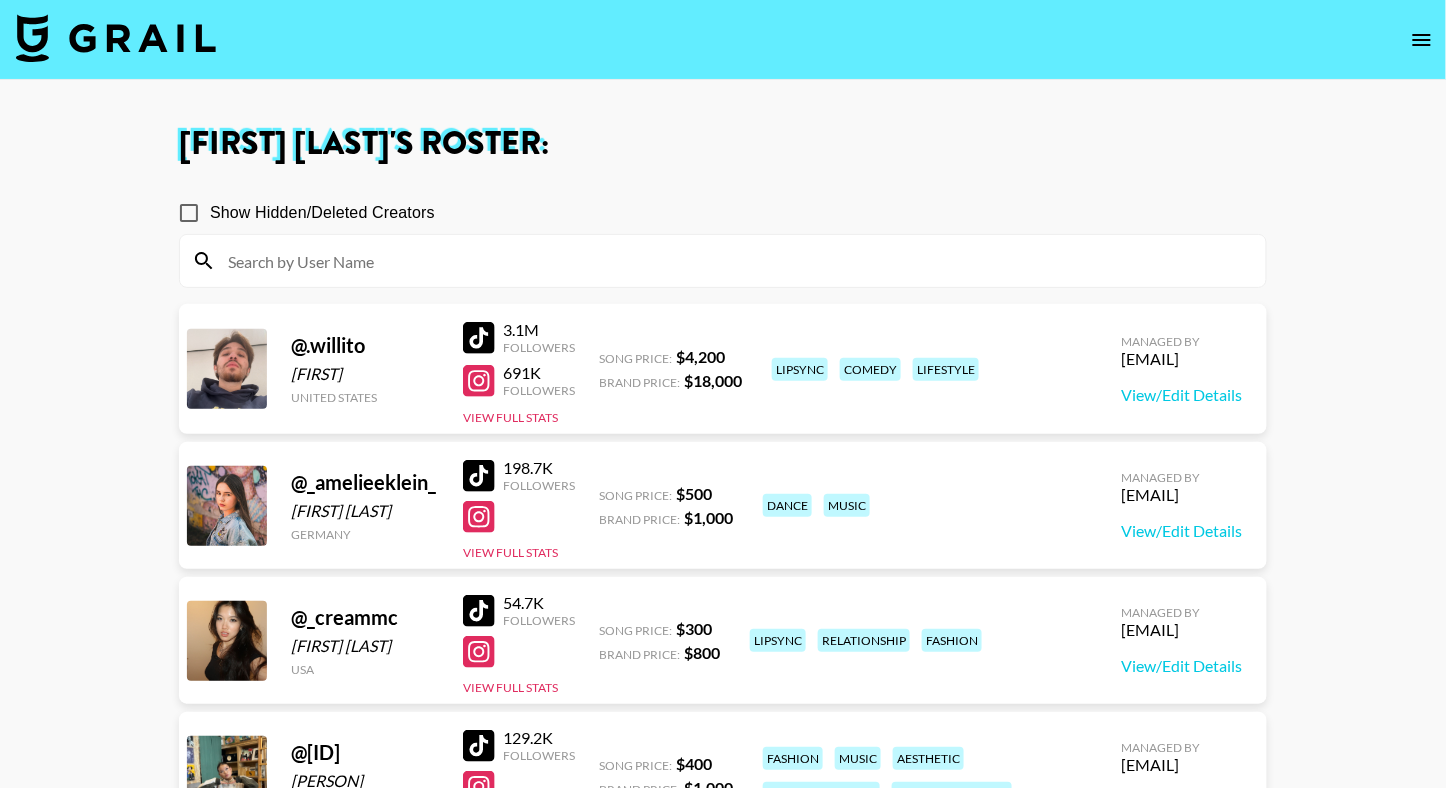 click at bounding box center (723, 261) 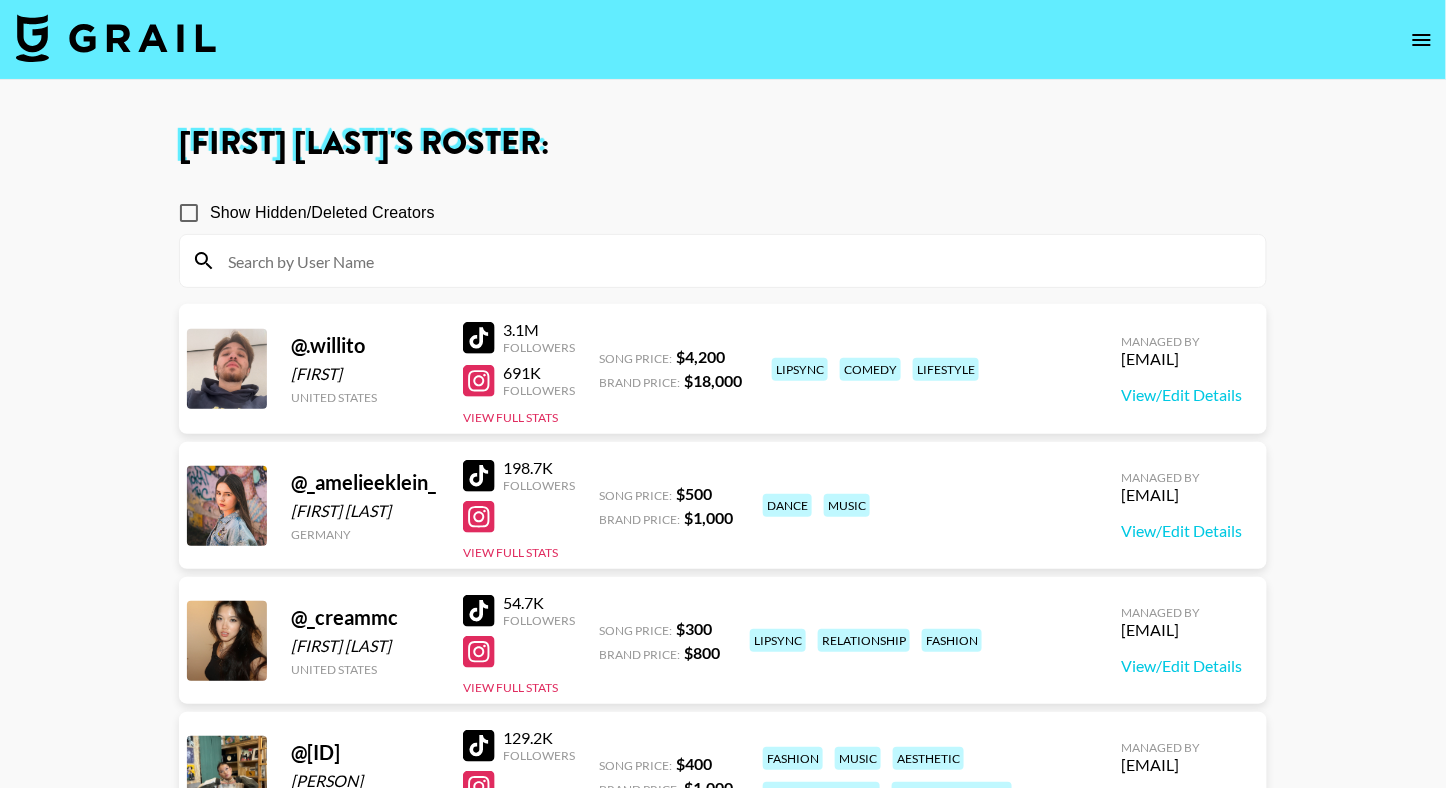 click at bounding box center (735, 261) 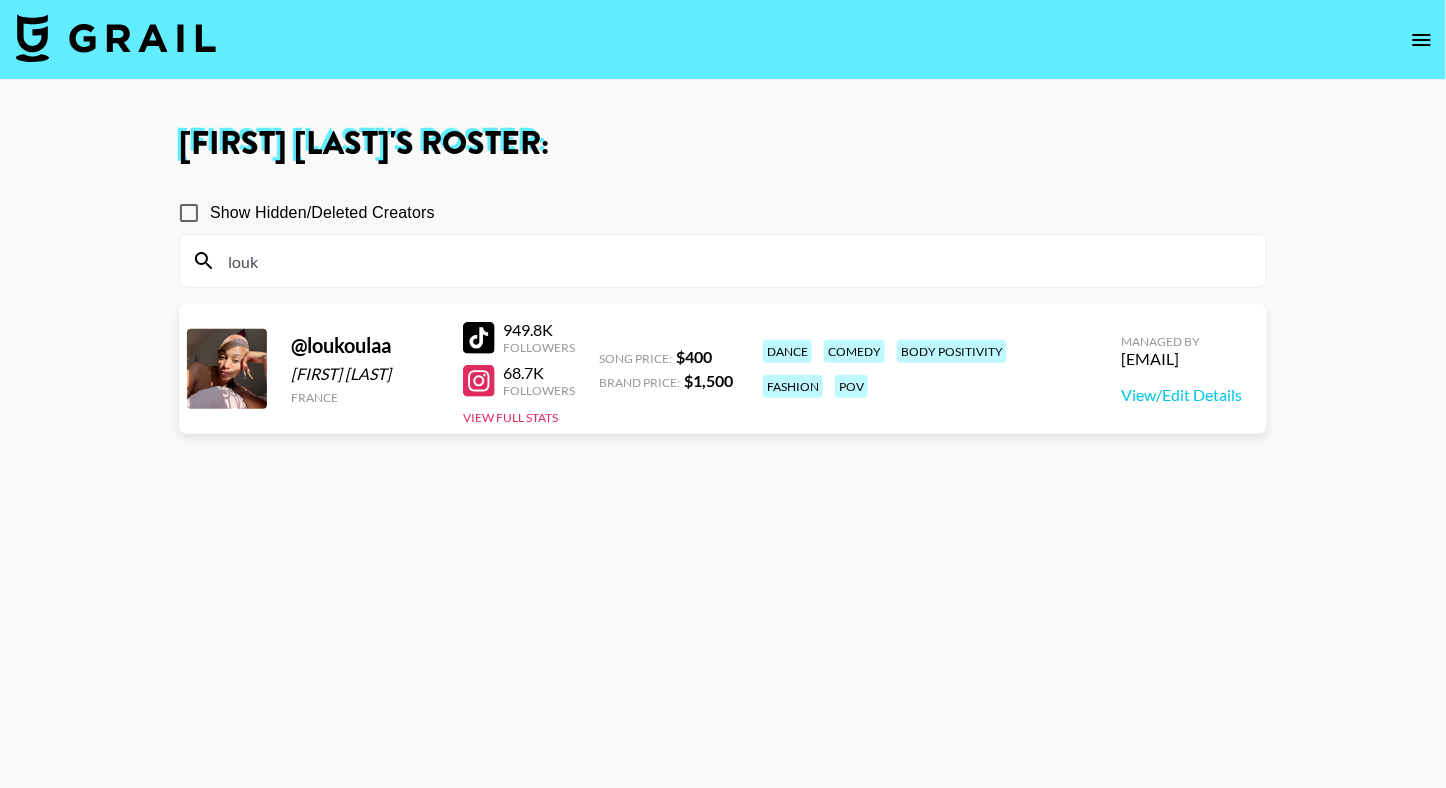 type on "louk" 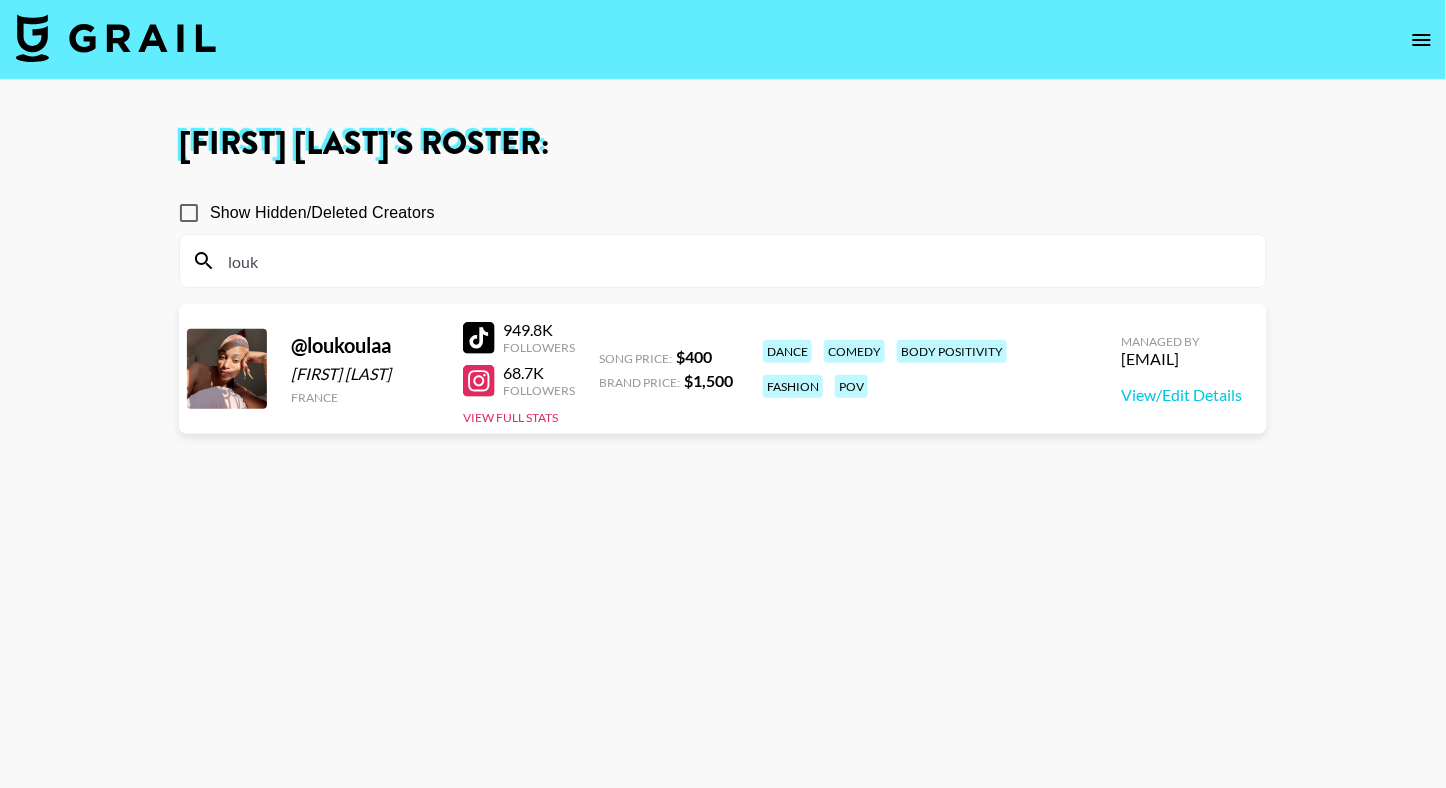 drag, startPoint x: 482, startPoint y: 333, endPoint x: 450, endPoint y: 0, distance: 334.534 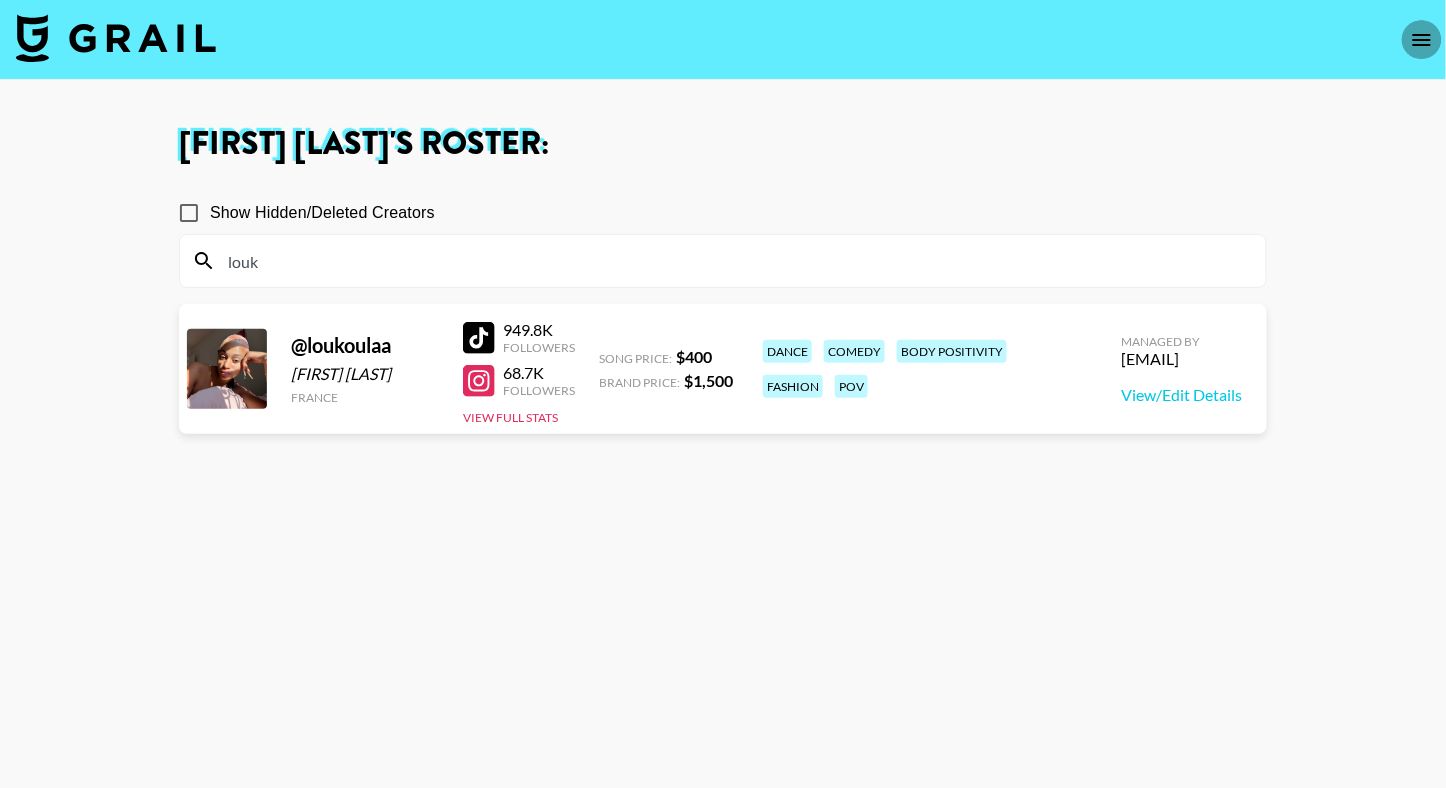 click at bounding box center [1422, 40] 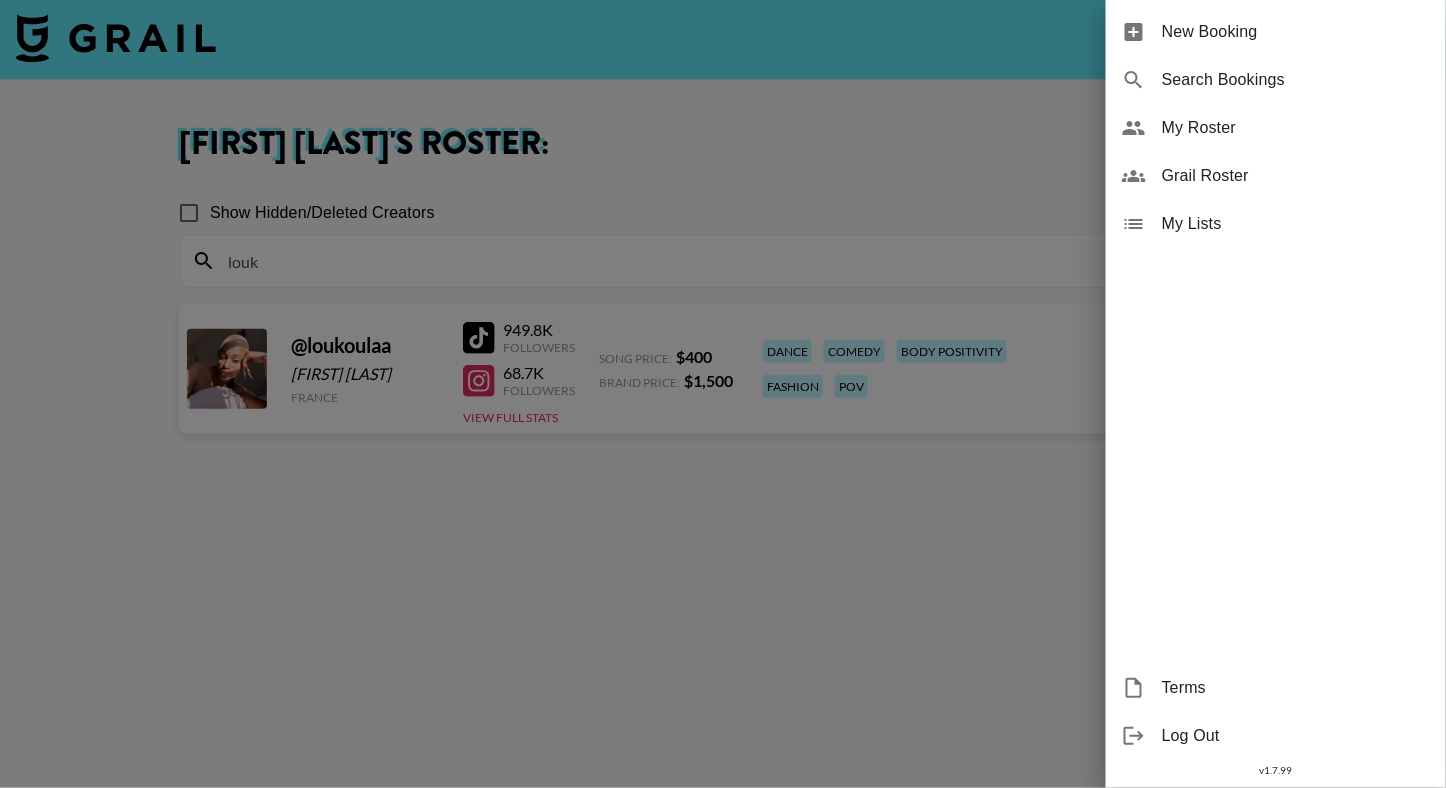 click on "New Booking" at bounding box center [1296, 32] 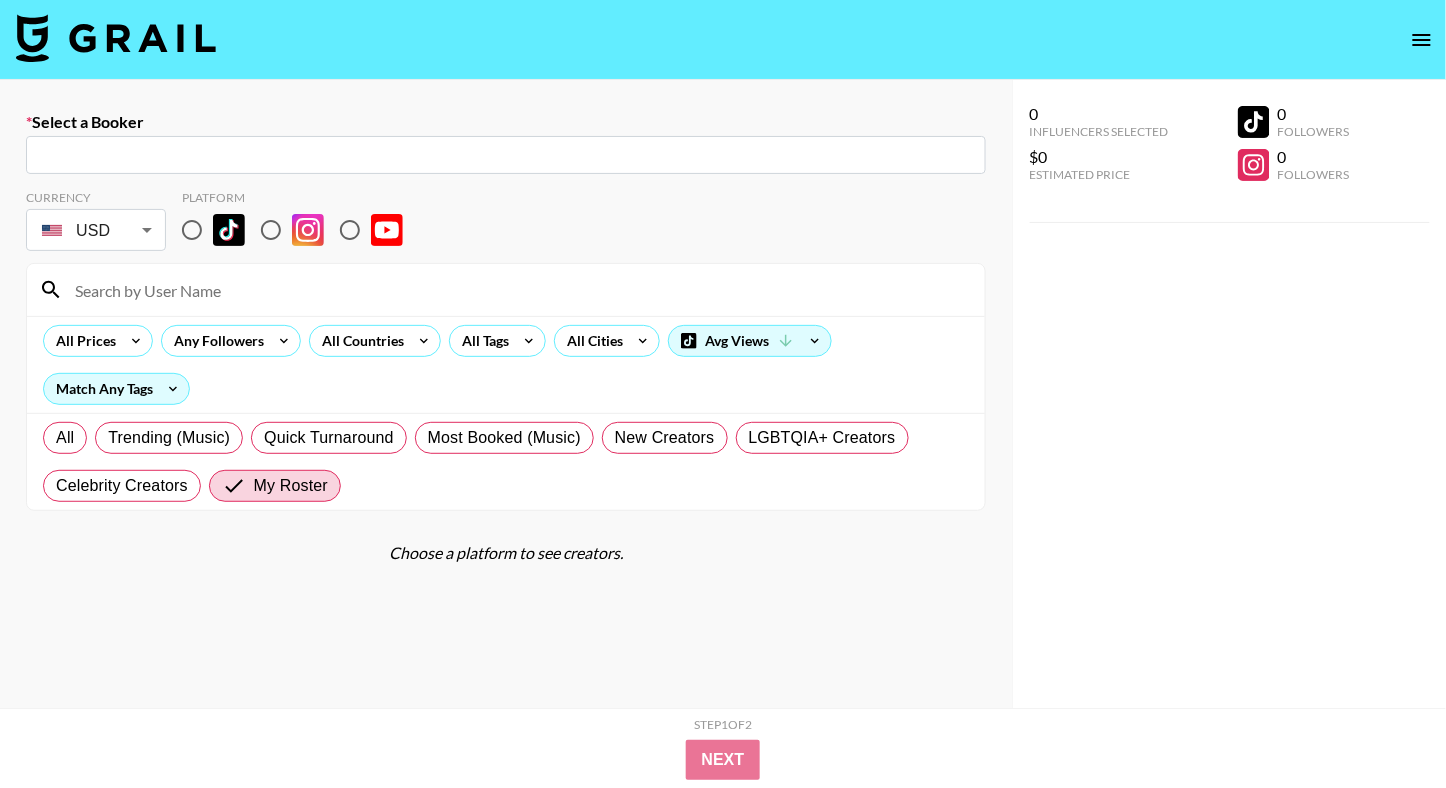 click at bounding box center (506, 155) 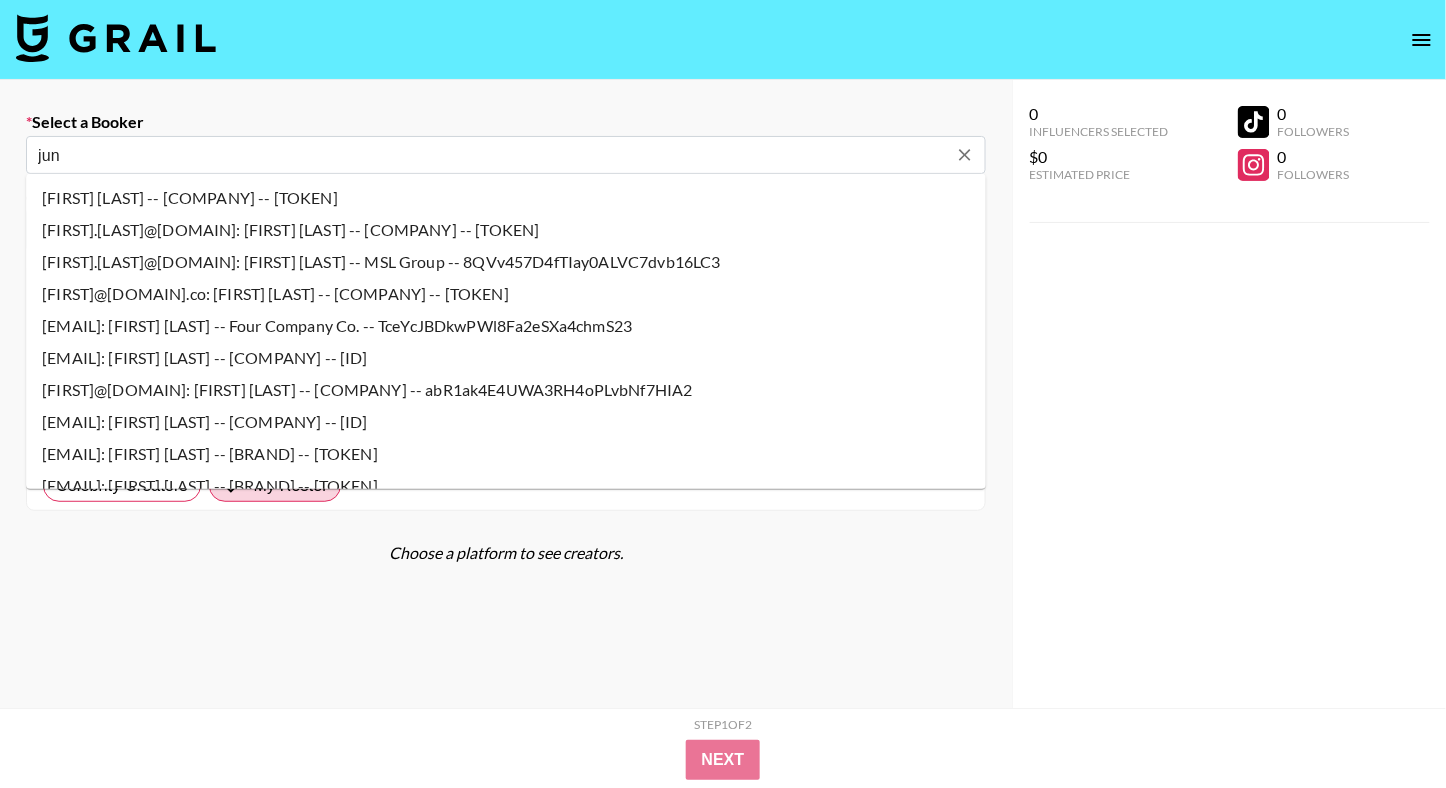 type on "[EMAIL]: [FIRST] [LAST] -- Warner Records -- mg8Z7Rfq7eTjbvXJlhY7yjPXSU13" 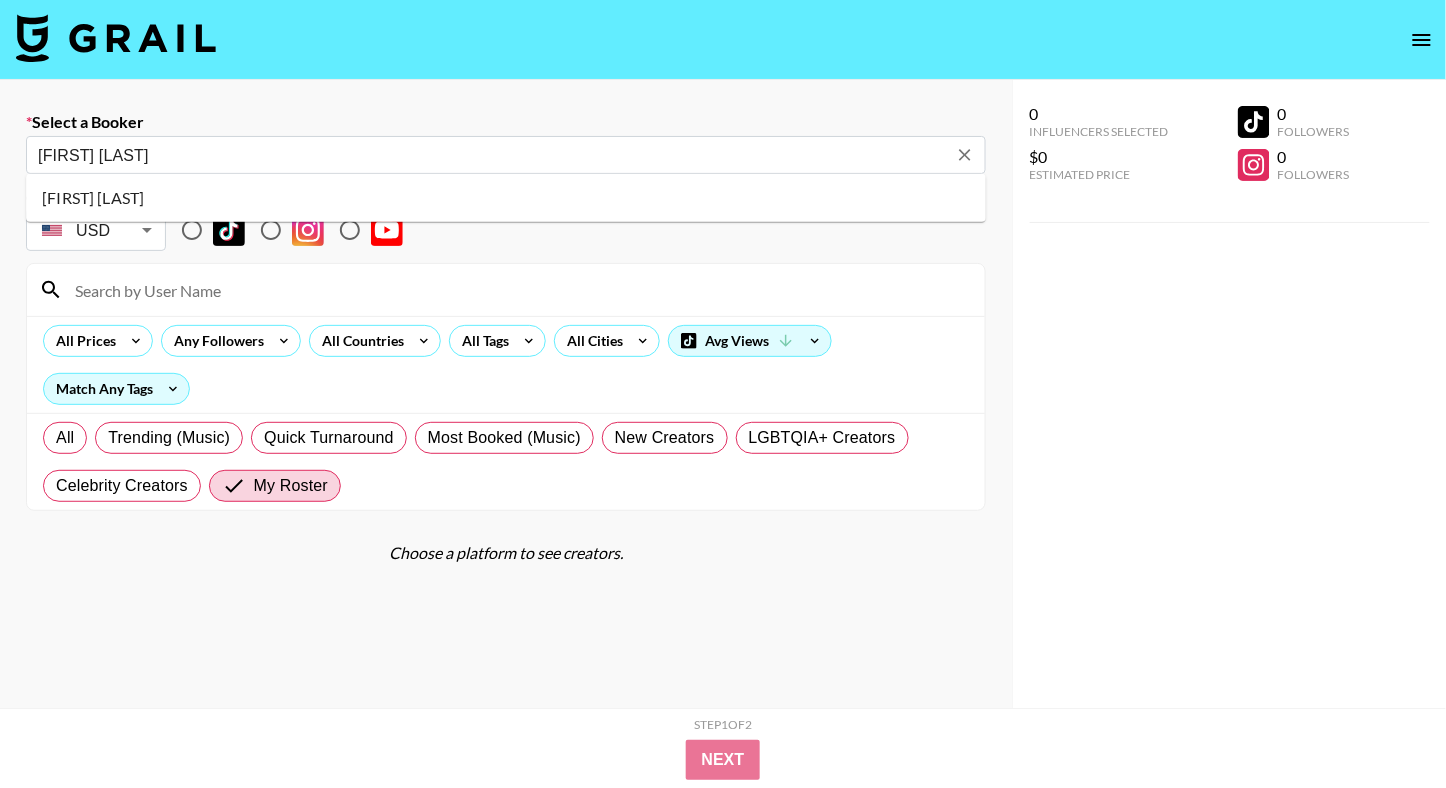 click on "[EMAIL]: [FIRST] [LAST] -- Warner Records -- mg8Z7Rfq7eTjbvXJlhY7yjPXSU13" at bounding box center [506, 198] 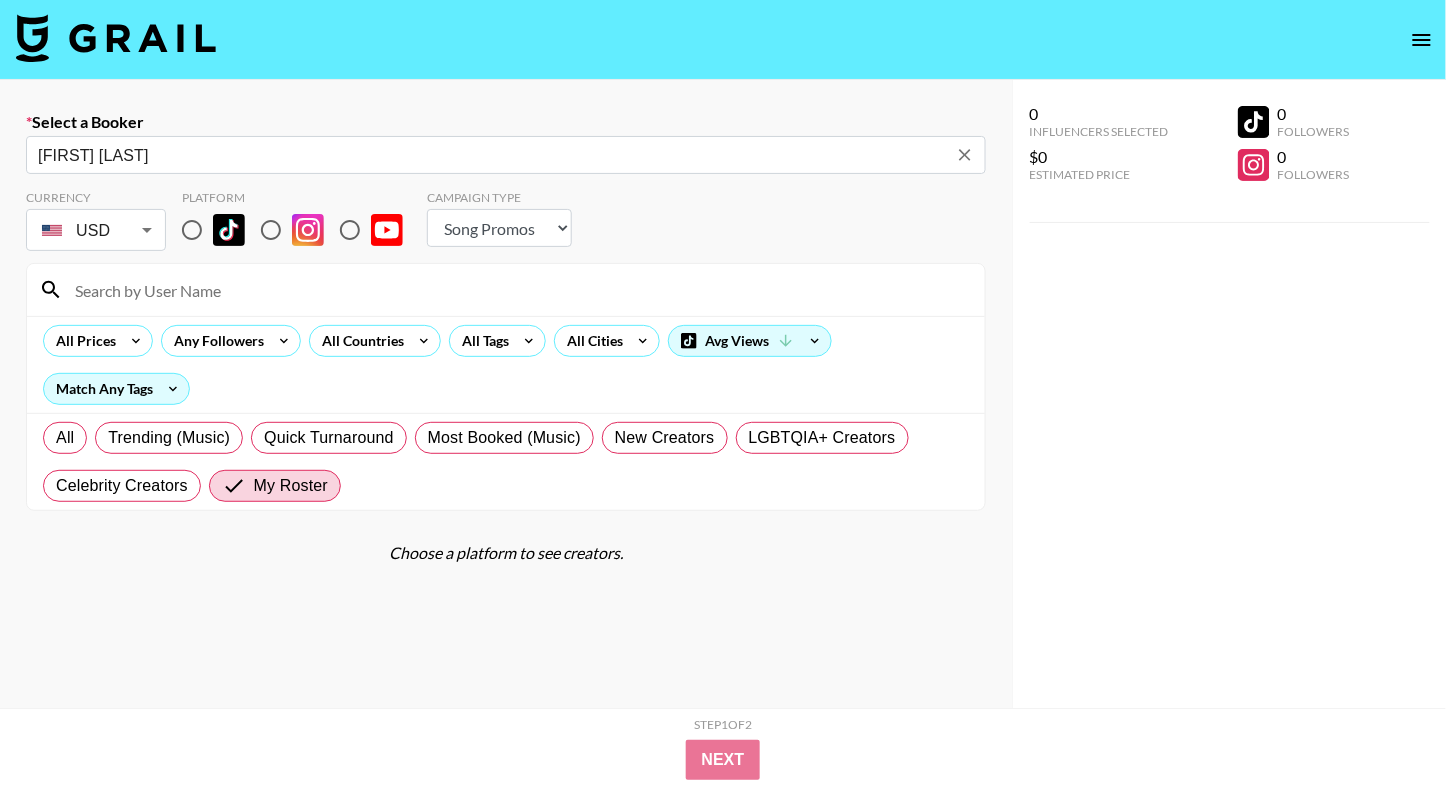 click at bounding box center (192, 230) 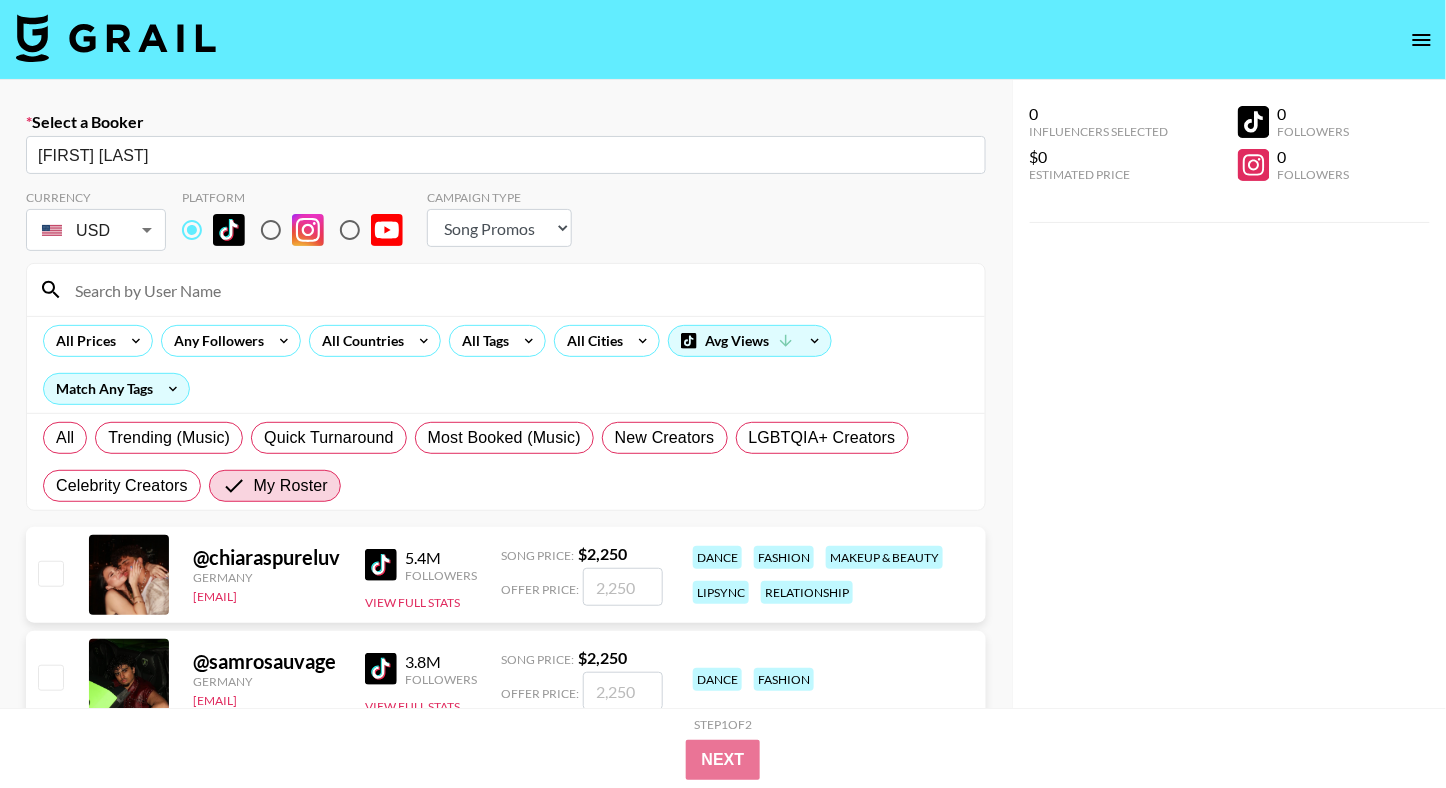 click at bounding box center (518, 290) 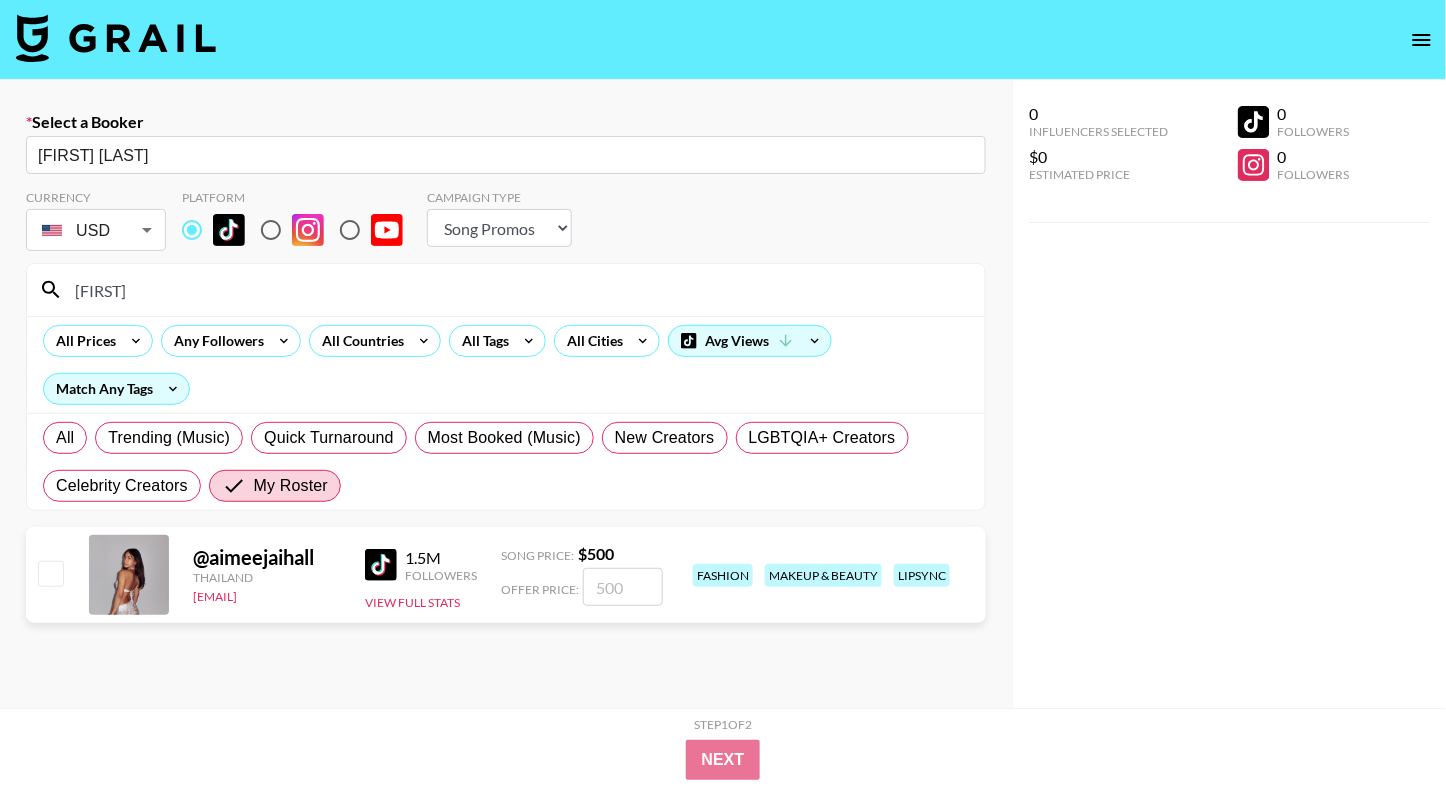type on "aimee" 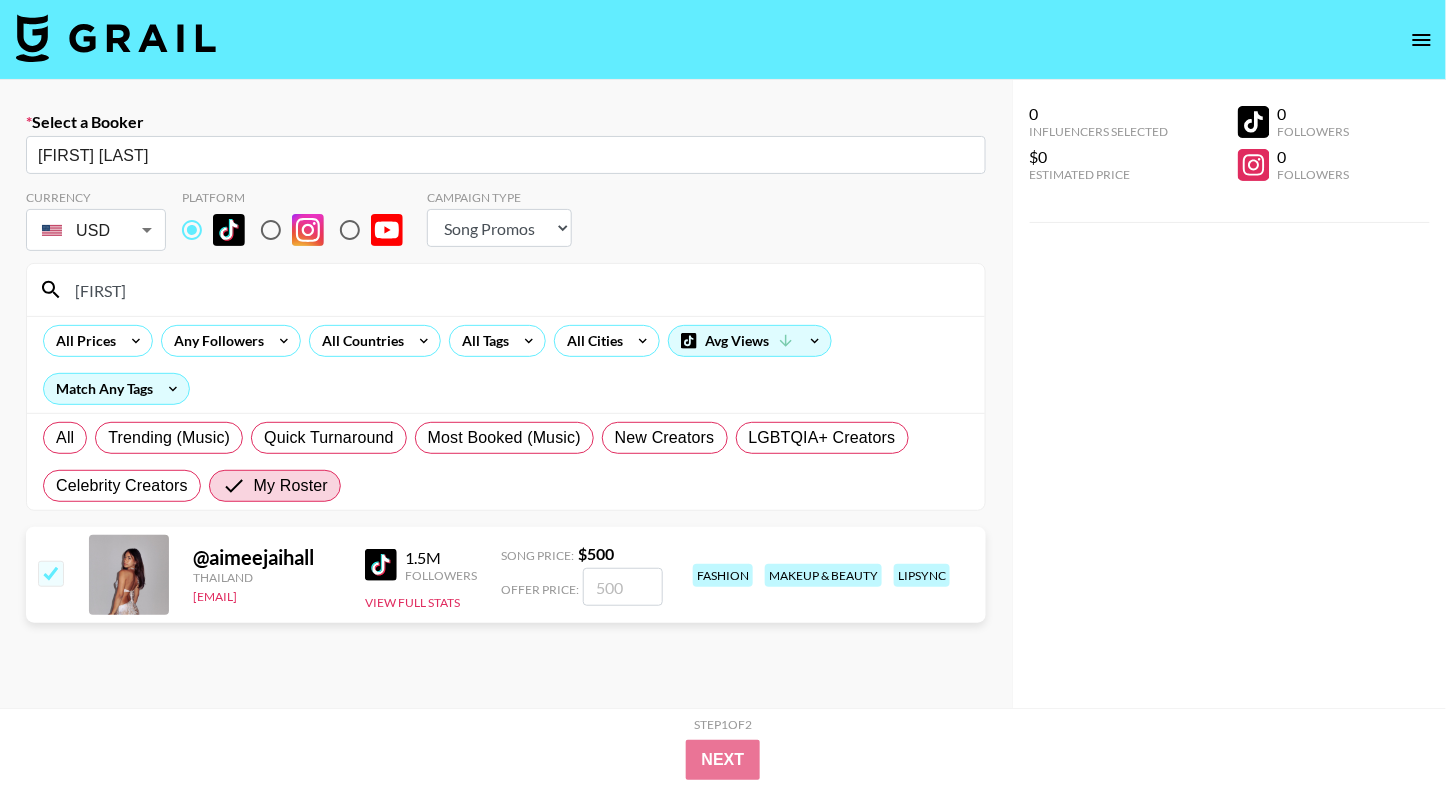 checkbox on "true" 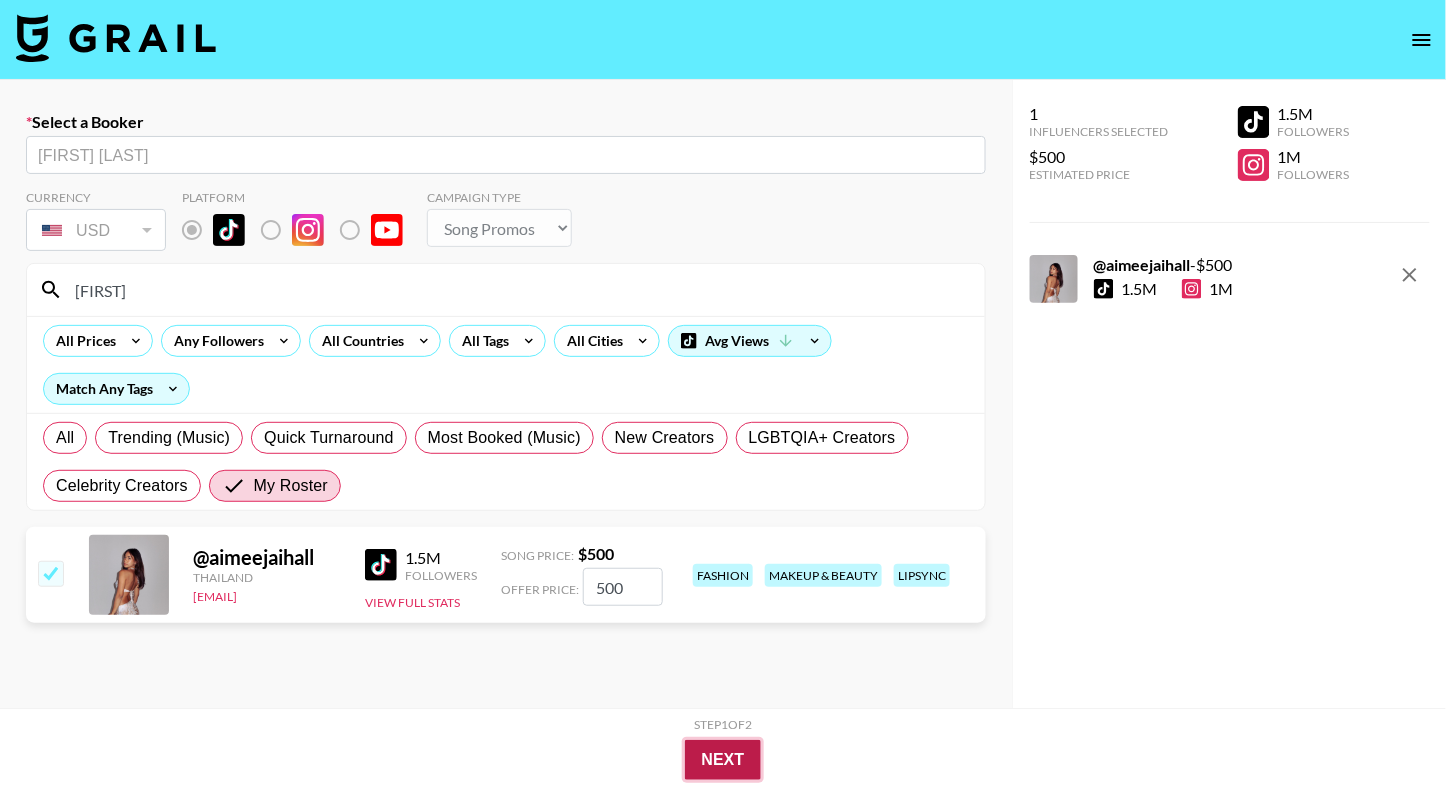 click on "Next" at bounding box center [723, 760] 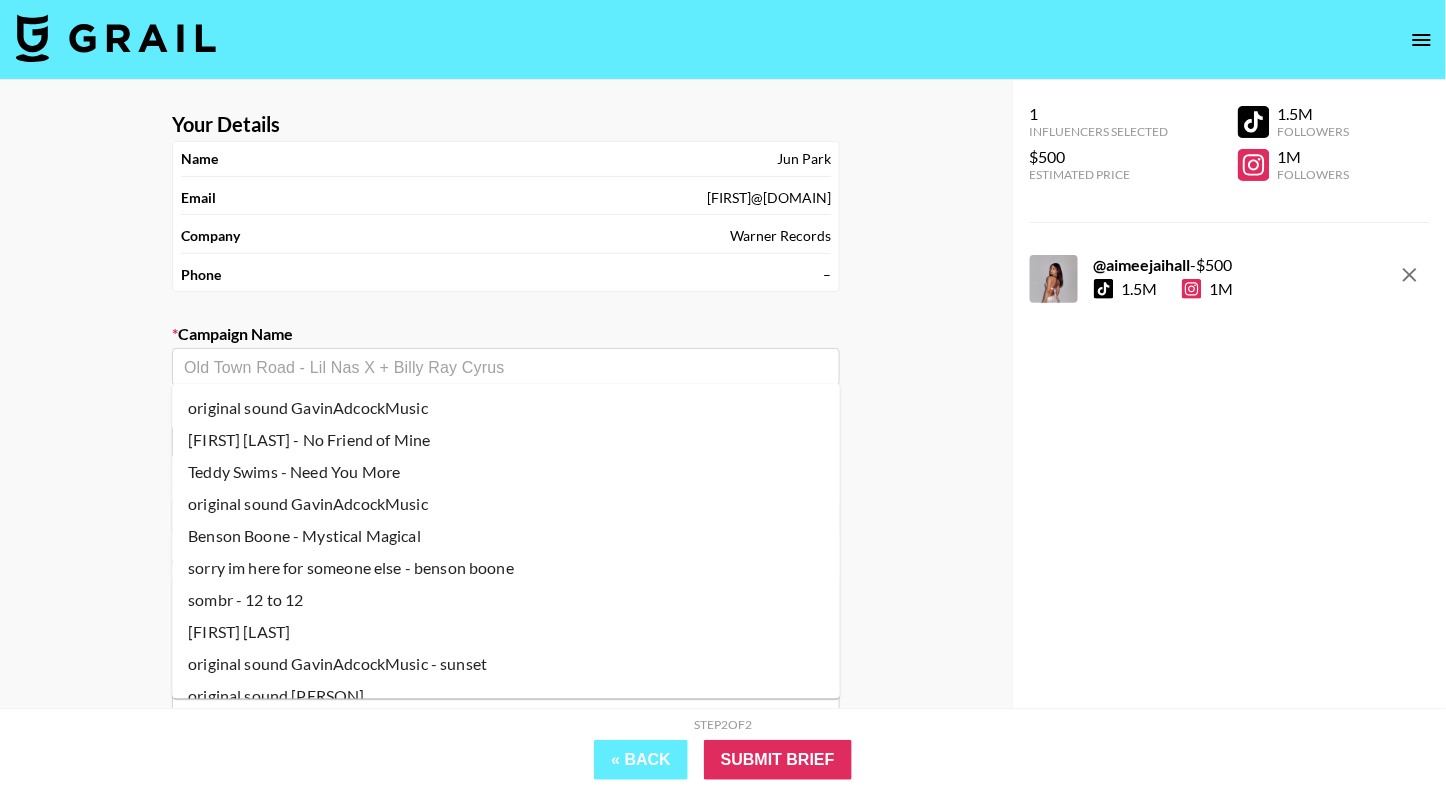 click at bounding box center [506, 367] 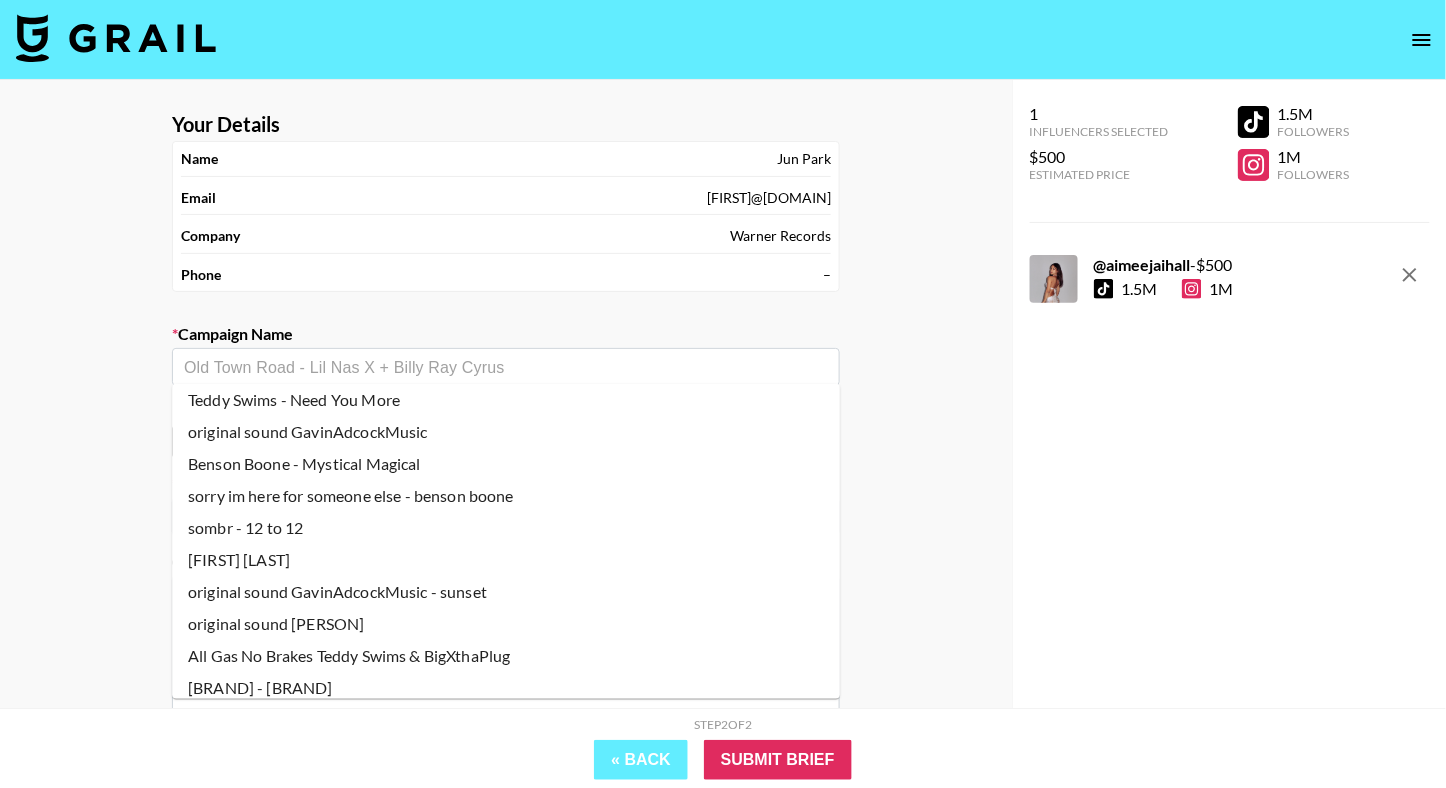scroll, scrollTop: 71, scrollLeft: 0, axis: vertical 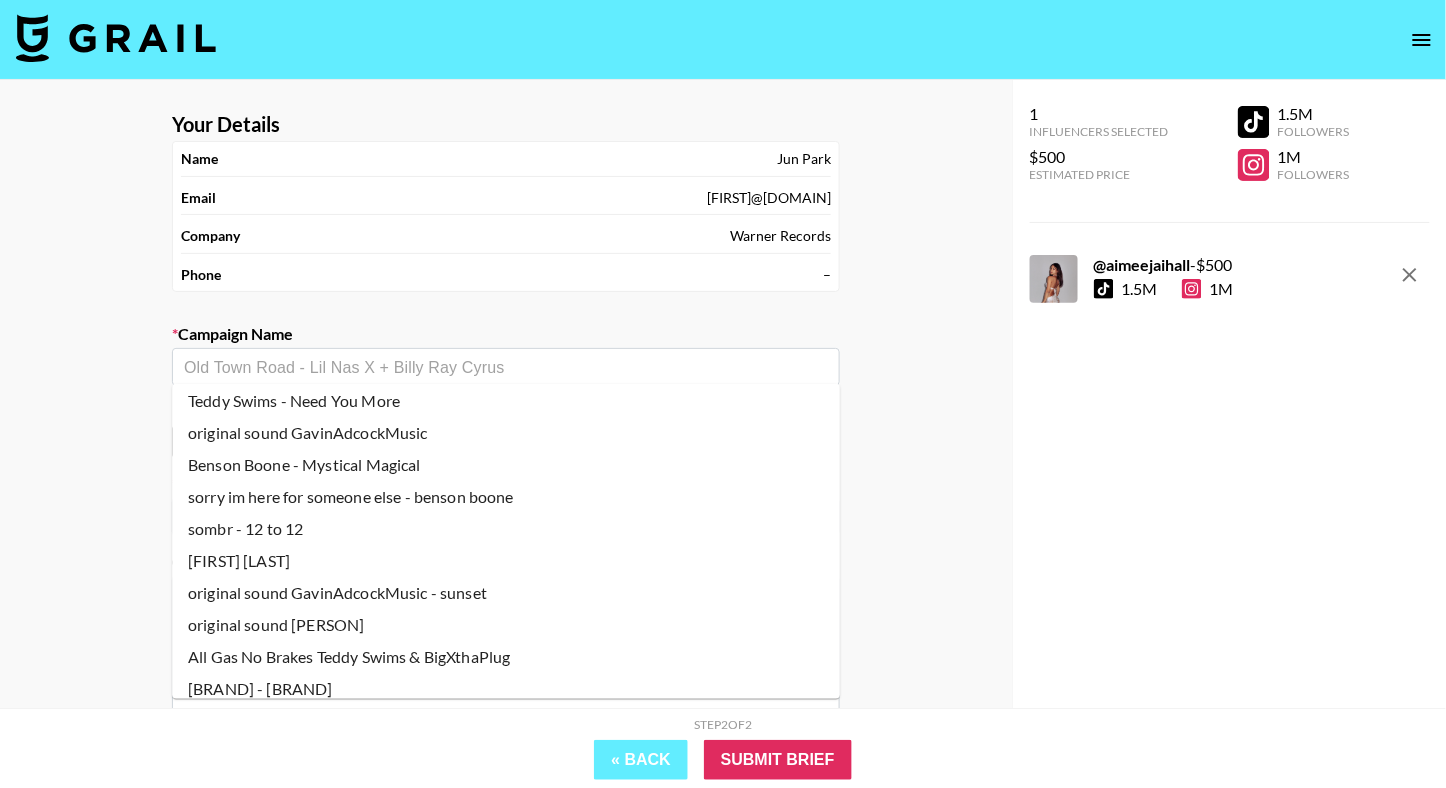 click on "sombr - 12 to 12" at bounding box center [506, 529] 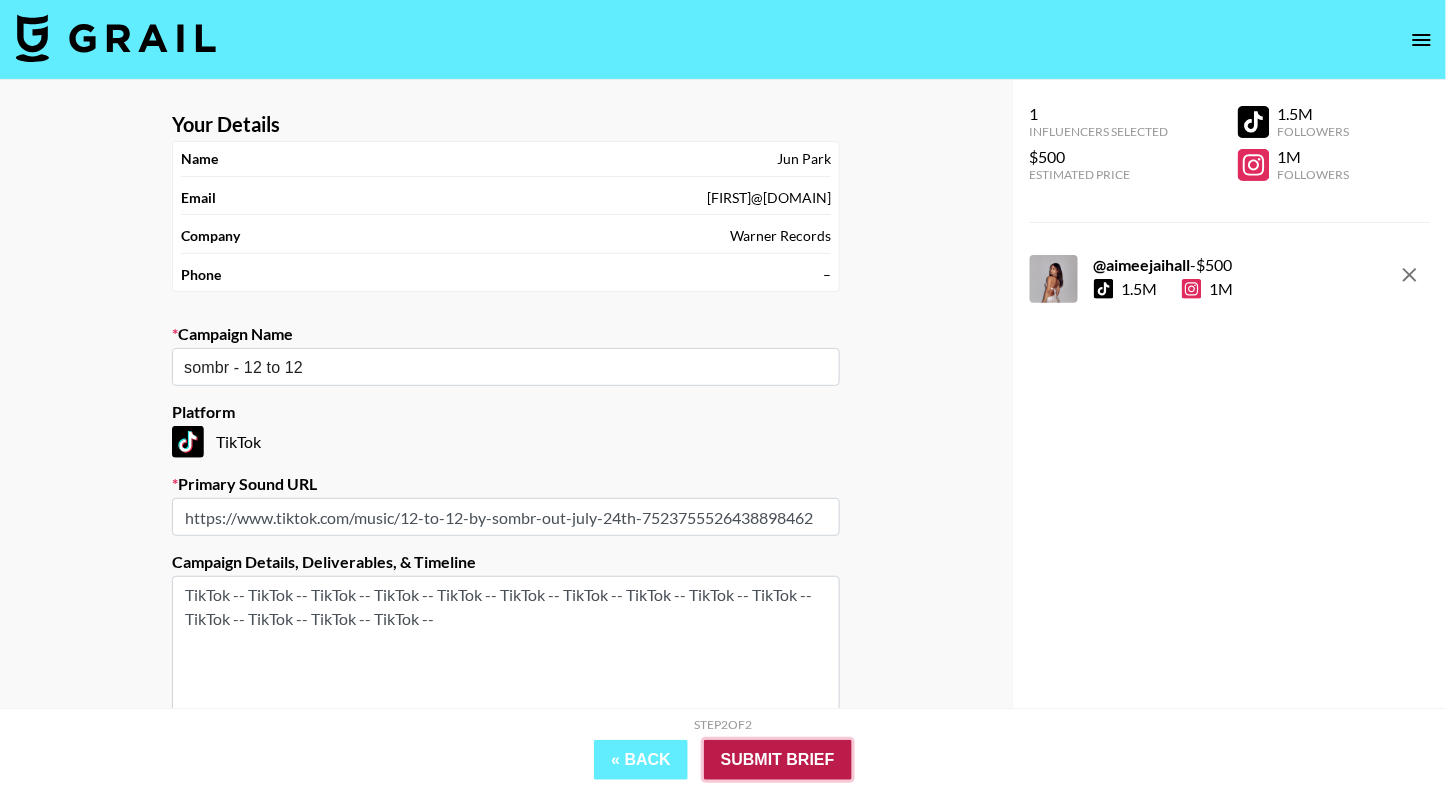 click on "Submit Brief" at bounding box center [778, 760] 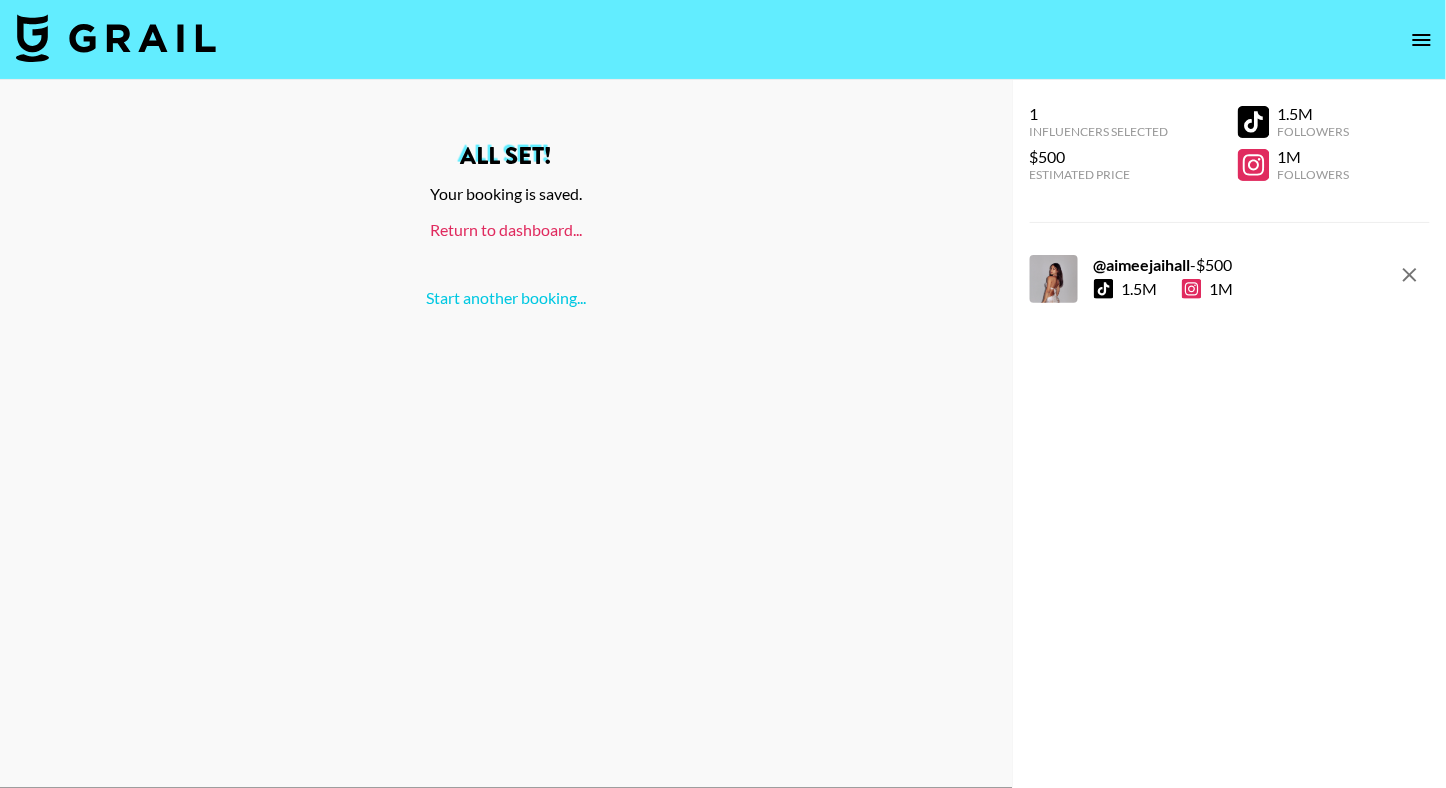 click on "Return to dashboard..." at bounding box center [506, 229] 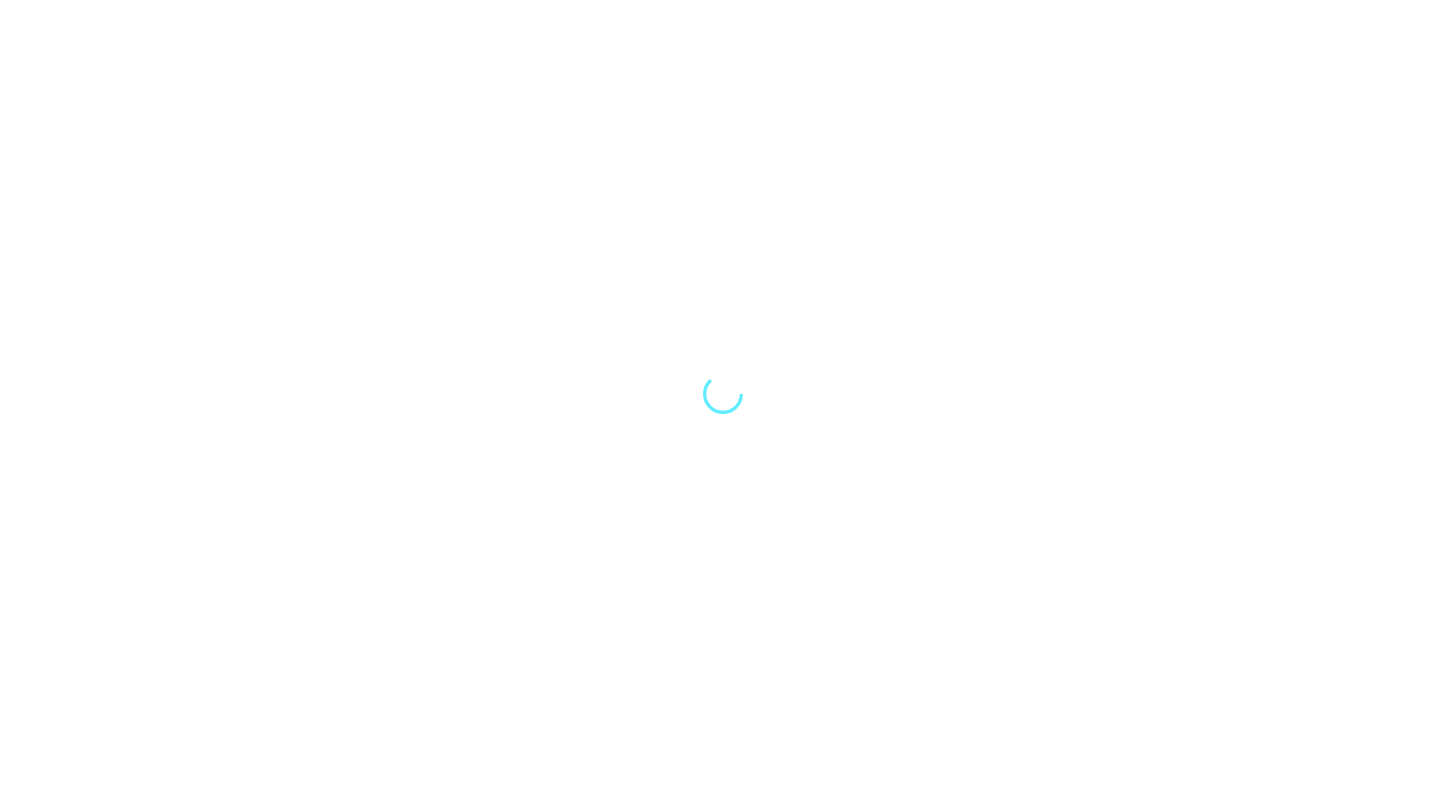 scroll, scrollTop: 0, scrollLeft: 0, axis: both 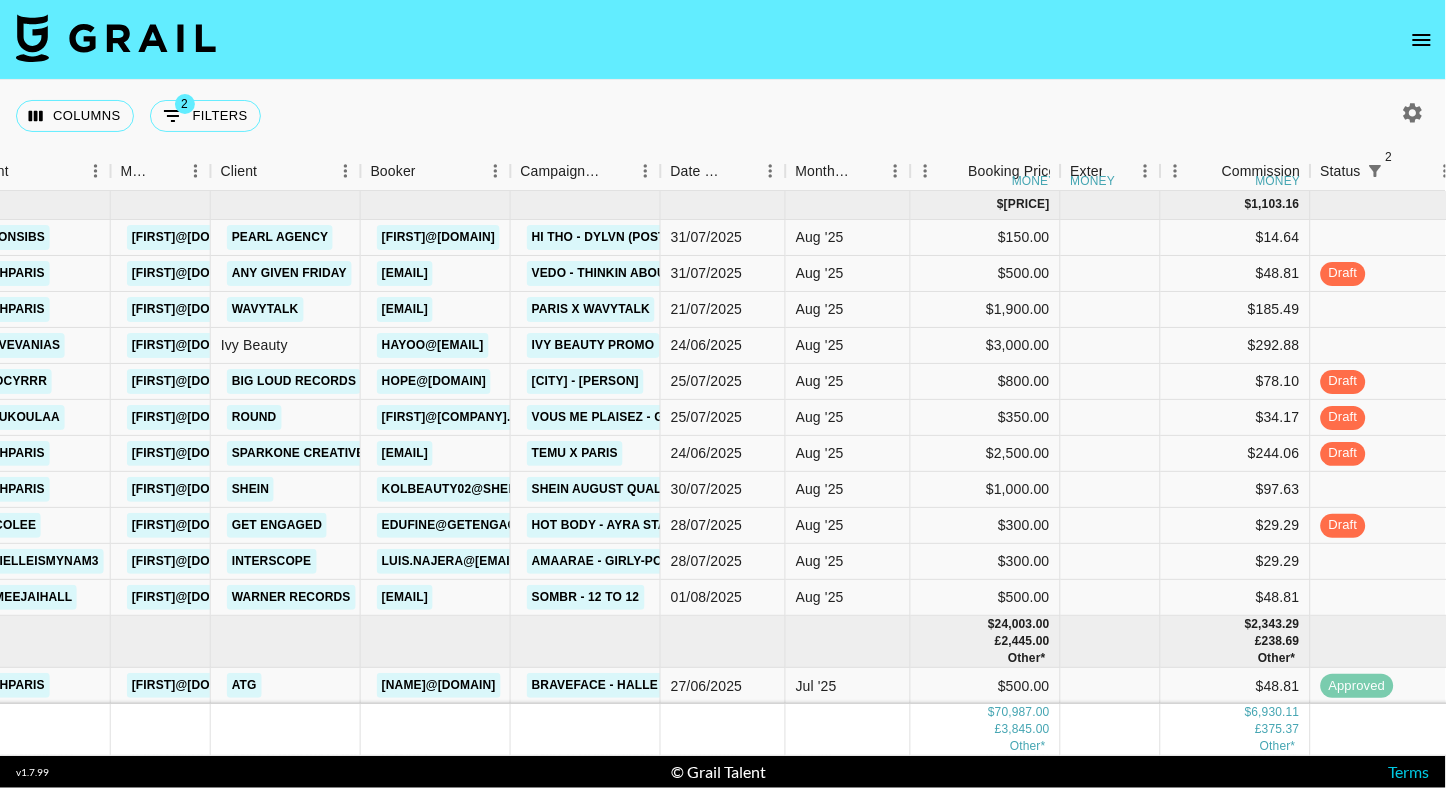 click 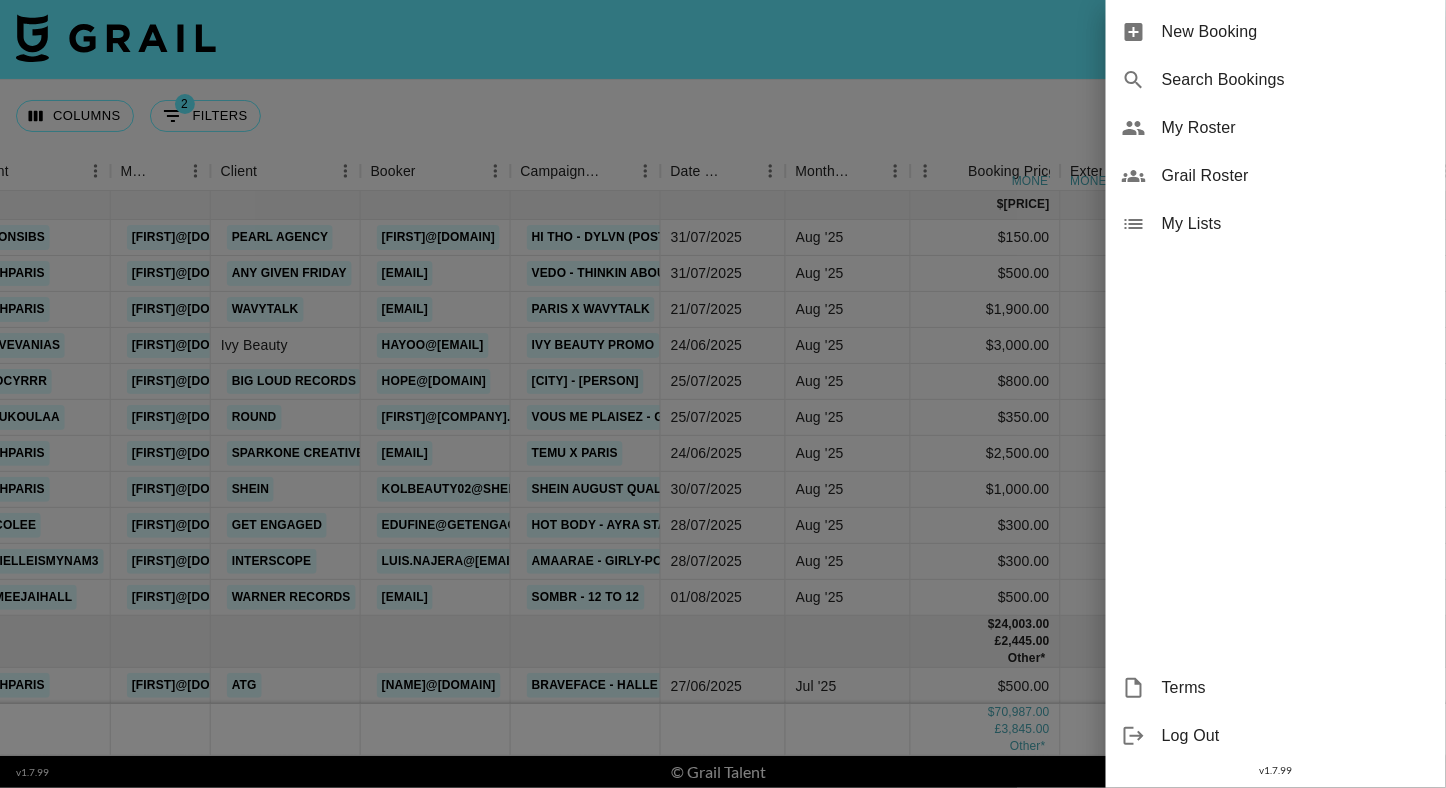 click on "My Roster" at bounding box center [1296, 128] 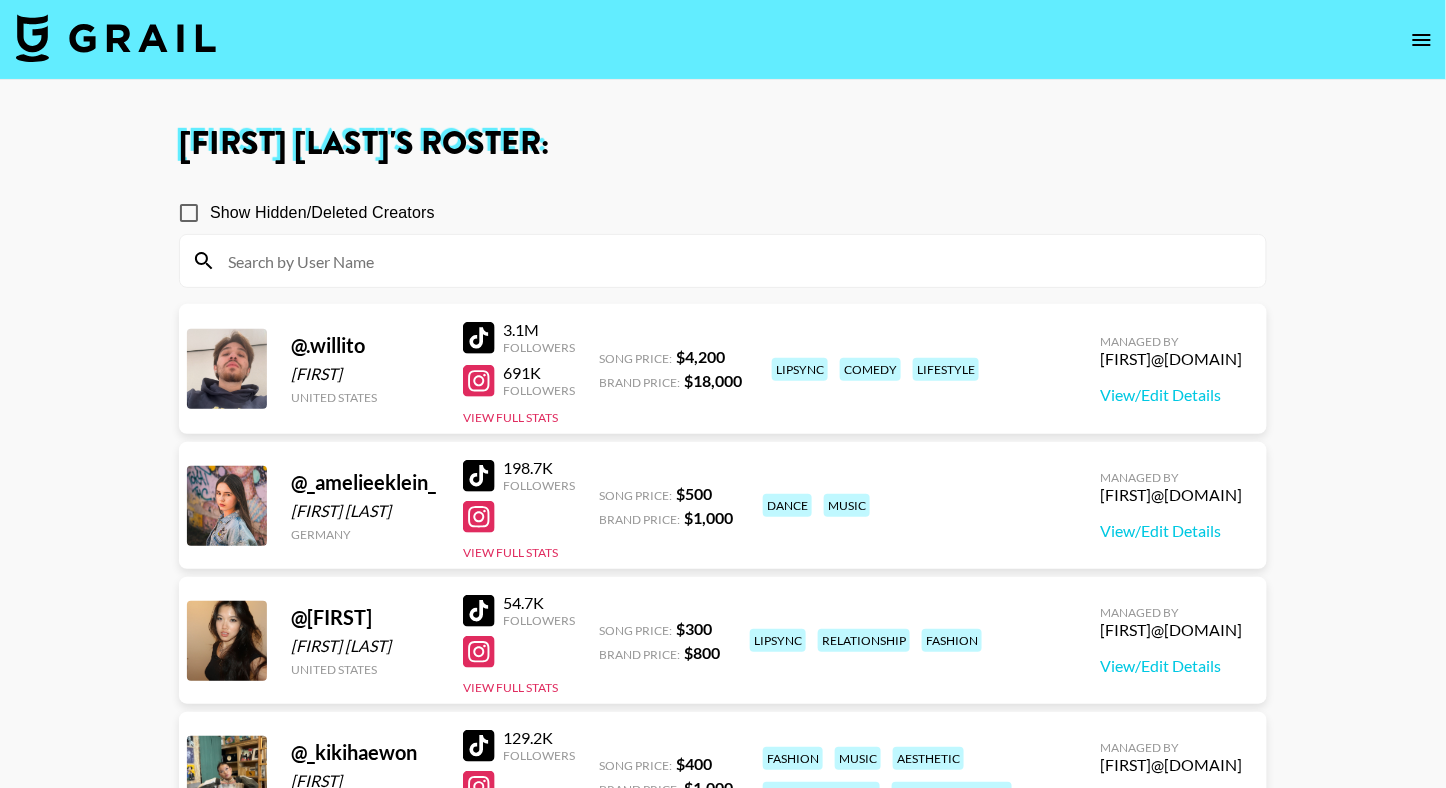 click at bounding box center (735, 261) 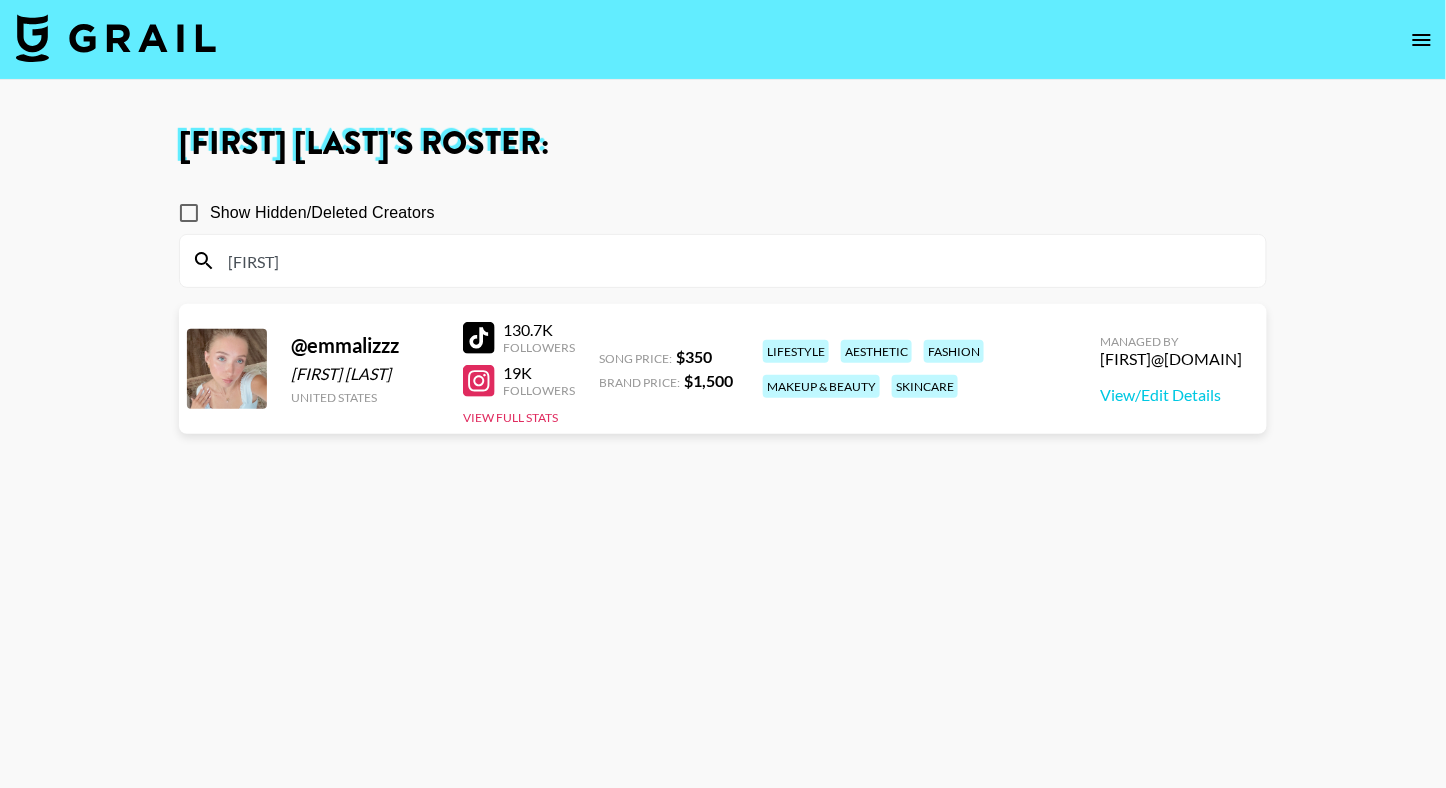 type on "[FIRST]" 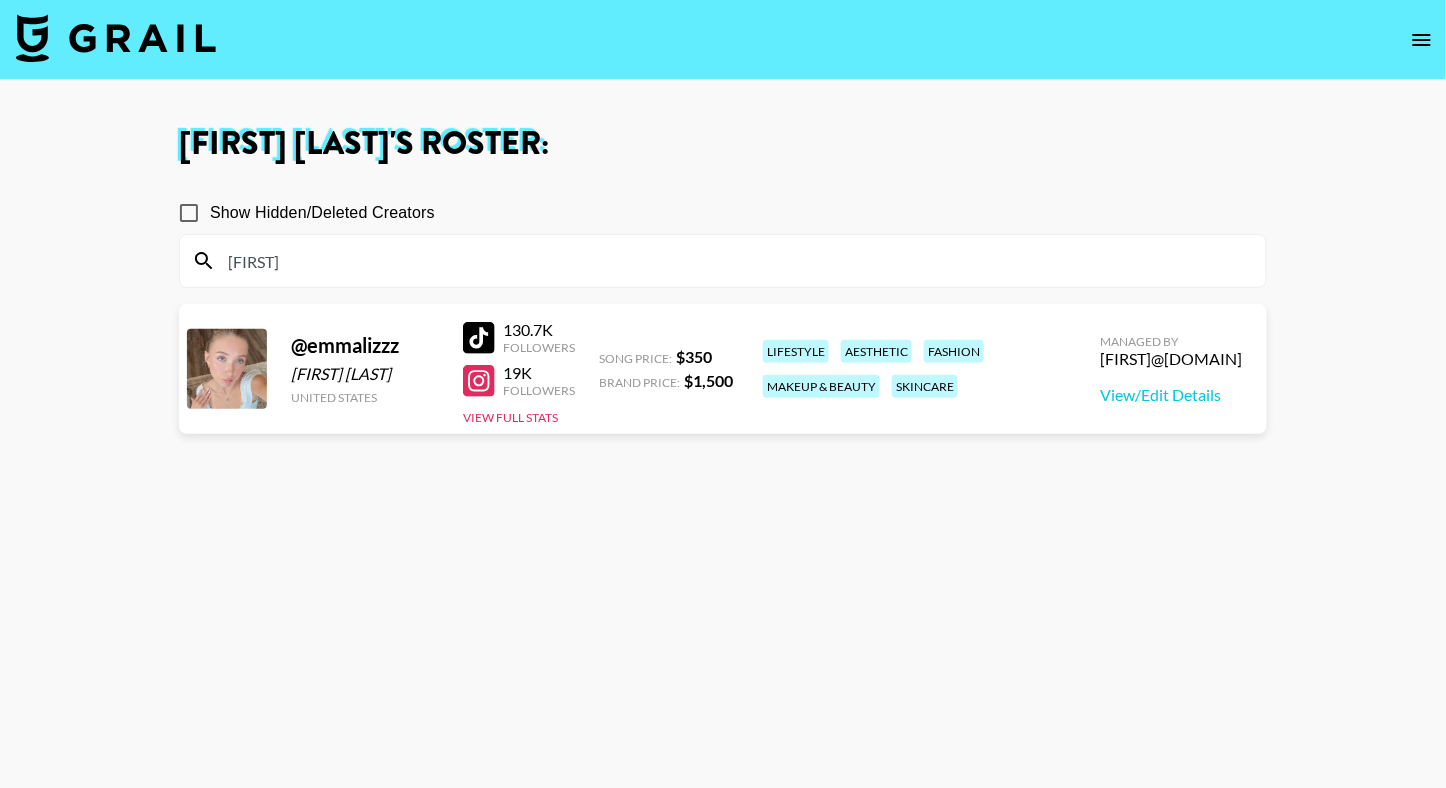 drag, startPoint x: 481, startPoint y: 344, endPoint x: 381, endPoint y: 0, distance: 358.24014 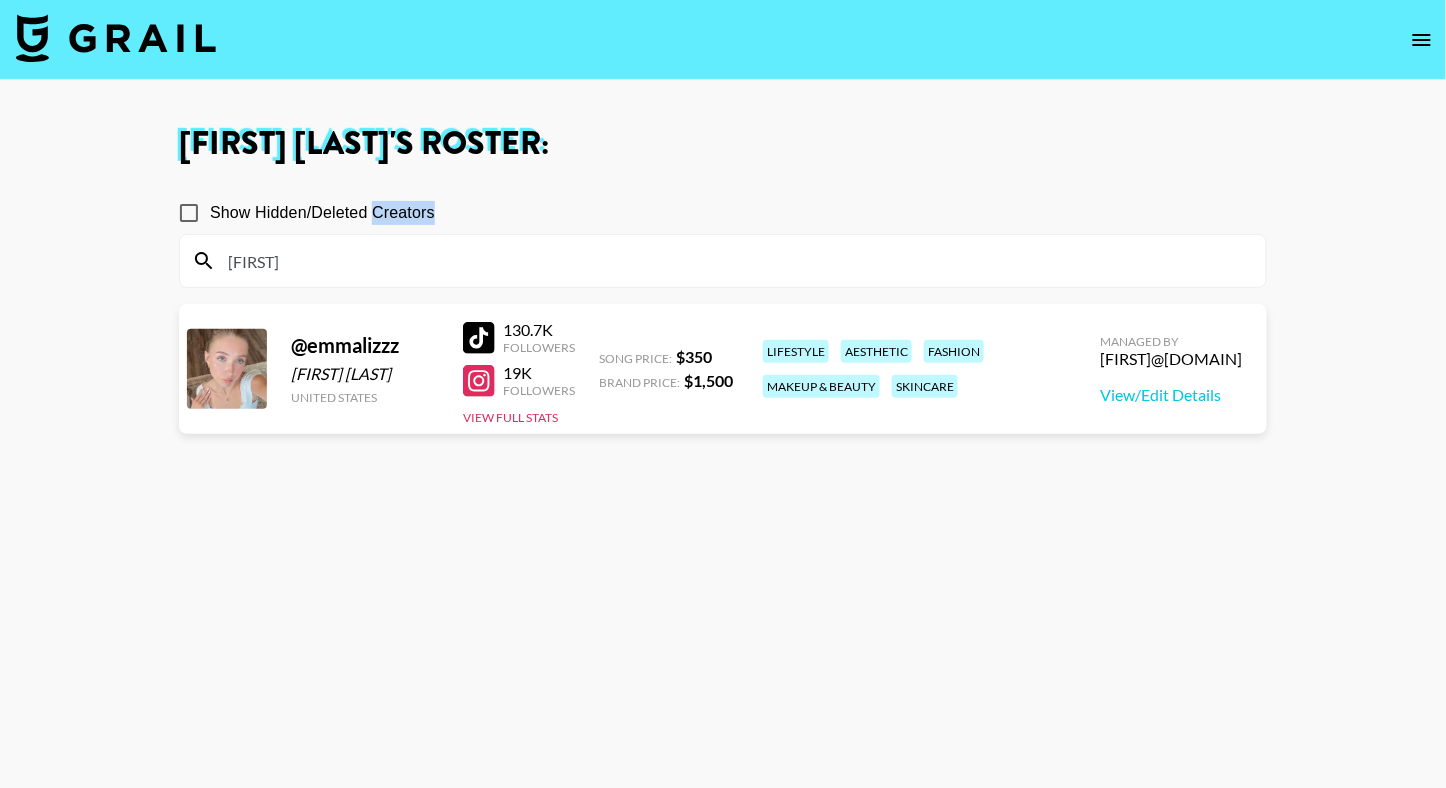 click on "[FIRST]" at bounding box center (723, 261) 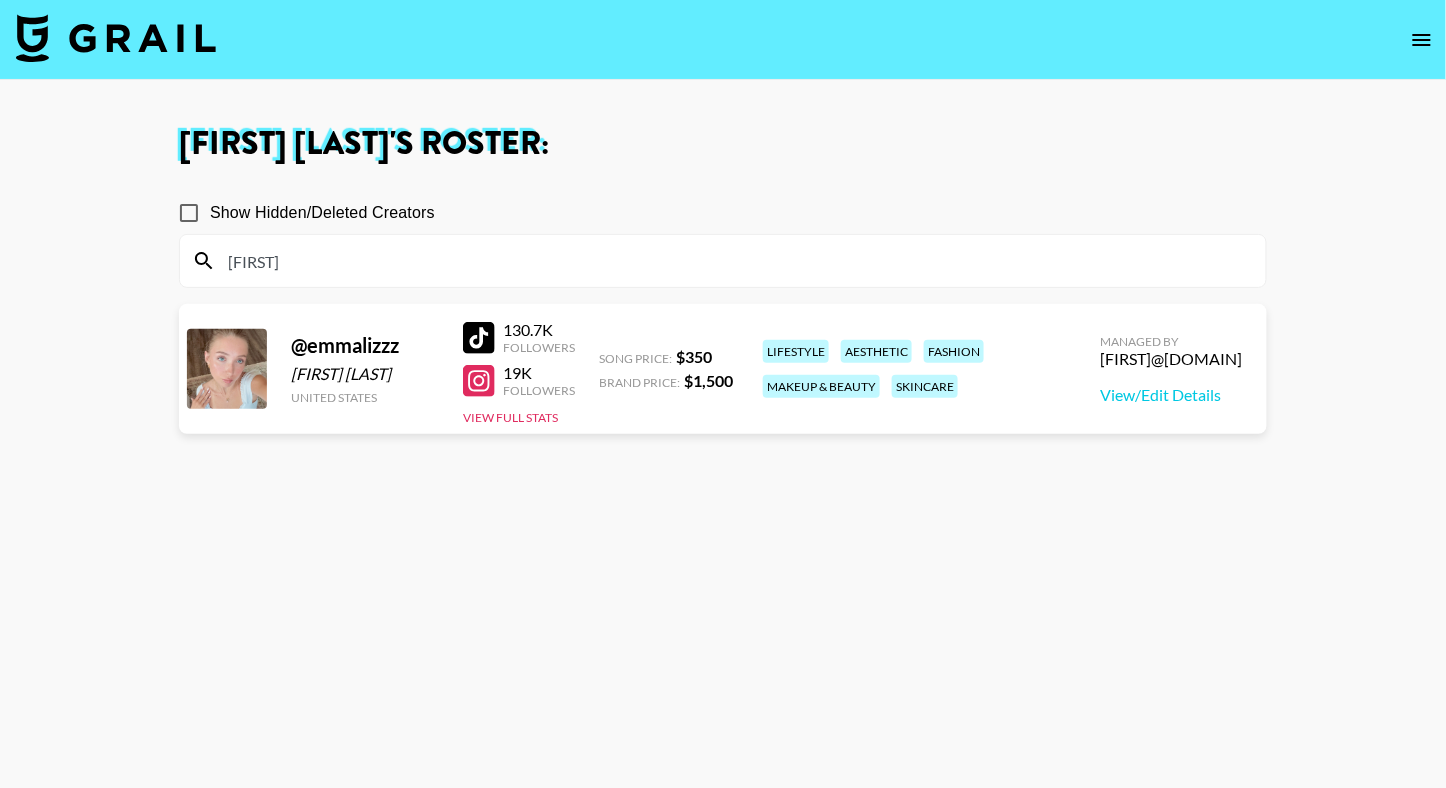 click on "[FIRST]" at bounding box center [723, 261] 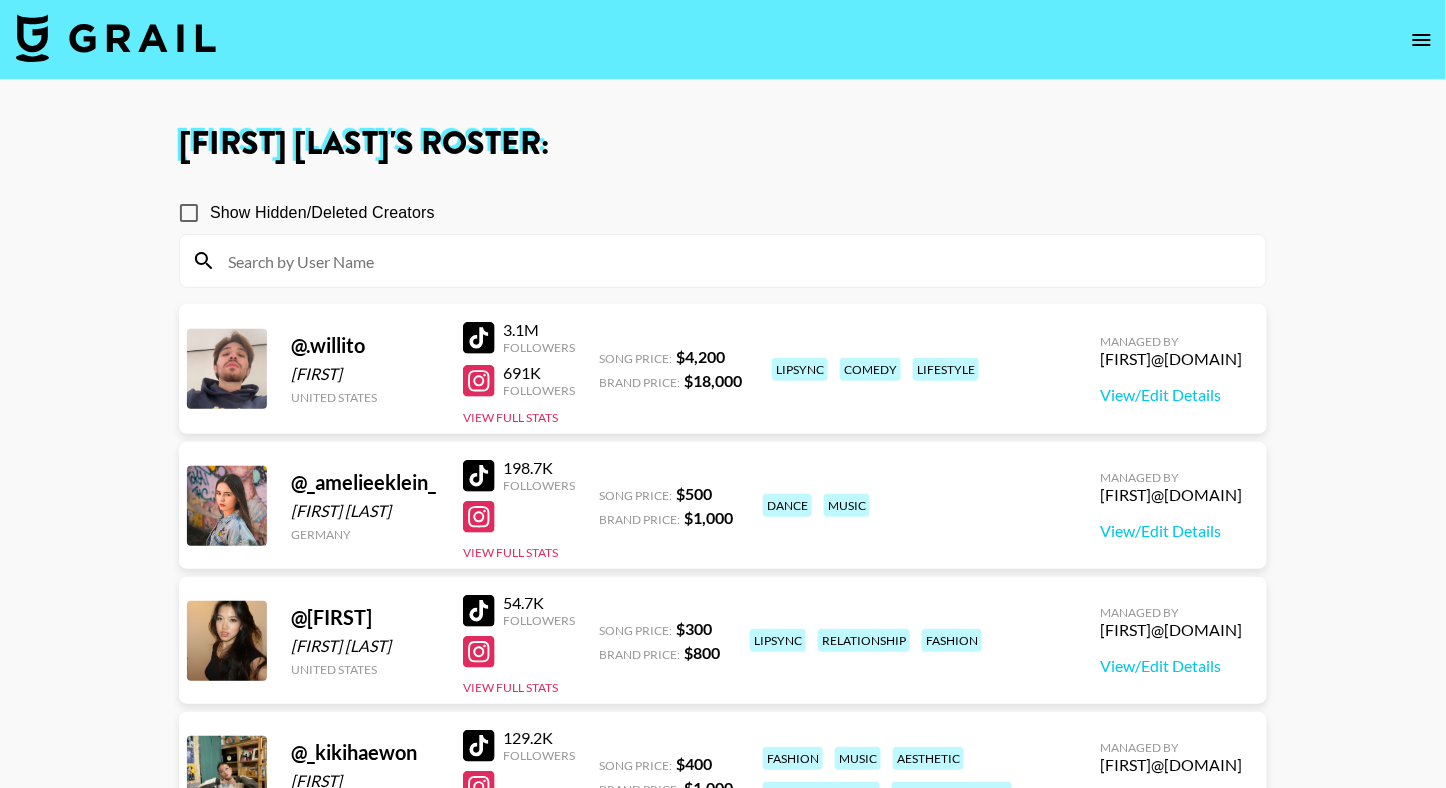 type 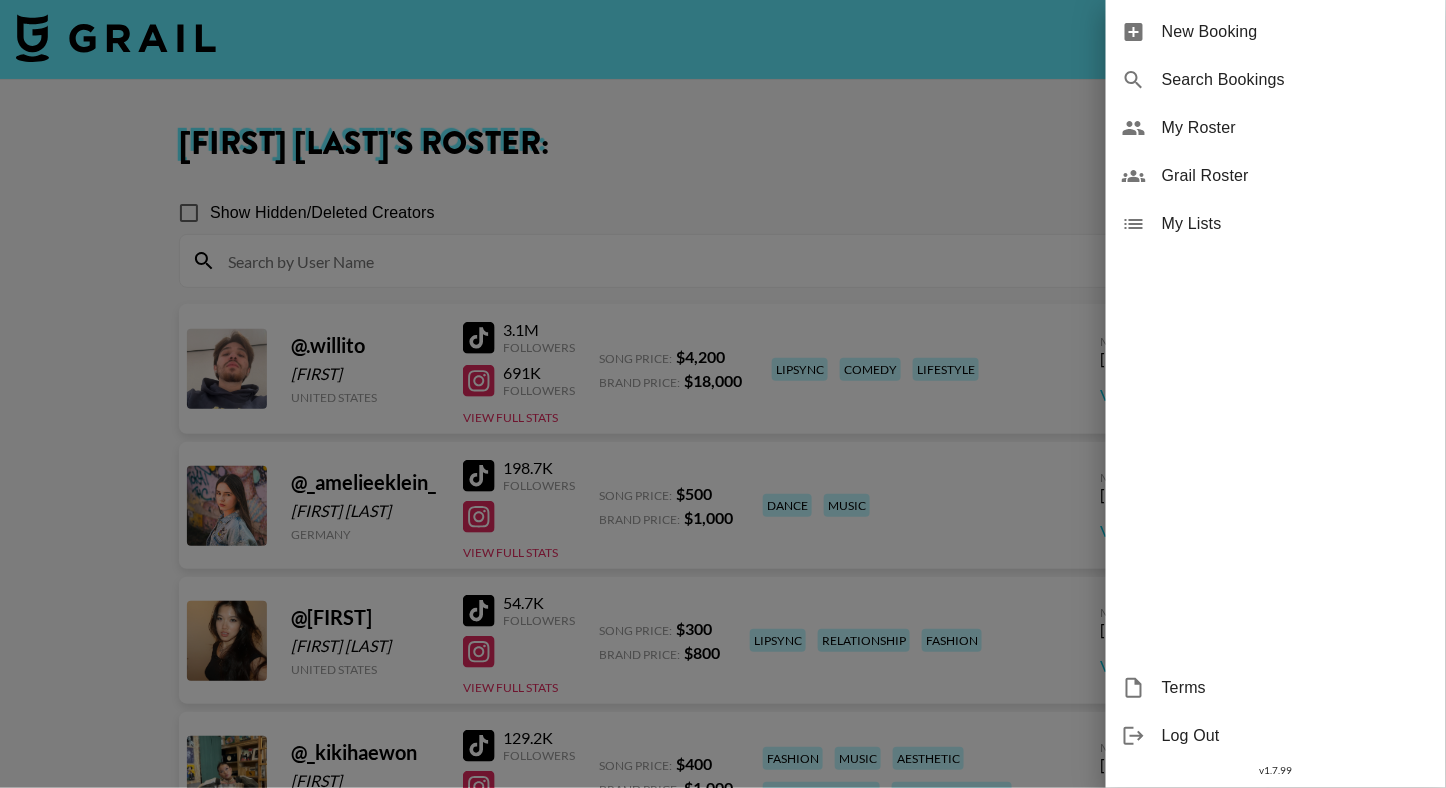 click on "New Booking" at bounding box center [1296, 32] 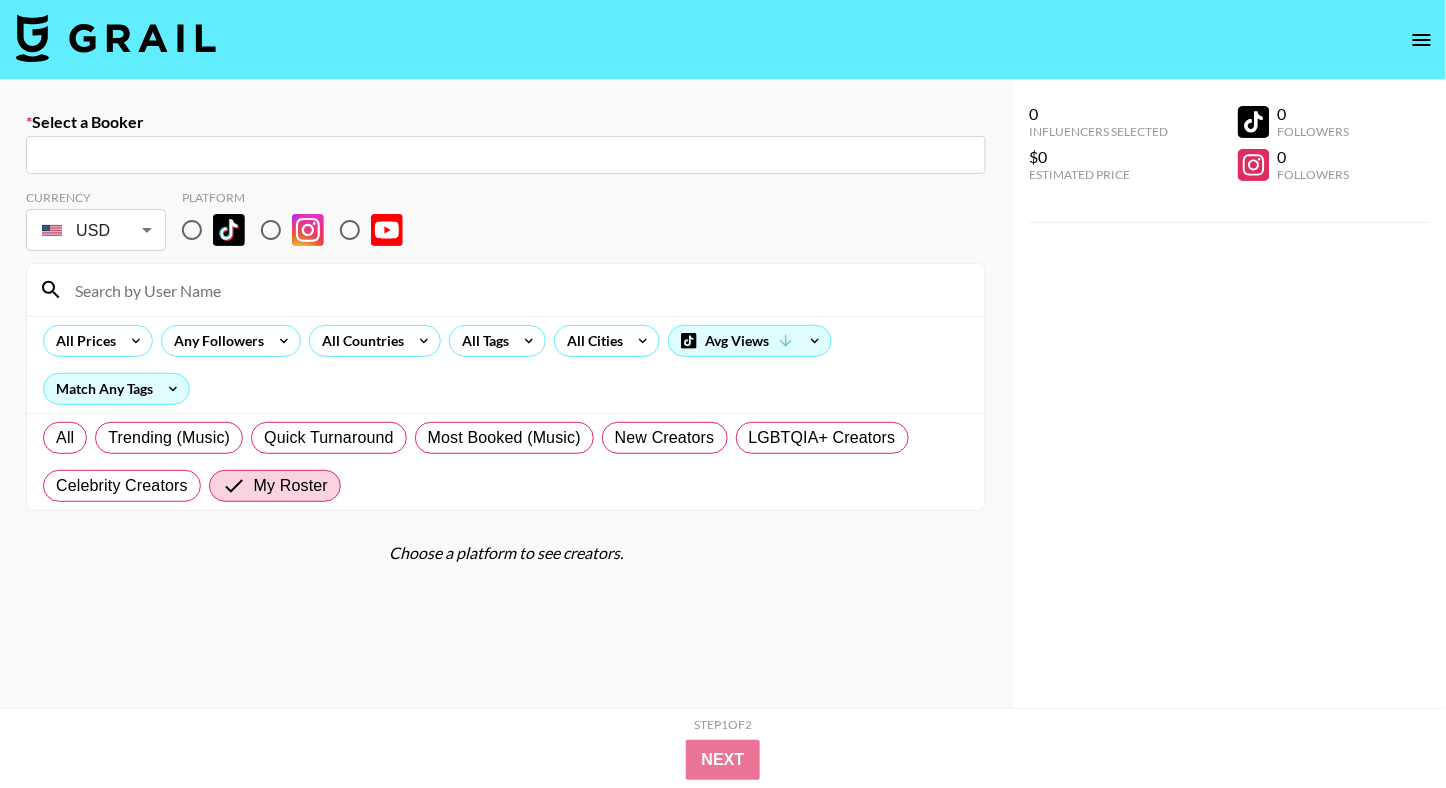 click at bounding box center (506, 155) 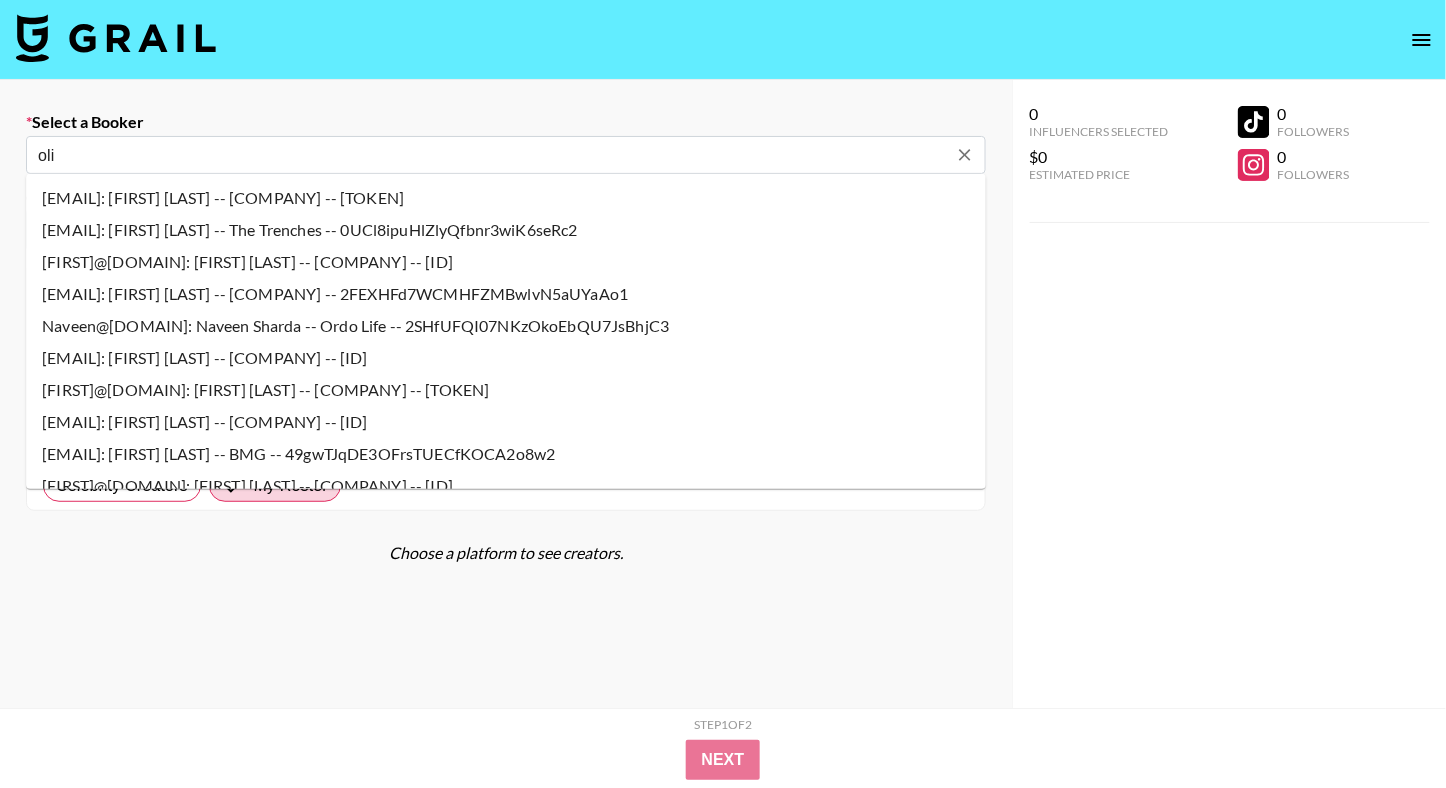 type on "[EMAIL]: [FIRST] [LAST] --  -- [PII]" 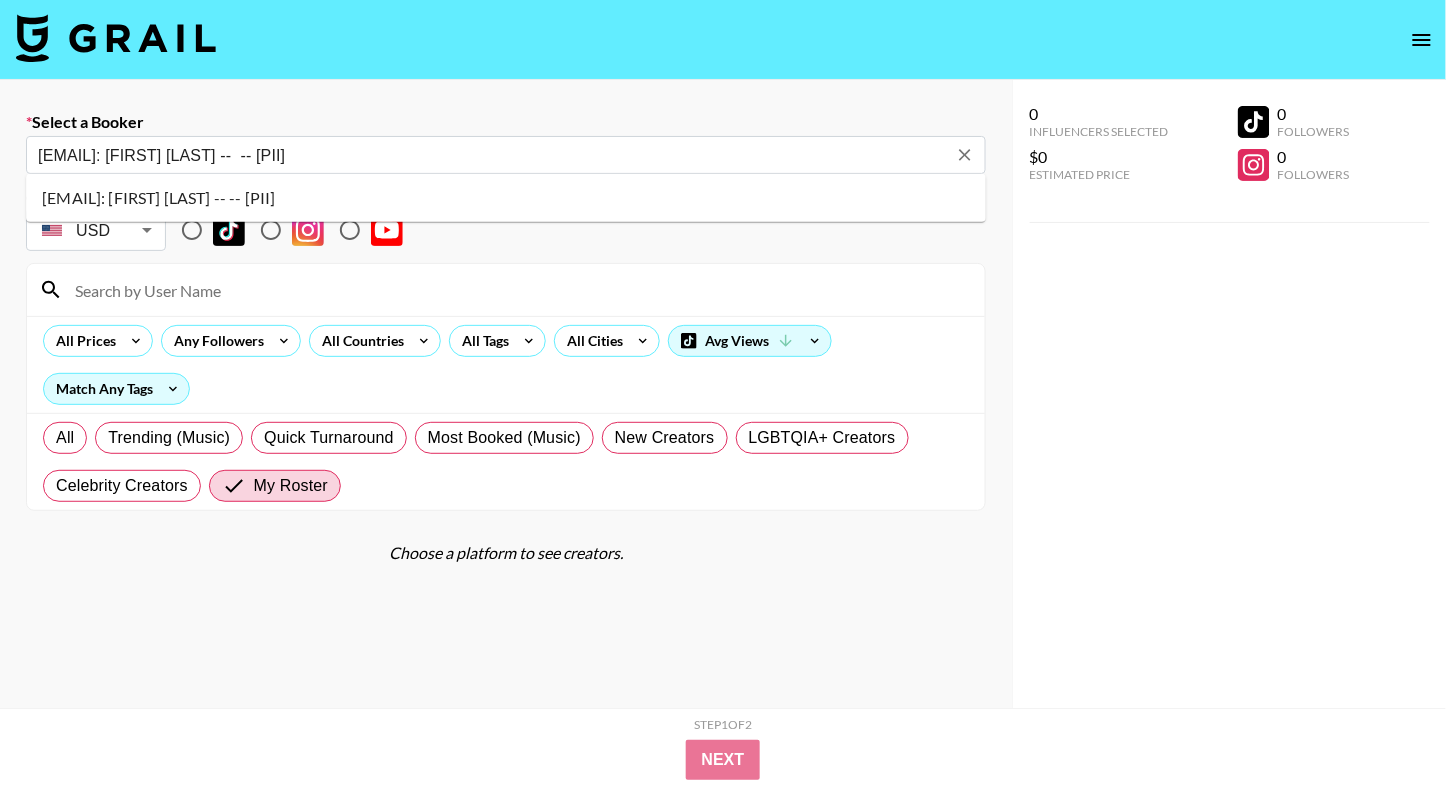 click on "[EMAIL]: [FIRST] [LAST] --  -- [PII]" at bounding box center (506, 198) 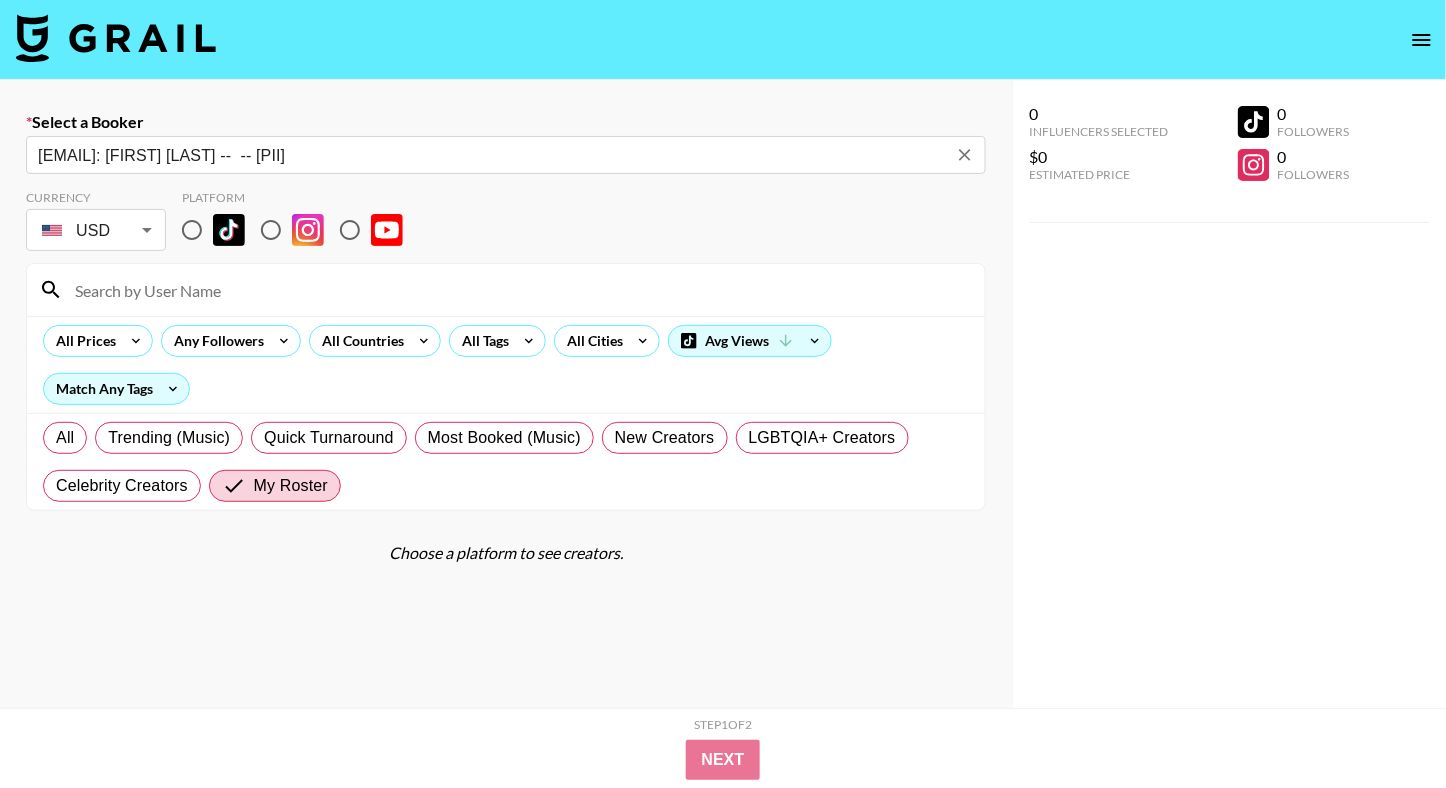 click at bounding box center [192, 230] 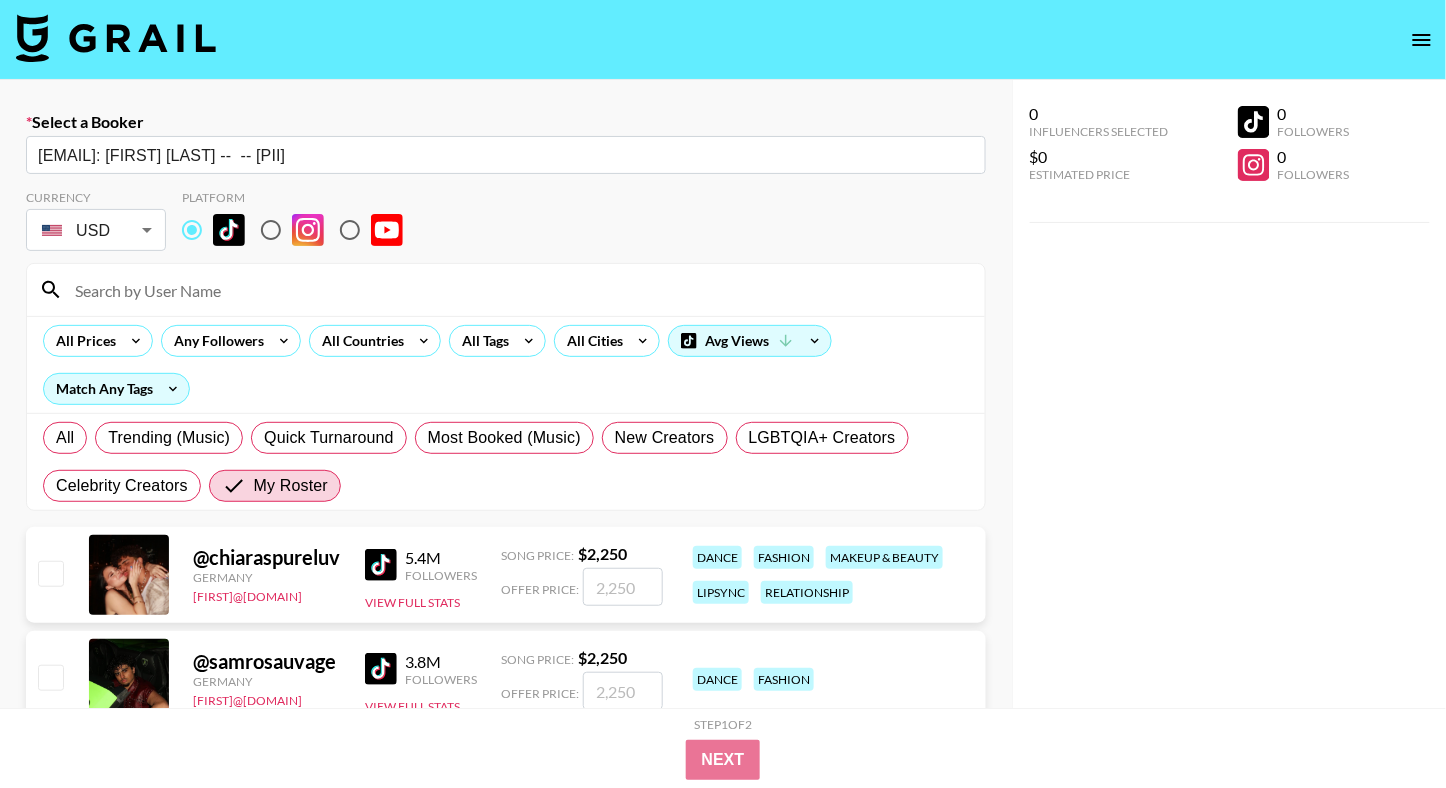 click on "Select a Booker [FIRST]@[DOMAIN]: [FIRST] [LAST] --  -- [ID] ​ Currency USD USD ​ Platform All Prices Any Followers All Countries All Tags All Cities Avg Views Match Any Tags All Trending (Music) Quick Turnaround Most Booked (Music) New Creators LGBTQIA+ Creators Celebrity Creators My Roster @ [USERNAME] [COUNTRY] [FIRST]@[DOMAIN] [FOLLOWERS] Followers View Full Stats   Song Price: $ [PRICE] Offer Price: [TAG] [TAG] [TAG] [TAG] @ [USERNAME] [COUNTRY] [FIRST]@[DOMAIN] [FOLLOWERS] Followers View Full Stats   Song Price: $ [PRICE] Offer Price: [TAG] [TAG] @ .[USERNAME] [COUNTRY] [FIRST]@[DOMAIN] [FOLLOWERS] Followers View Full Stats   Song Price: $ [PRICE] Offer Price: [TAG] [TAG] [TAG] @ [USERNAME] [COUNTRY] [FIRST]@[DOMAIN] [FOLLOWERS] Followers View Full Stats   Song Price: $ [PRICE] Offer Price: [TAG] [TAG] @ [USERNAME] [COUNTRY] [FIRST]@[DOMAIN] [FOLLOWERS] Followers View Full Stats   Song Price: $ [PRICE] Offer Price: [TAG]" at bounding box center [723, 13407] 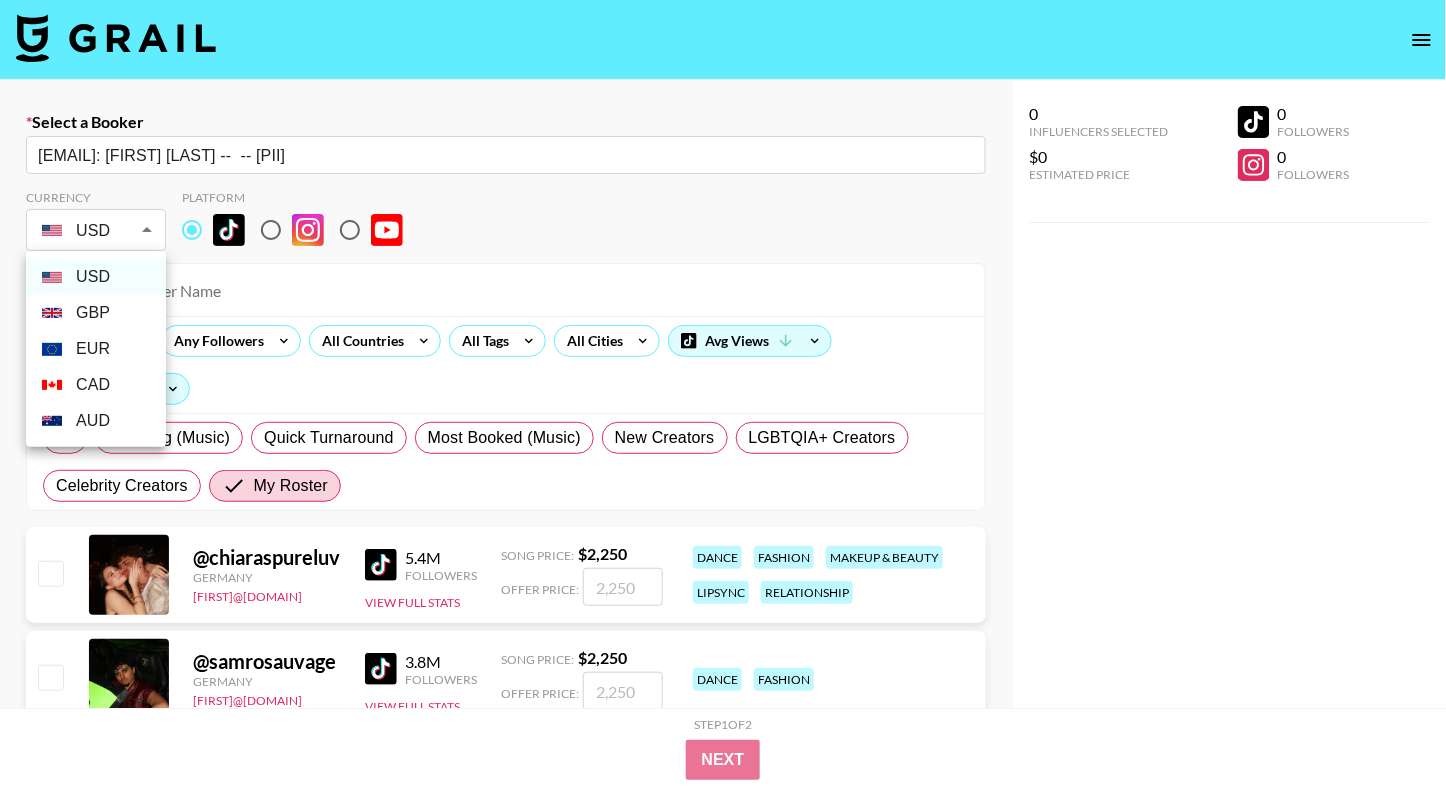 click on "GBP" at bounding box center [96, 313] 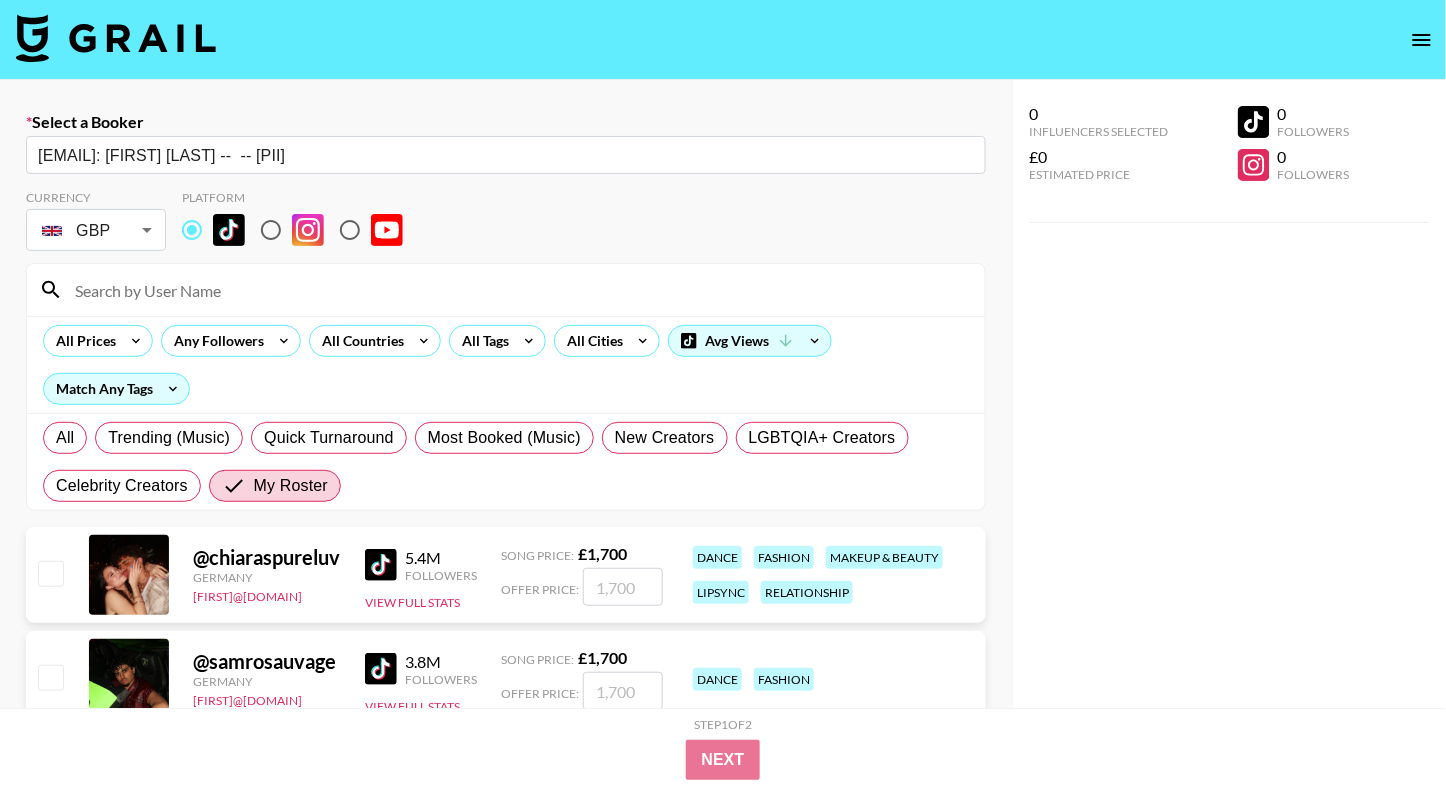 click at bounding box center (518, 290) 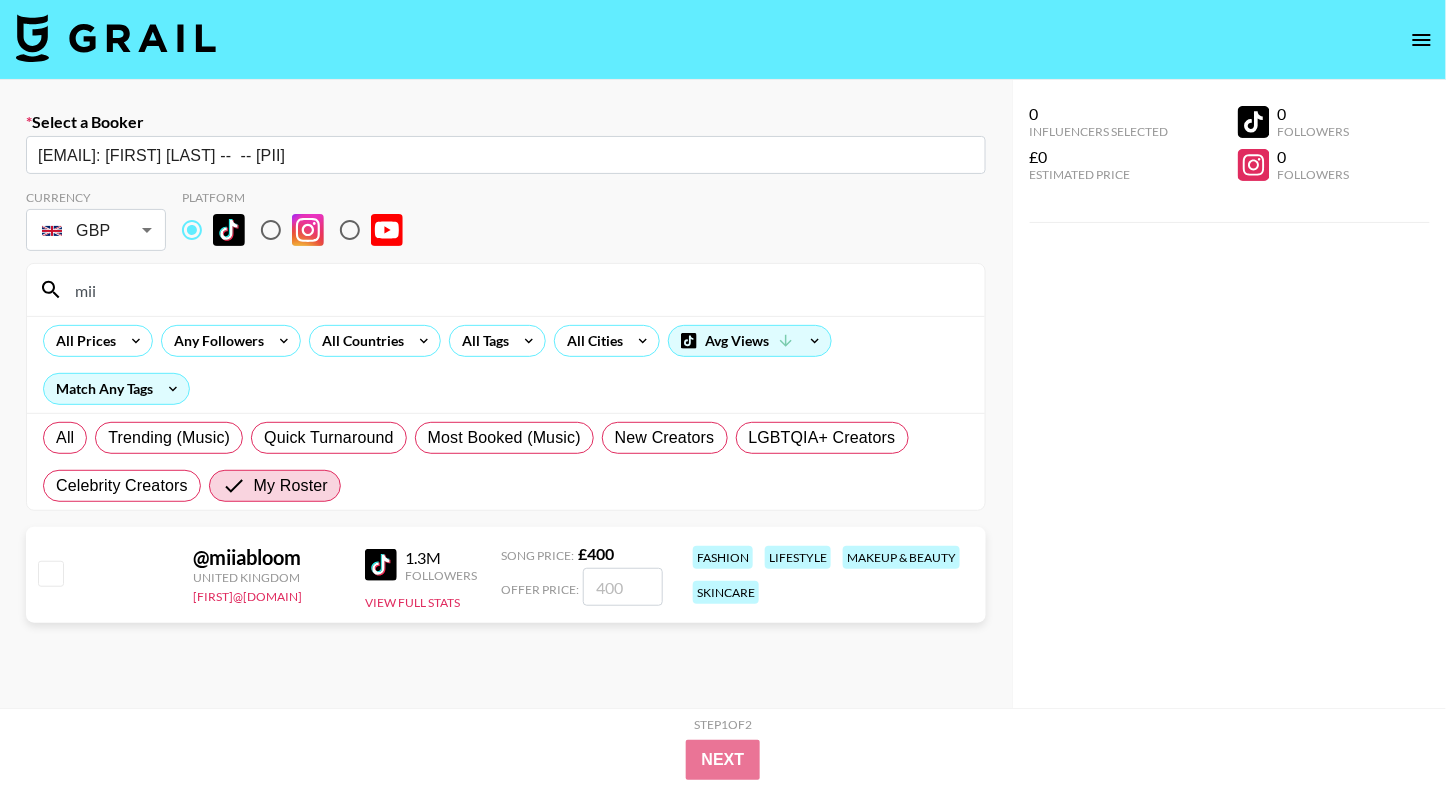 type on "mii" 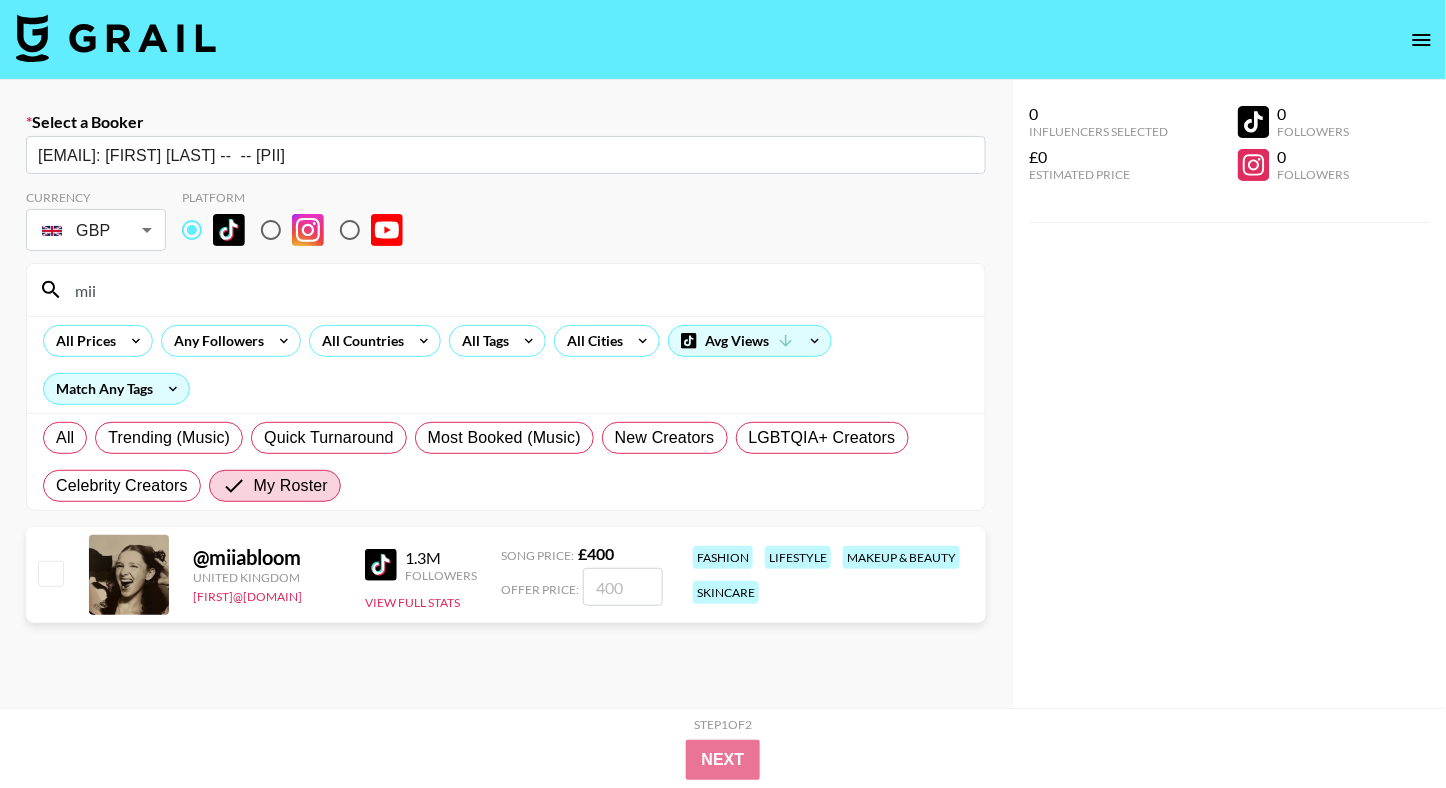 click at bounding box center (116, 38) 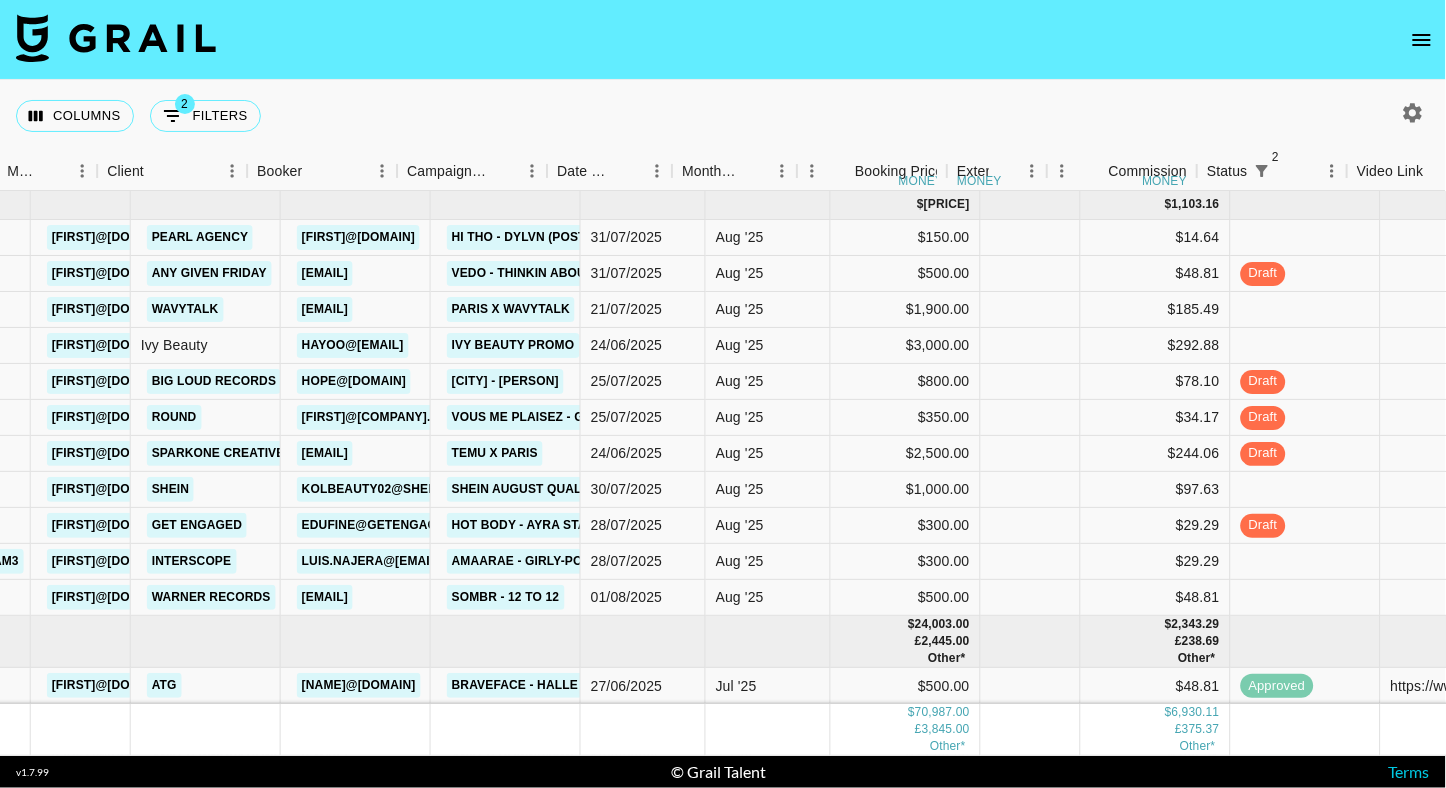 scroll, scrollTop: 0, scrollLeft: 597, axis: horizontal 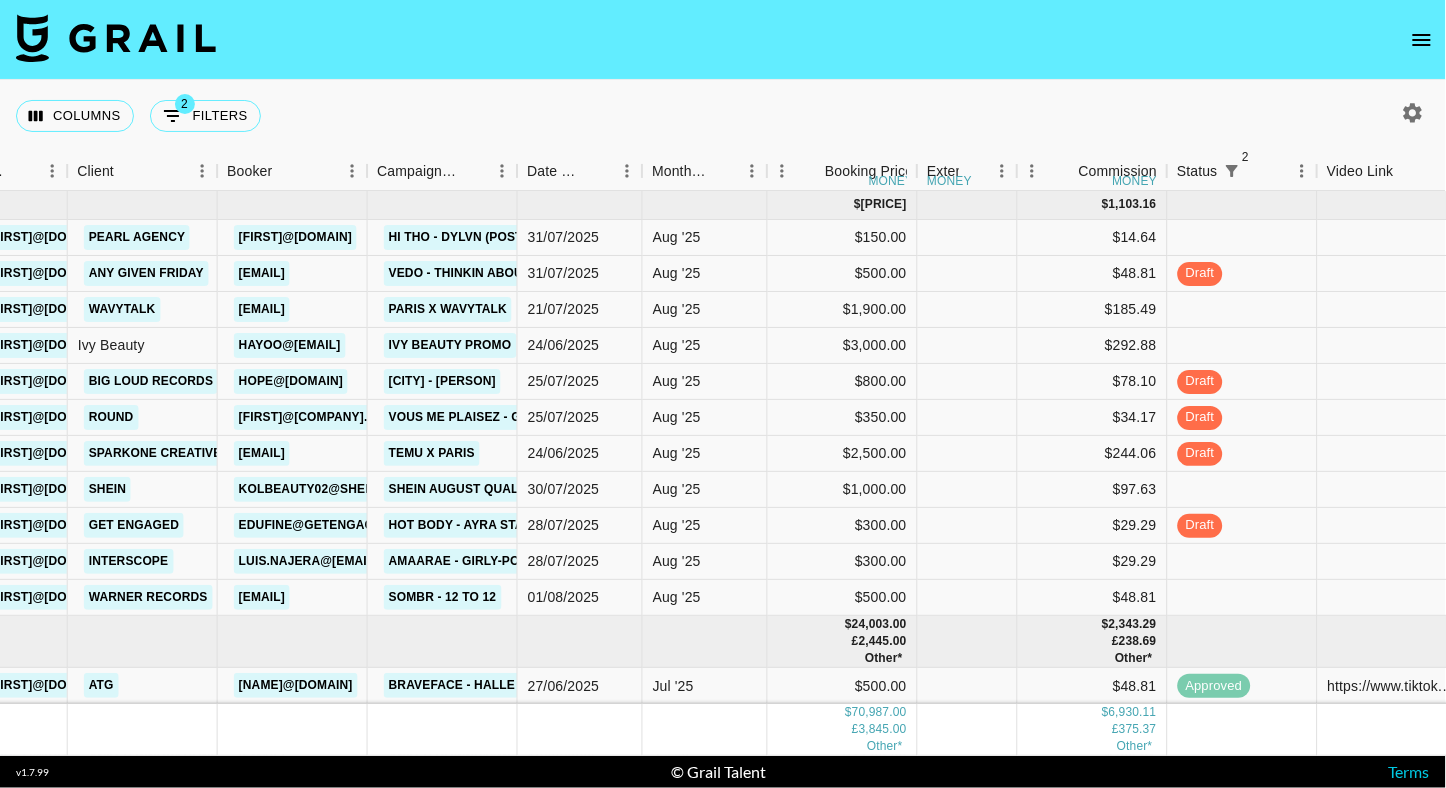 click 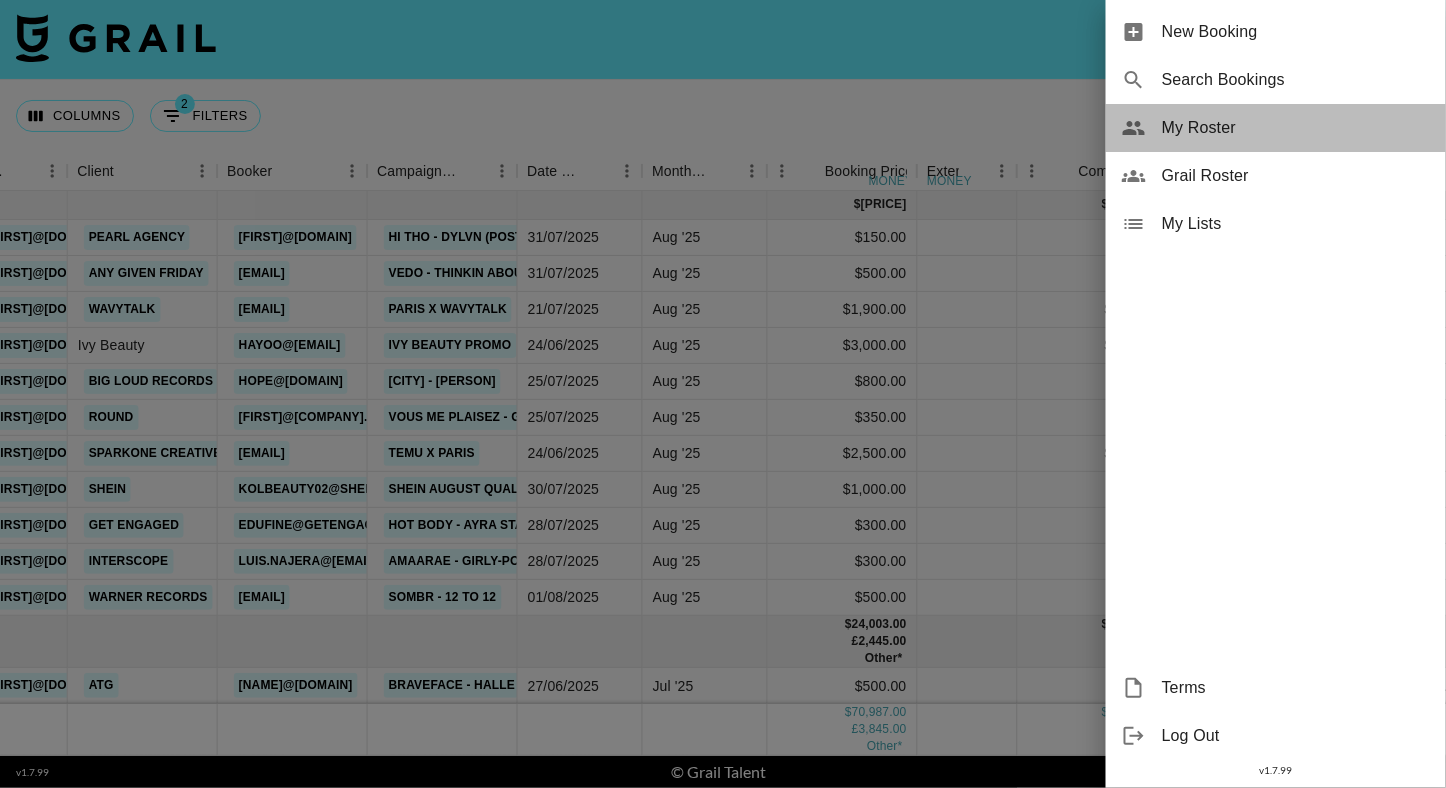 click on "My Roster" at bounding box center (1296, 128) 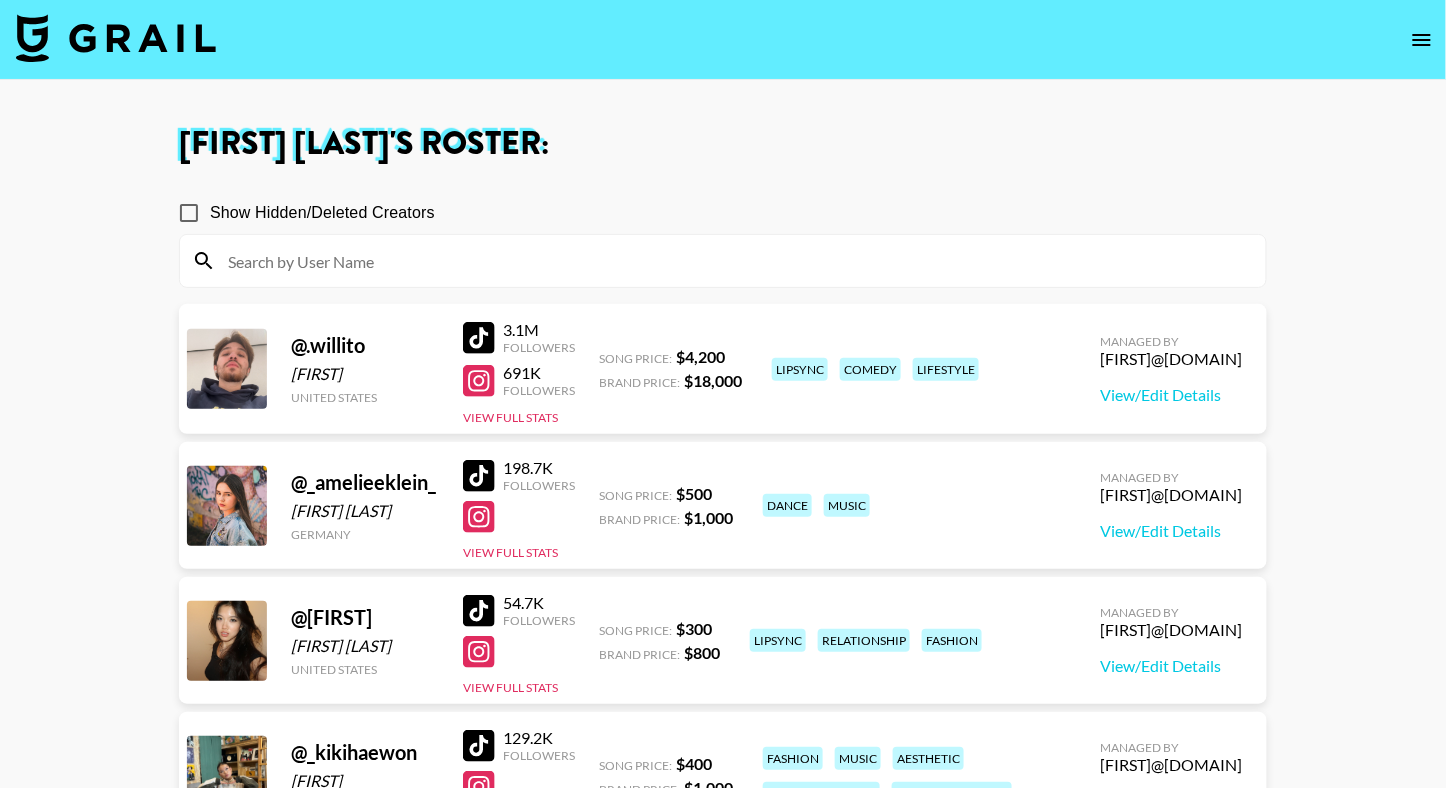 click at bounding box center (735, 261) 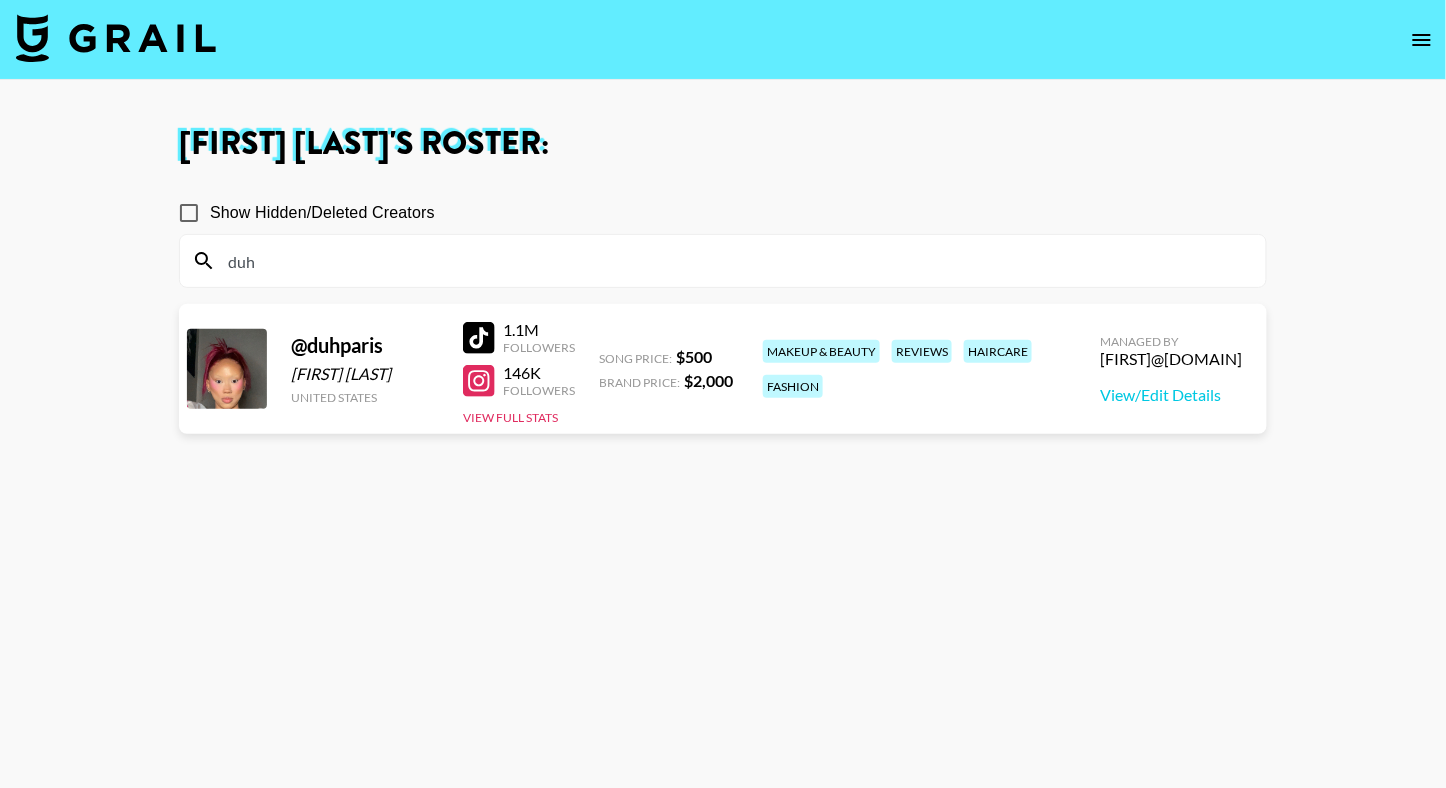 type on "duh" 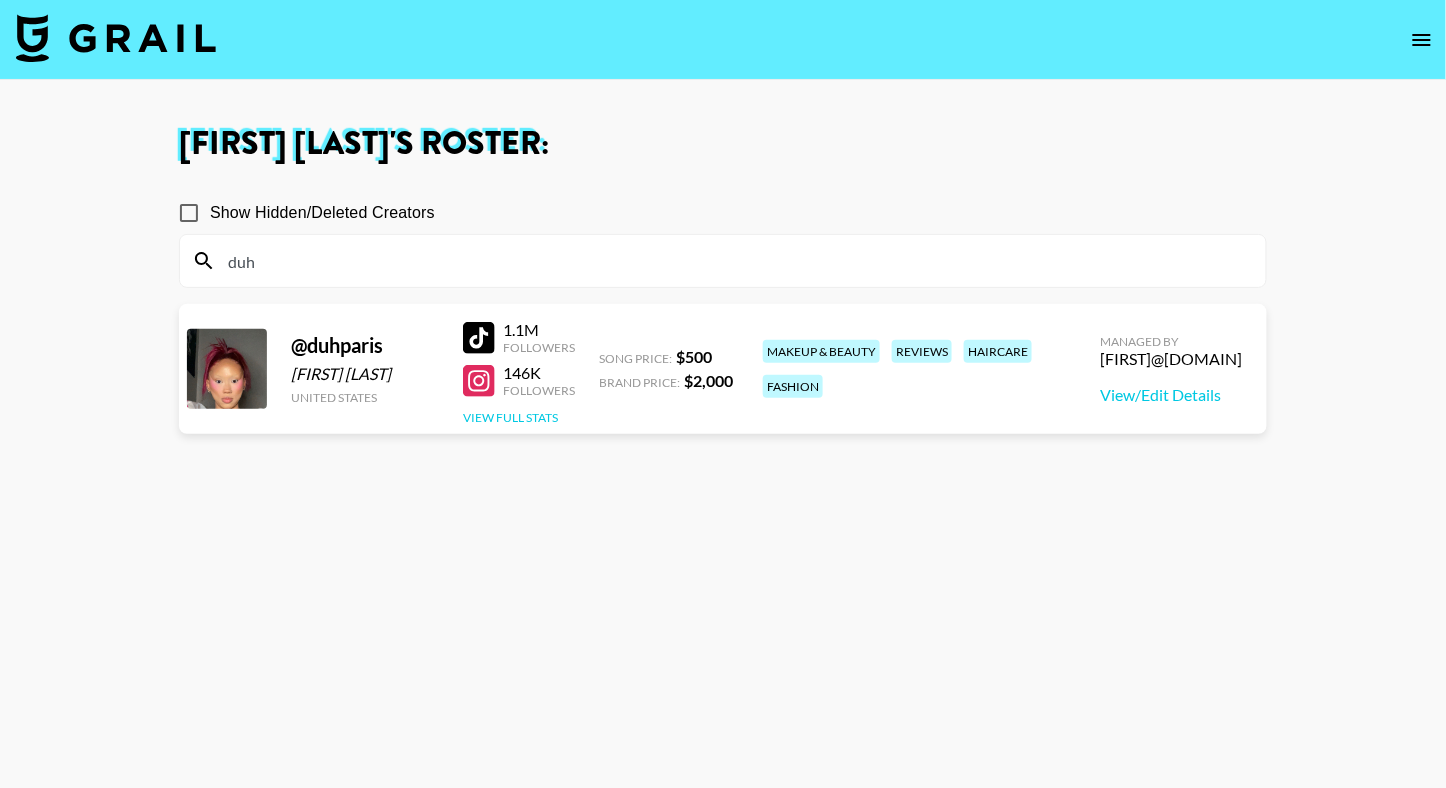 click on "View Full Stats" at bounding box center [510, 417] 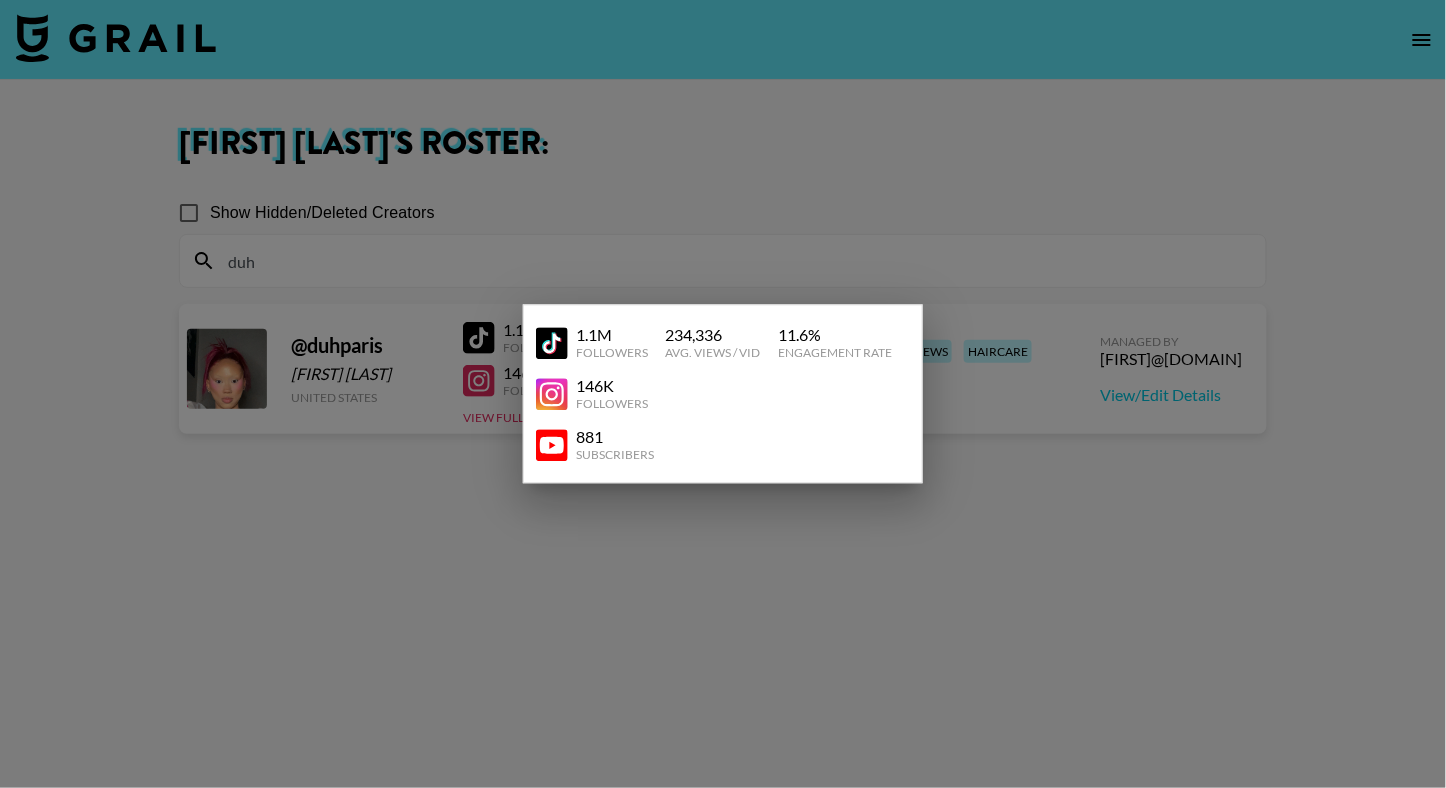 click at bounding box center [552, 445] 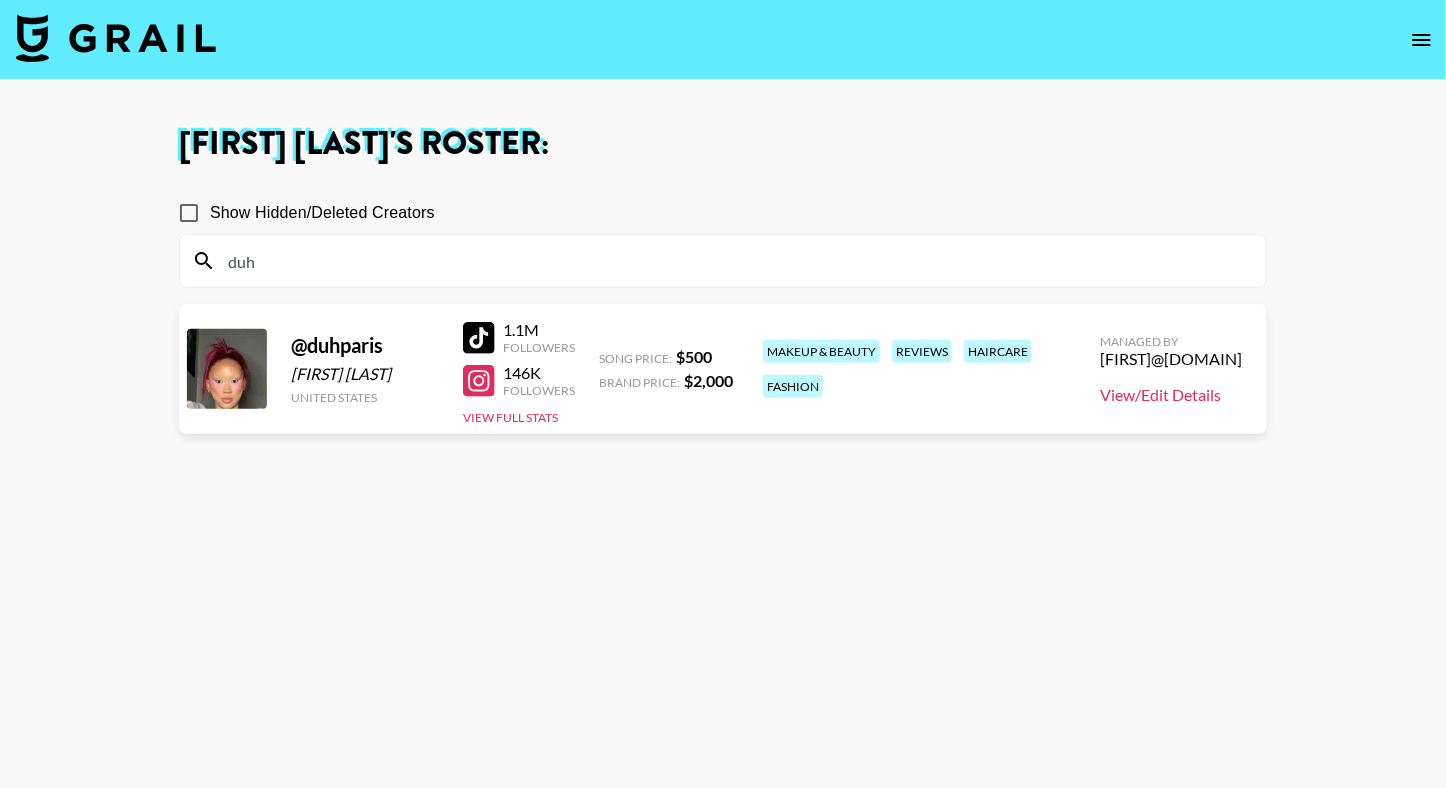 click on "View/Edit Details" at bounding box center [1172, 395] 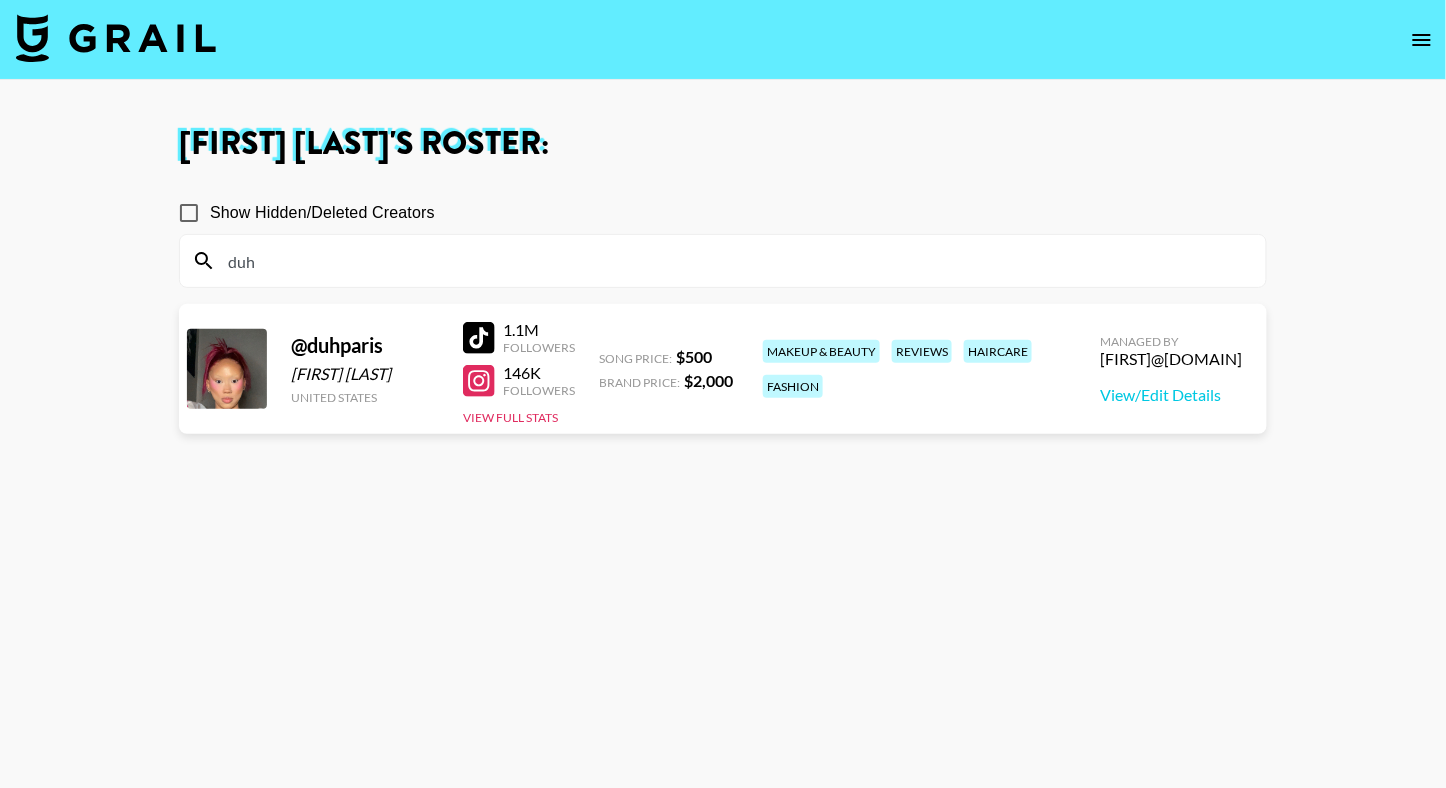 click on "duh" at bounding box center [735, 261] 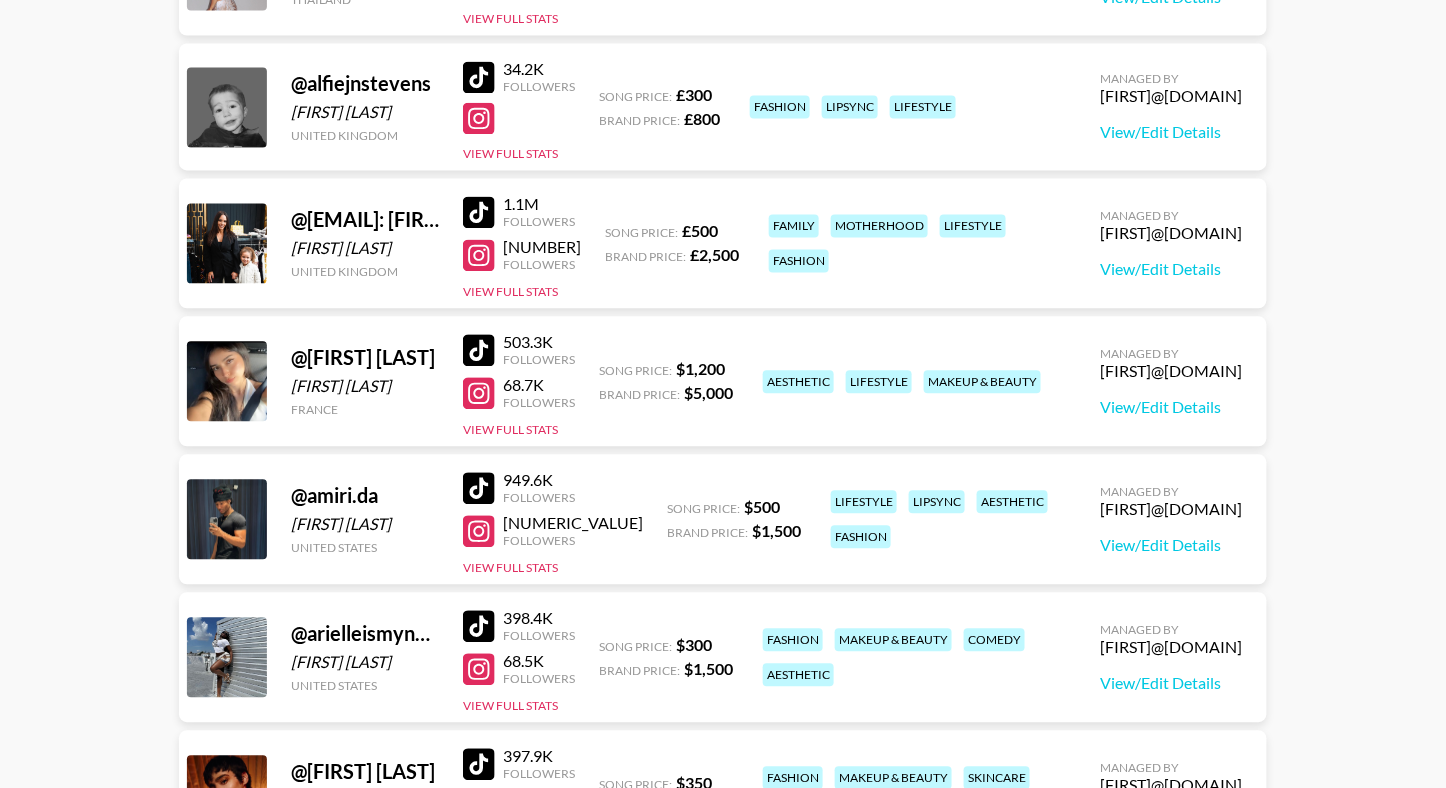 scroll, scrollTop: 1094, scrollLeft: 0, axis: vertical 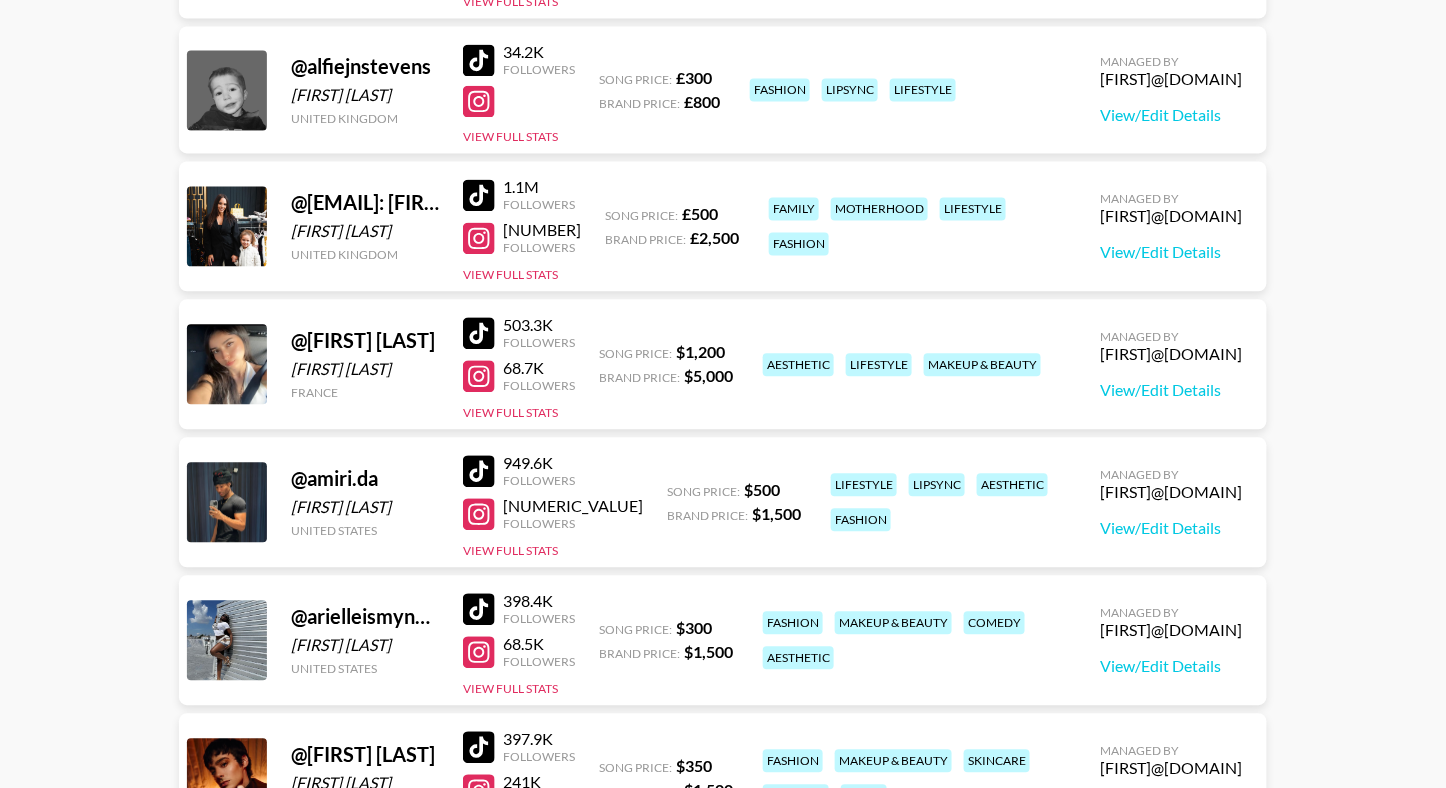 type 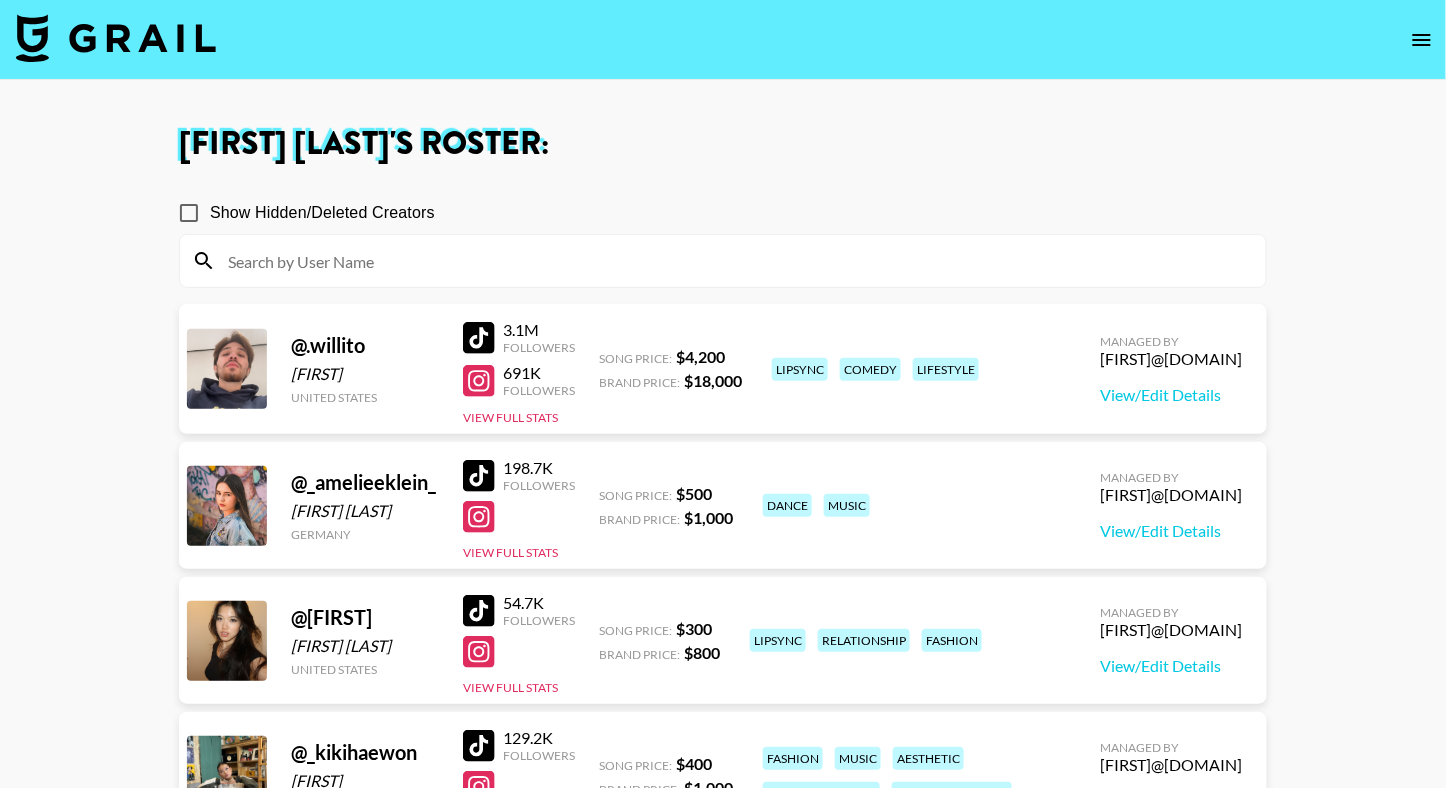 click at bounding box center (116, 38) 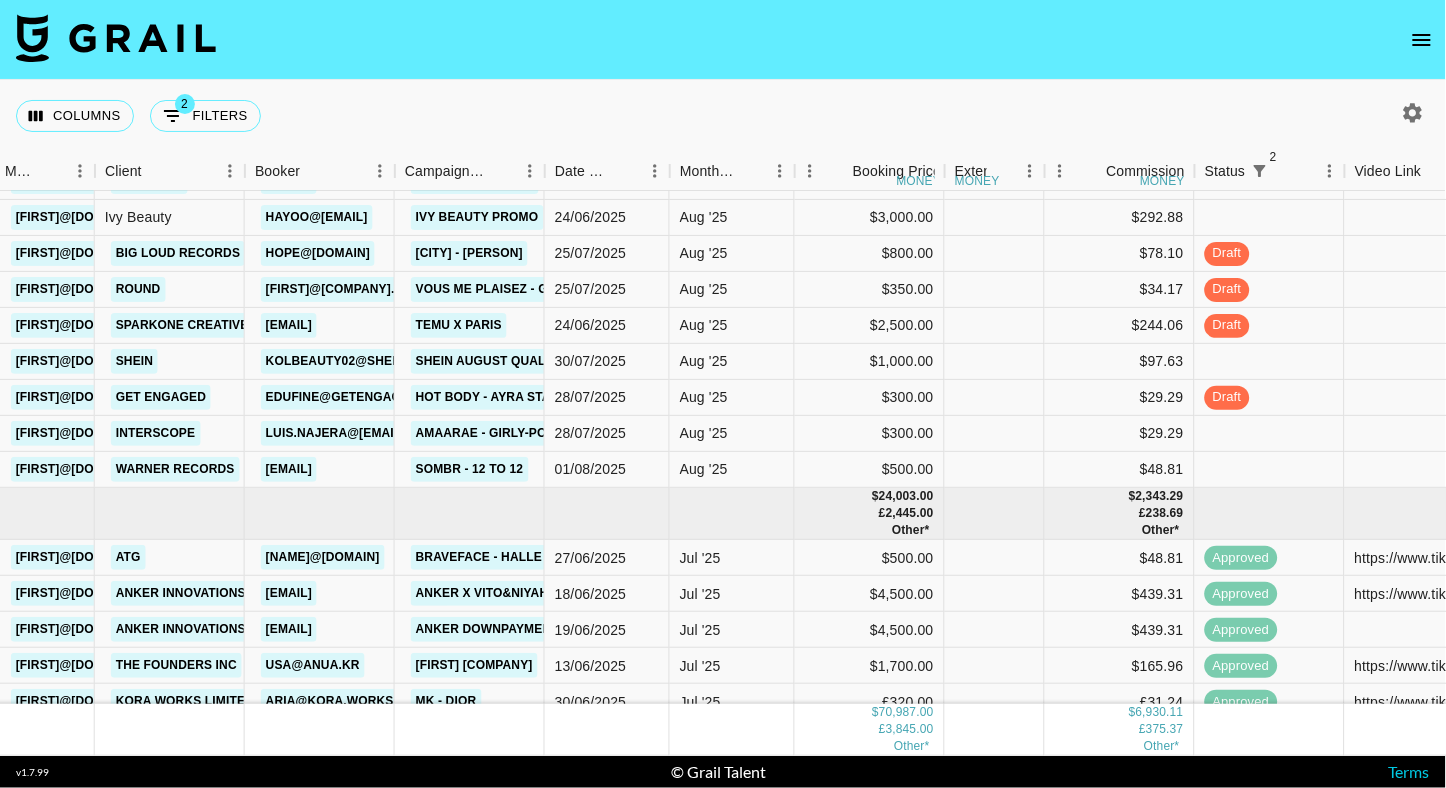scroll, scrollTop: 0, scrollLeft: 570, axis: horizontal 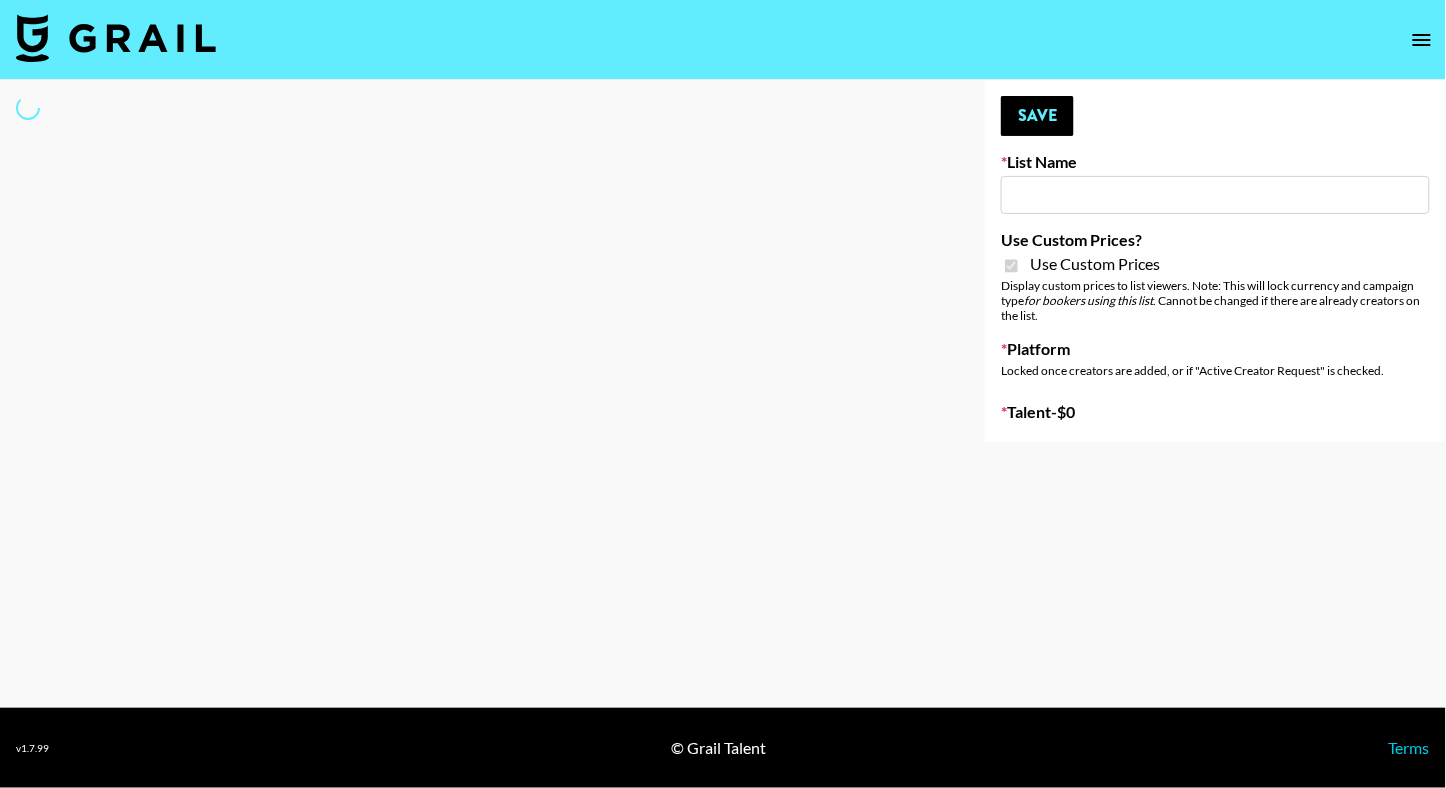 type on "L'Oreal Paris's Voluminous Mascara" 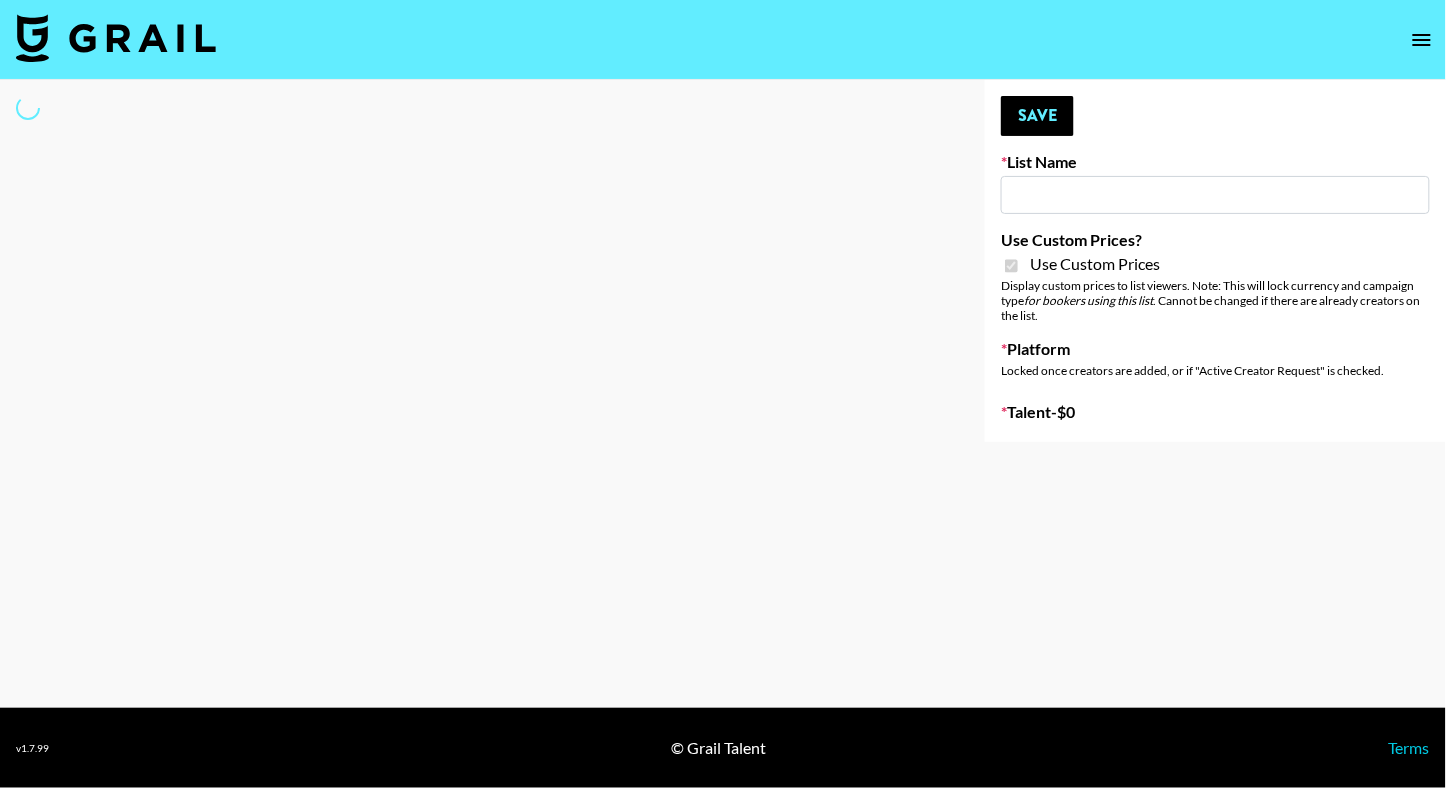 checkbox on "true" 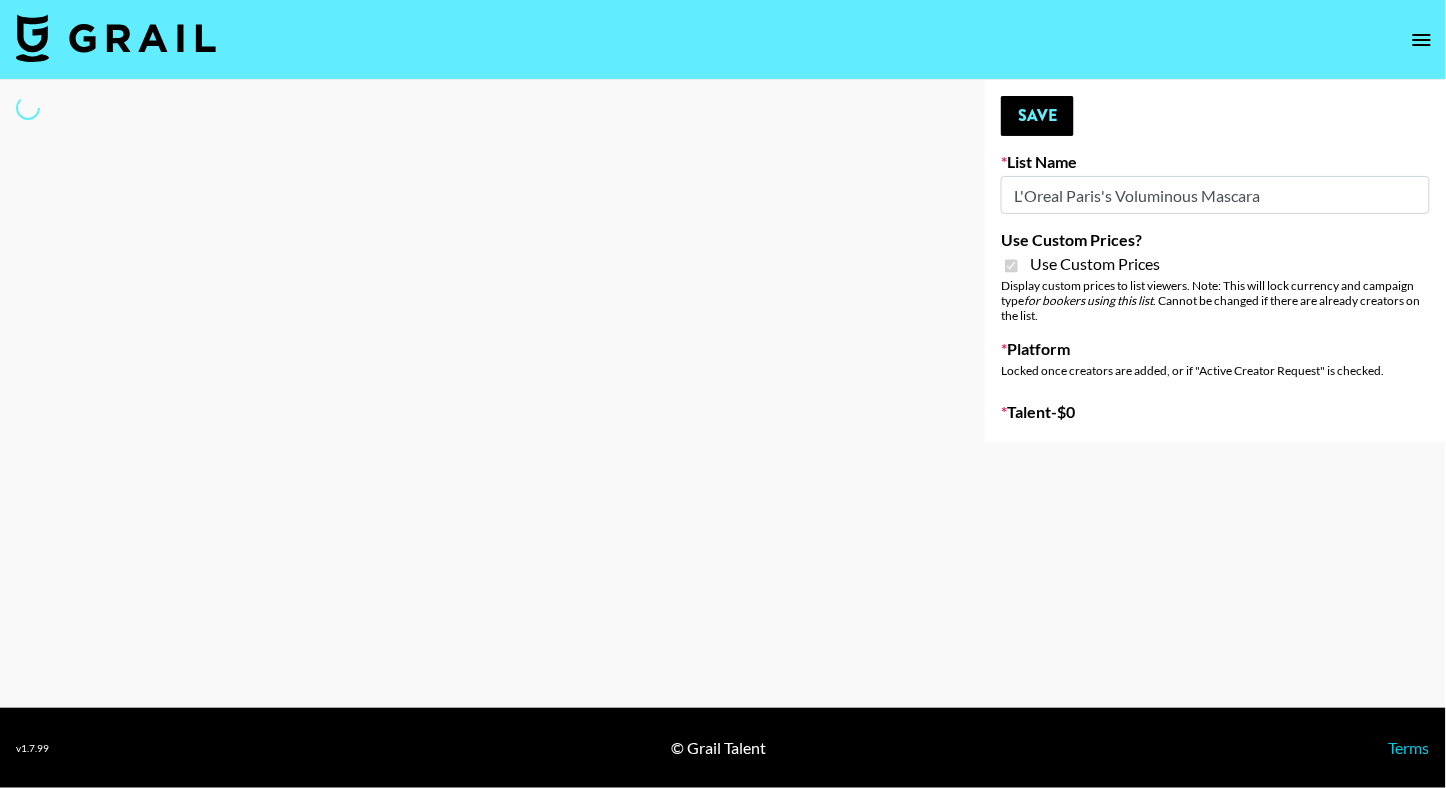 select on "Brand" 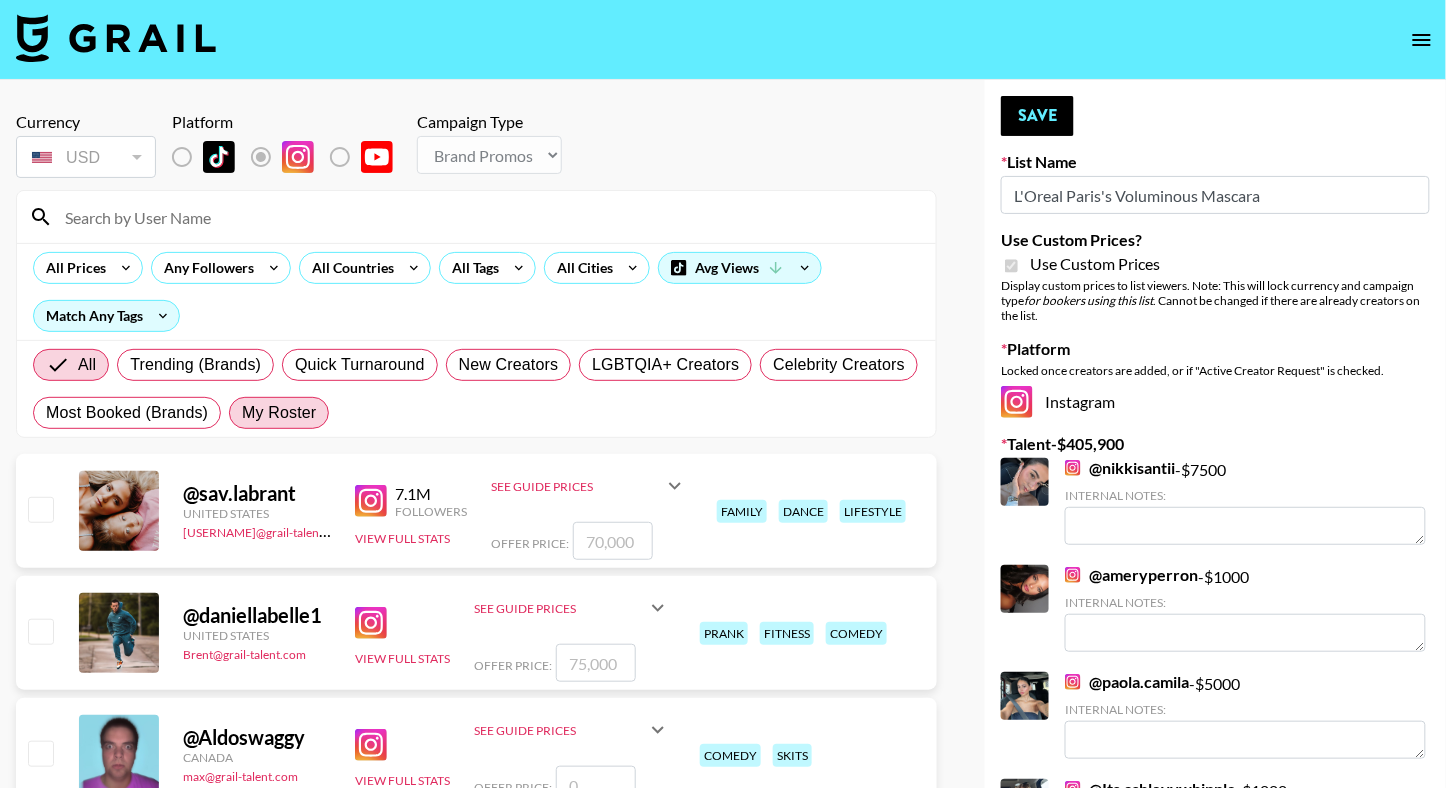 click on "My Roster" at bounding box center (279, 413) 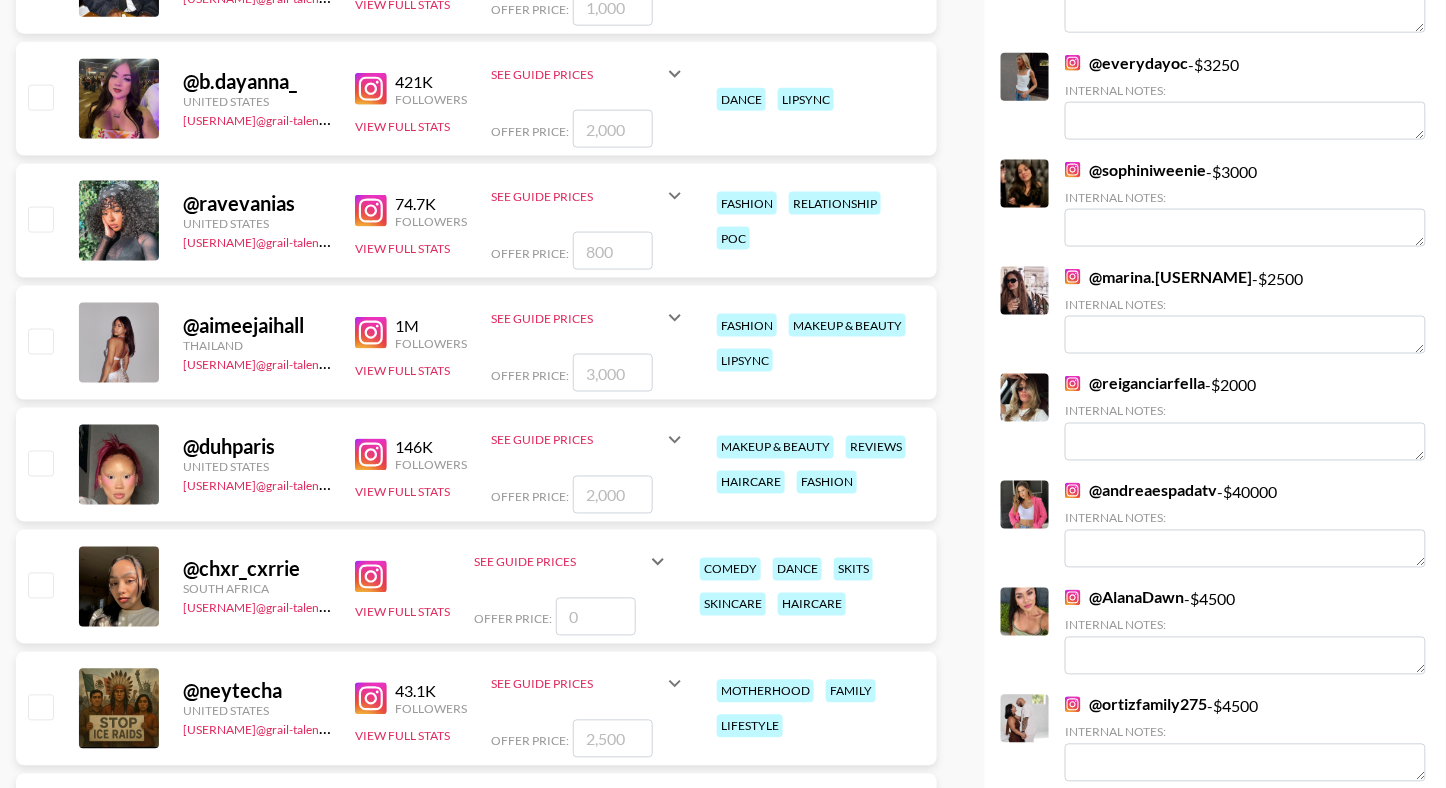 scroll, scrollTop: 2917, scrollLeft: 0, axis: vertical 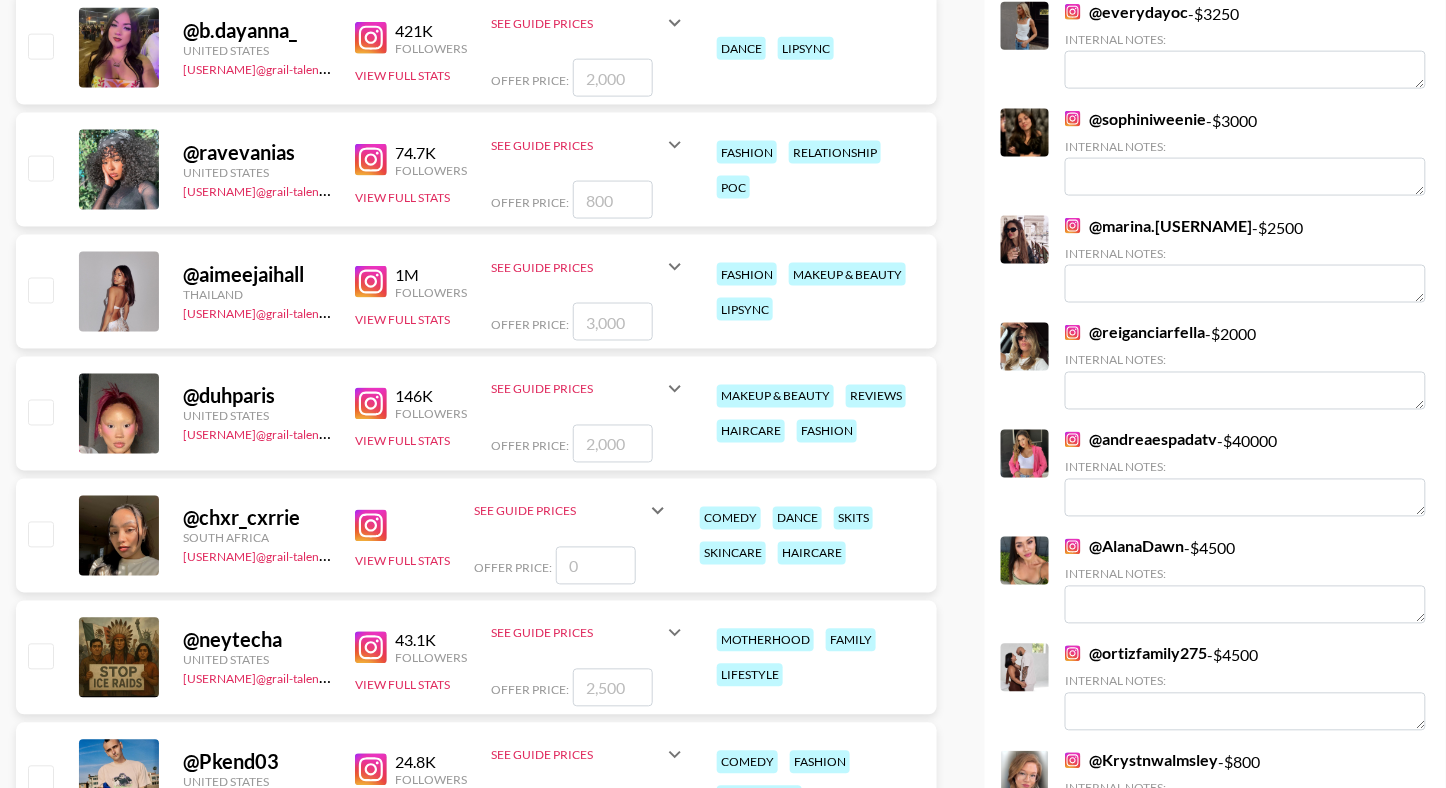click at bounding box center [40, 412] 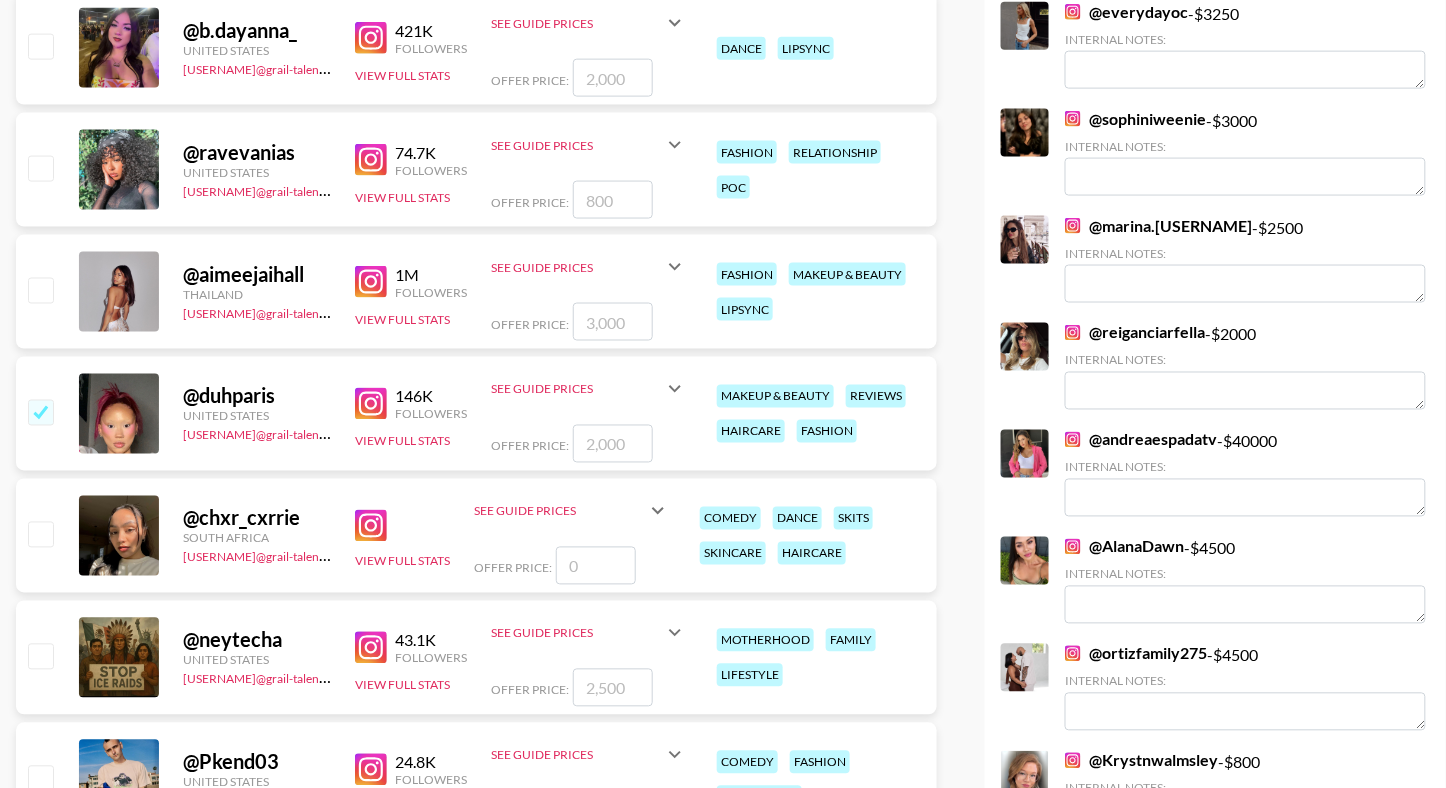 checkbox on "true" 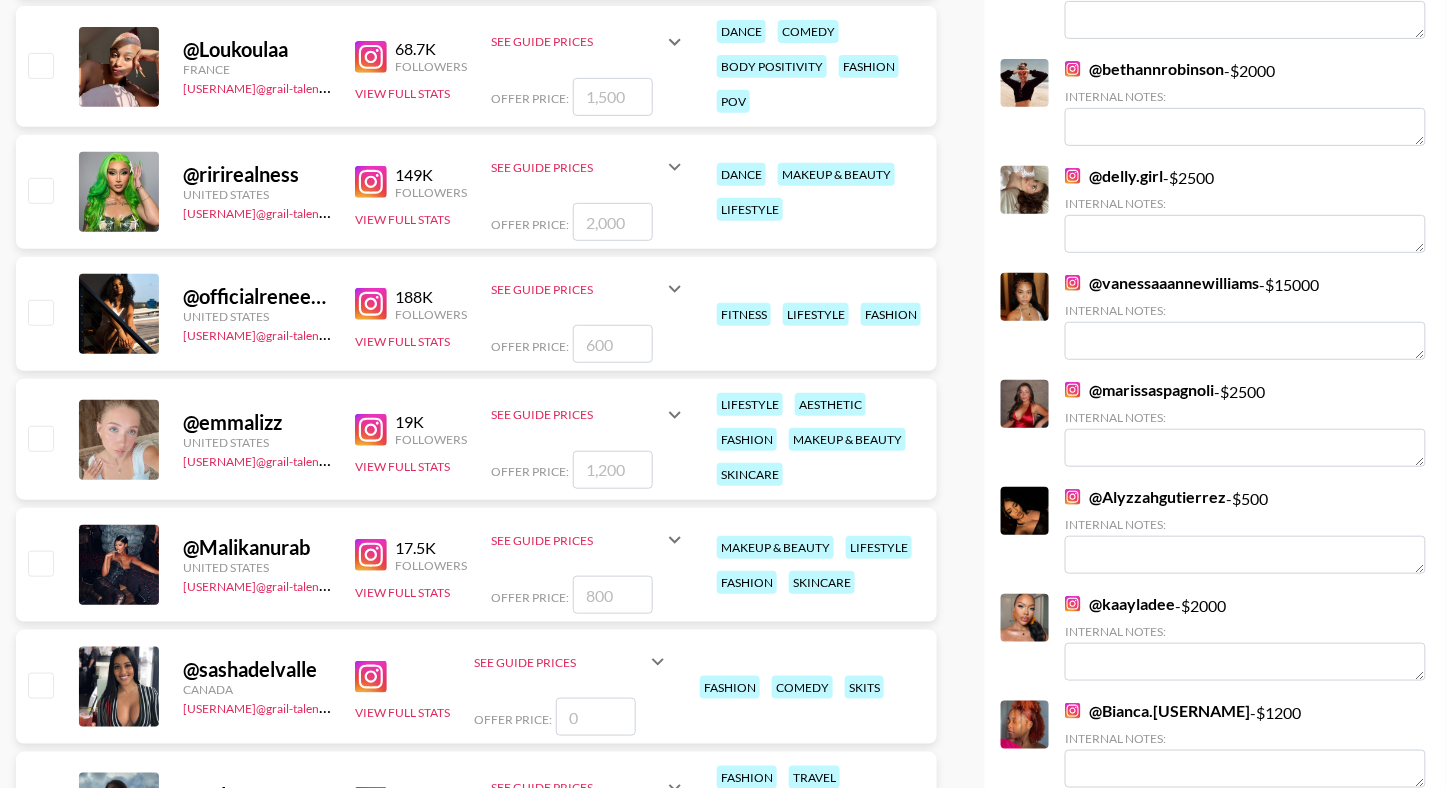 scroll, scrollTop: 7002, scrollLeft: 0, axis: vertical 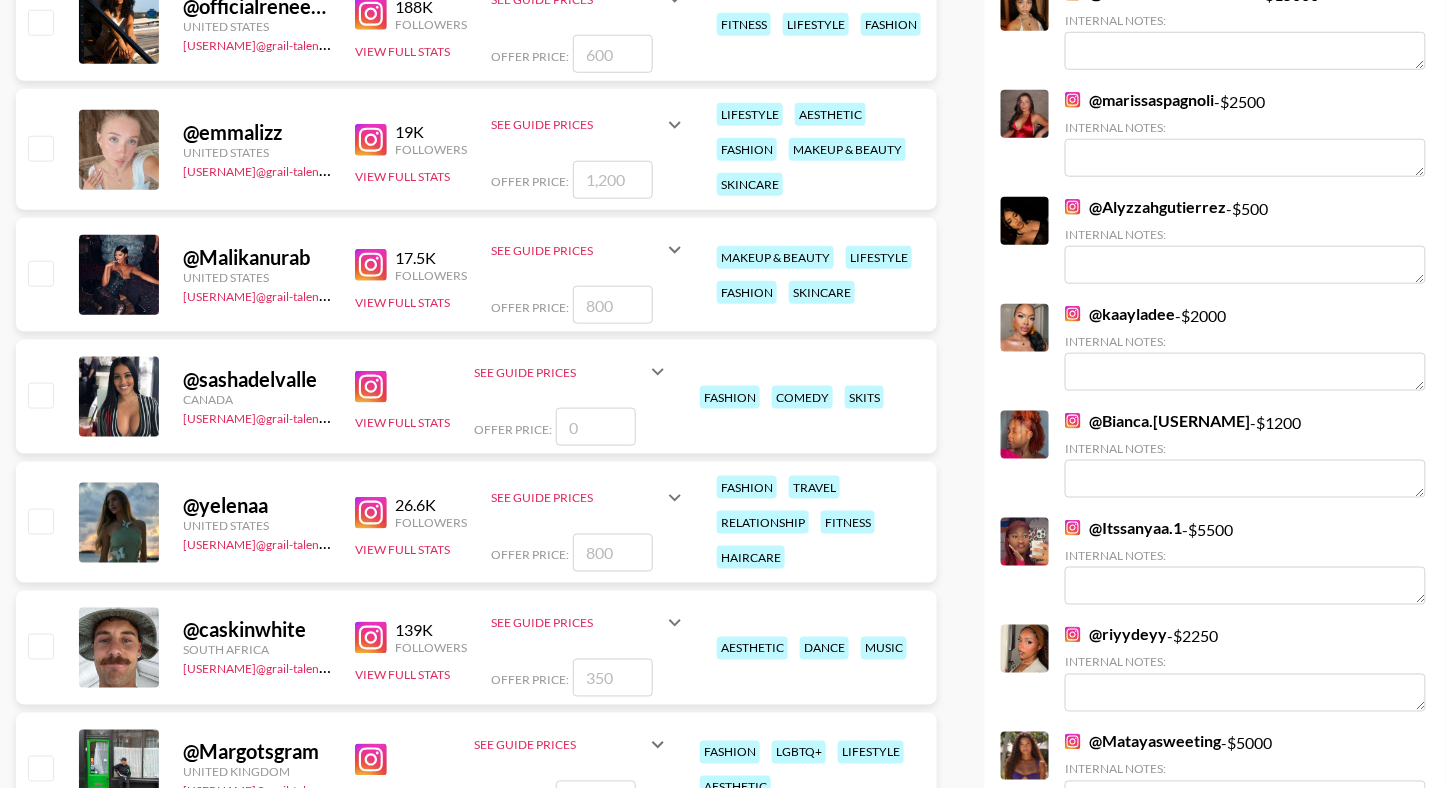 click at bounding box center [40, 148] 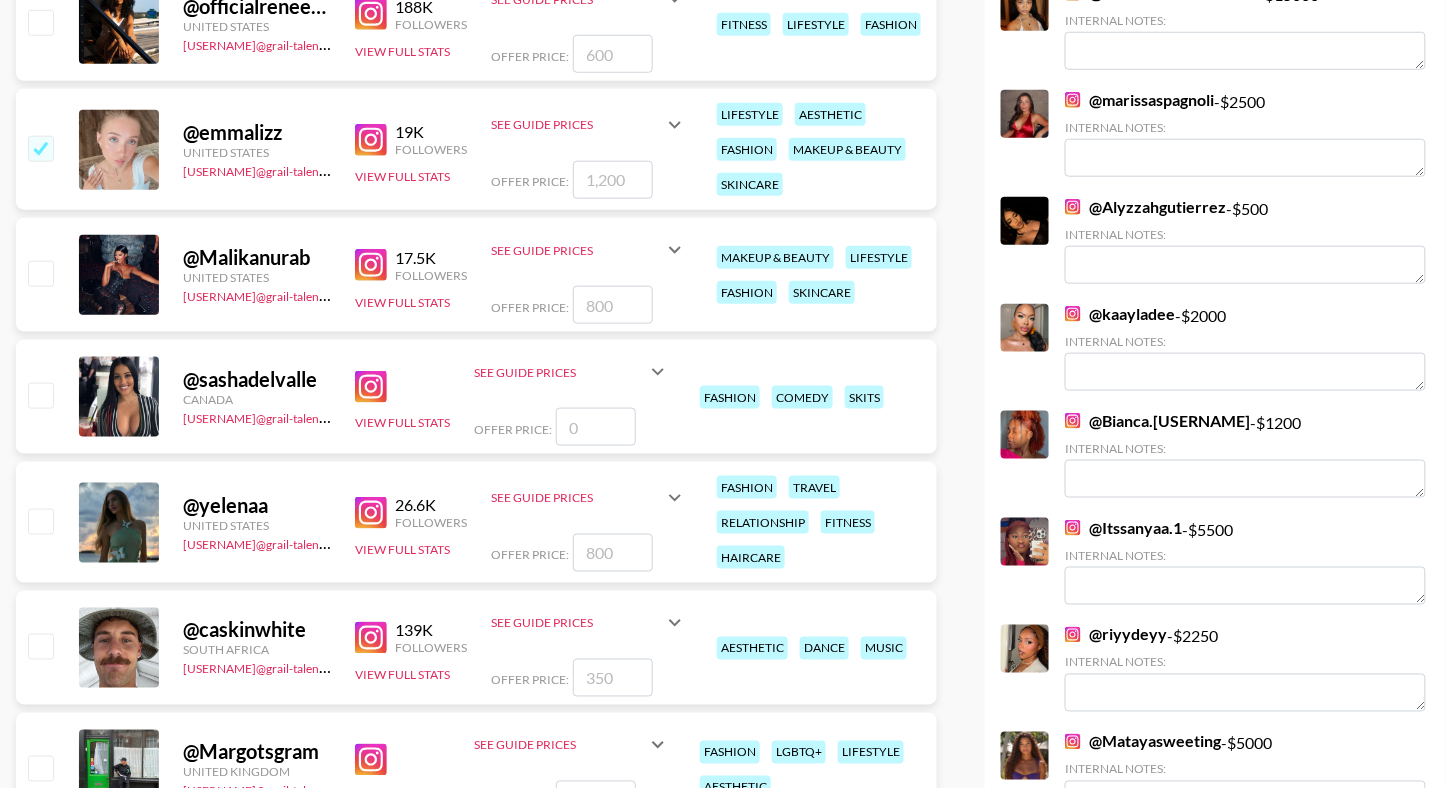 checkbox on "true" 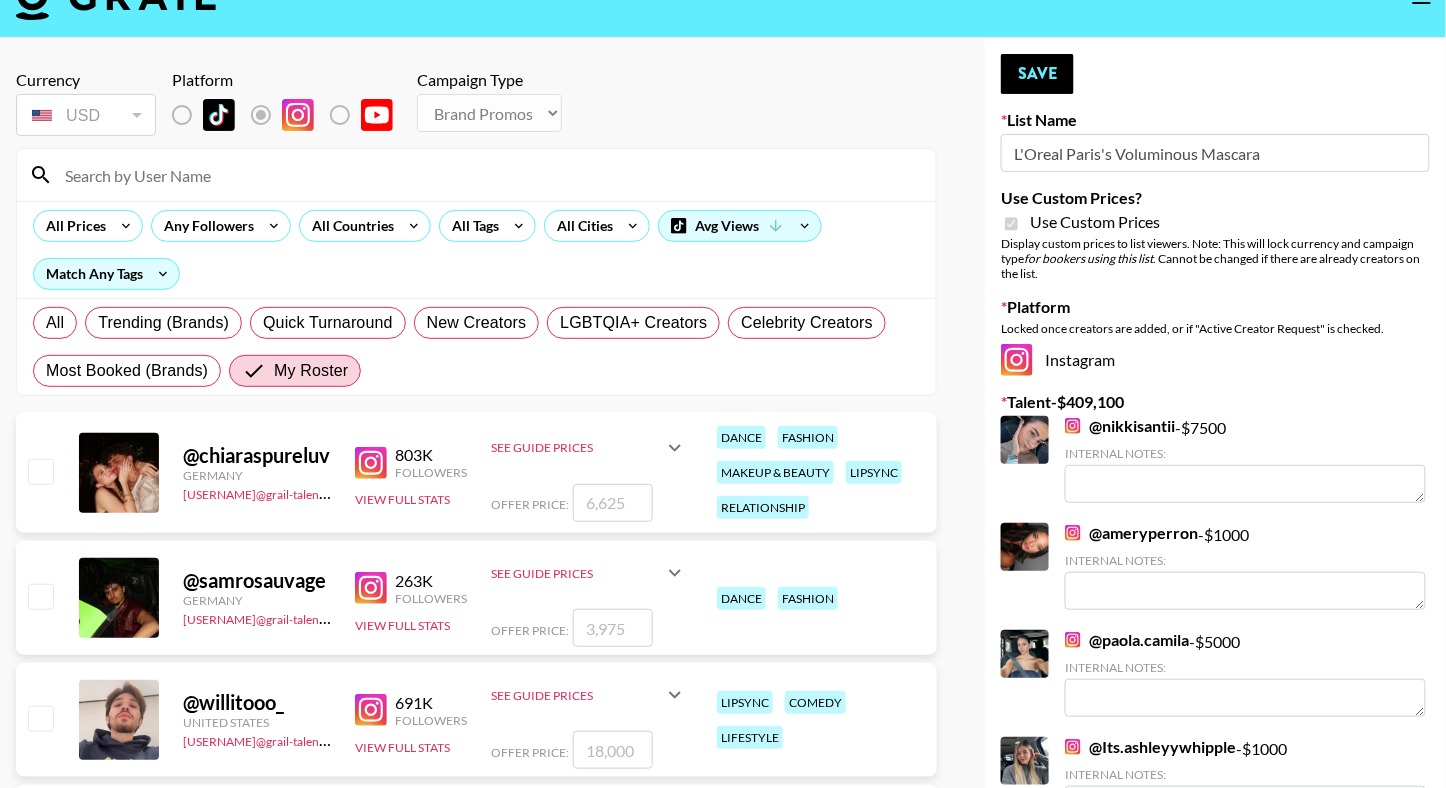 scroll, scrollTop: 0, scrollLeft: 0, axis: both 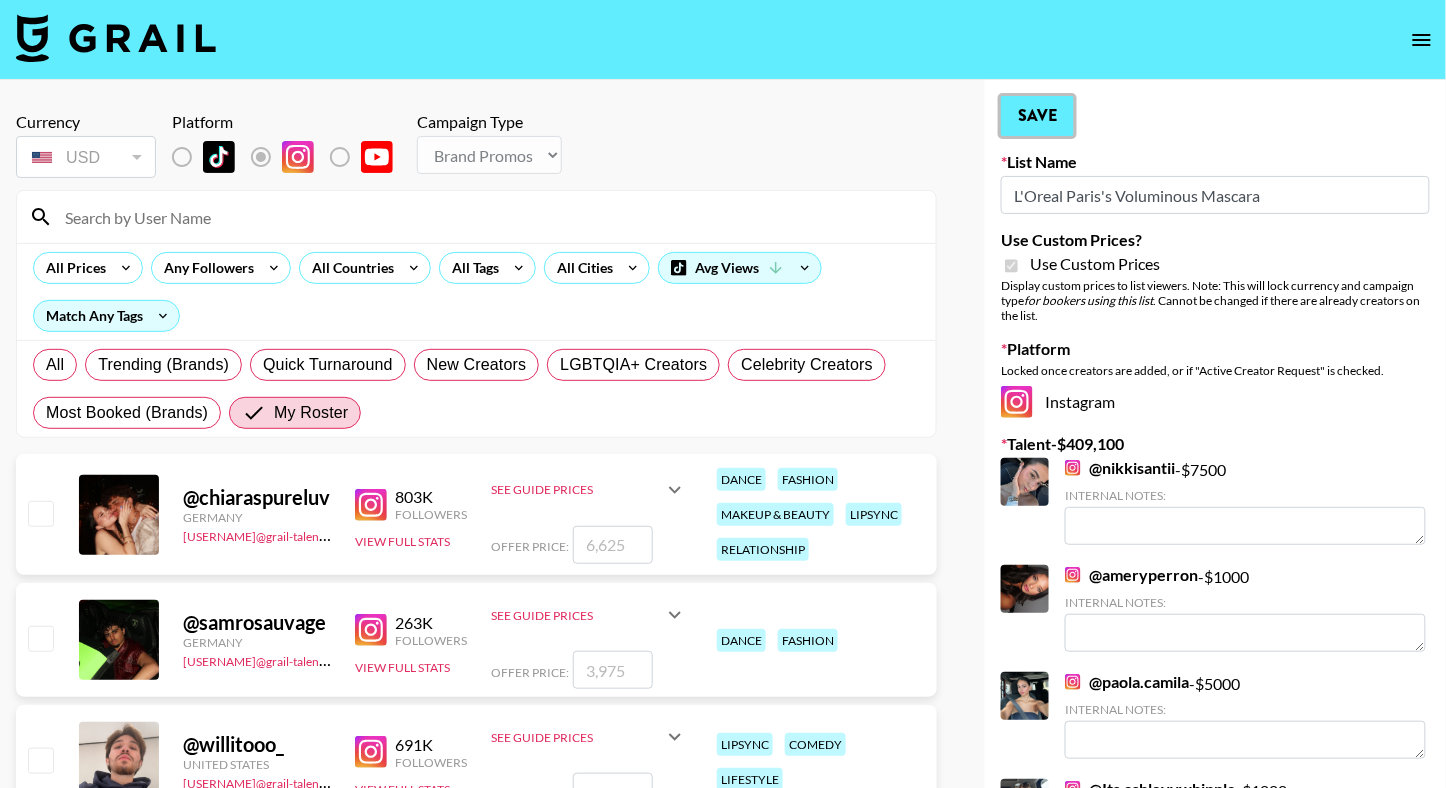 click on "Save" at bounding box center [1037, 116] 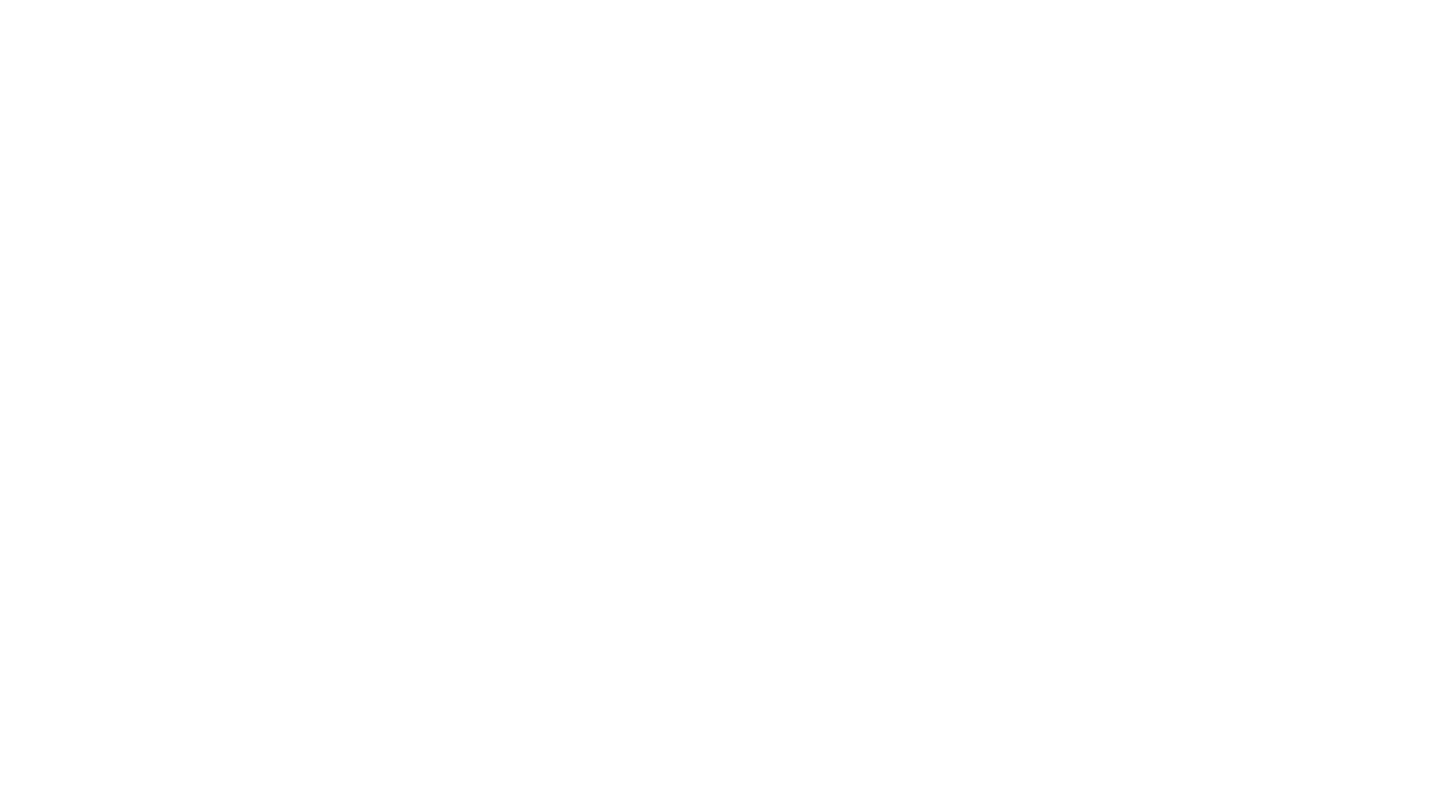 scroll, scrollTop: 0, scrollLeft: 0, axis: both 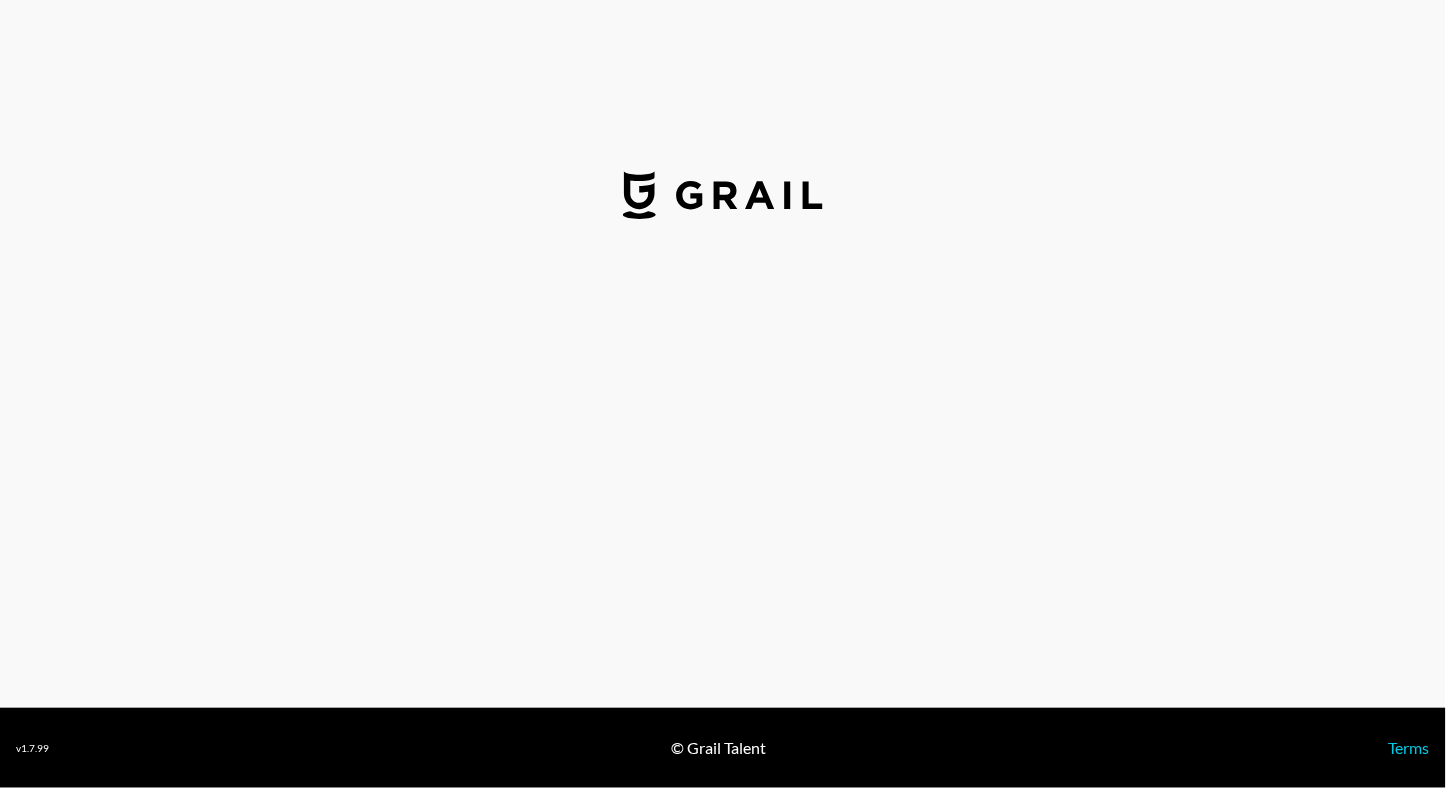 select on "USD" 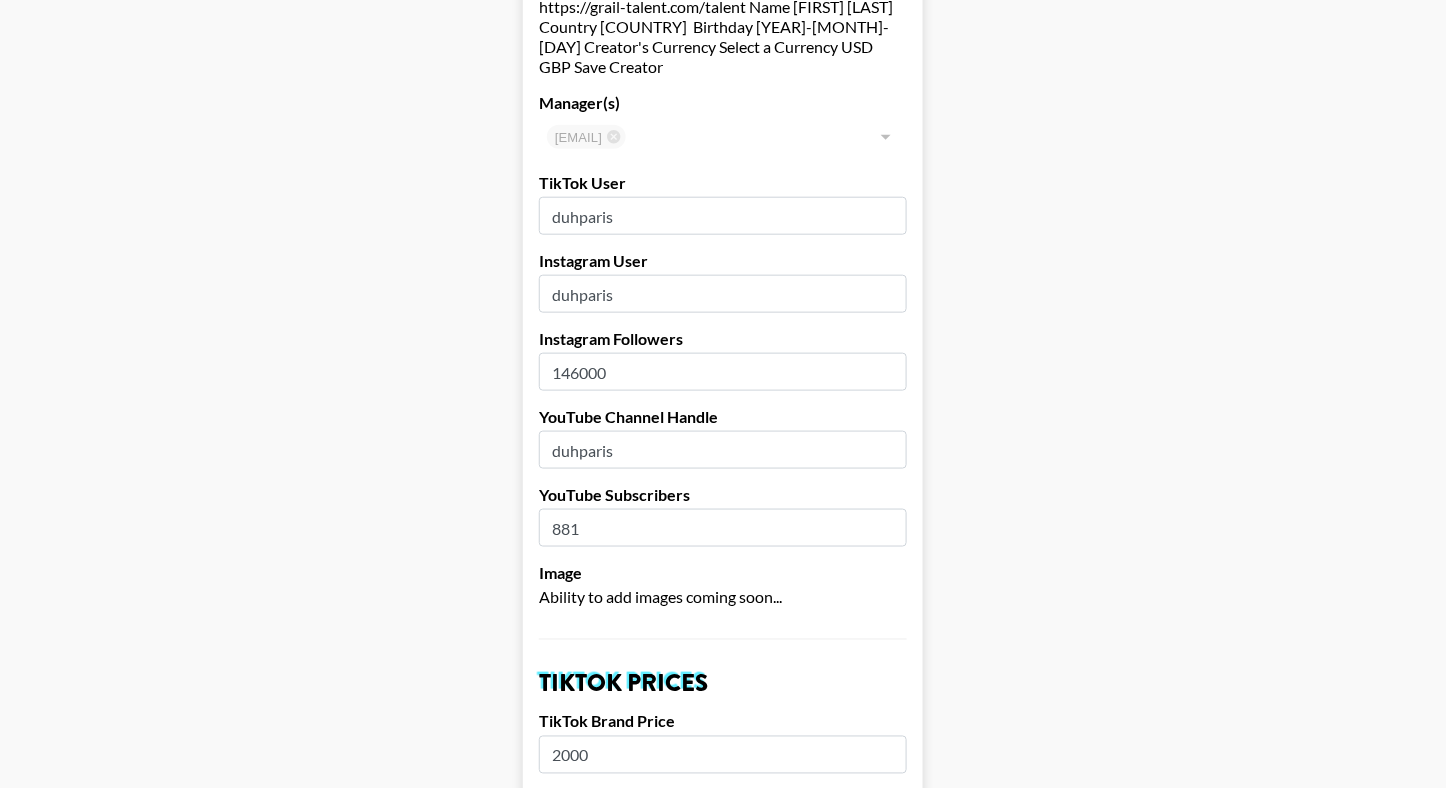 scroll, scrollTop: 428, scrollLeft: 0, axis: vertical 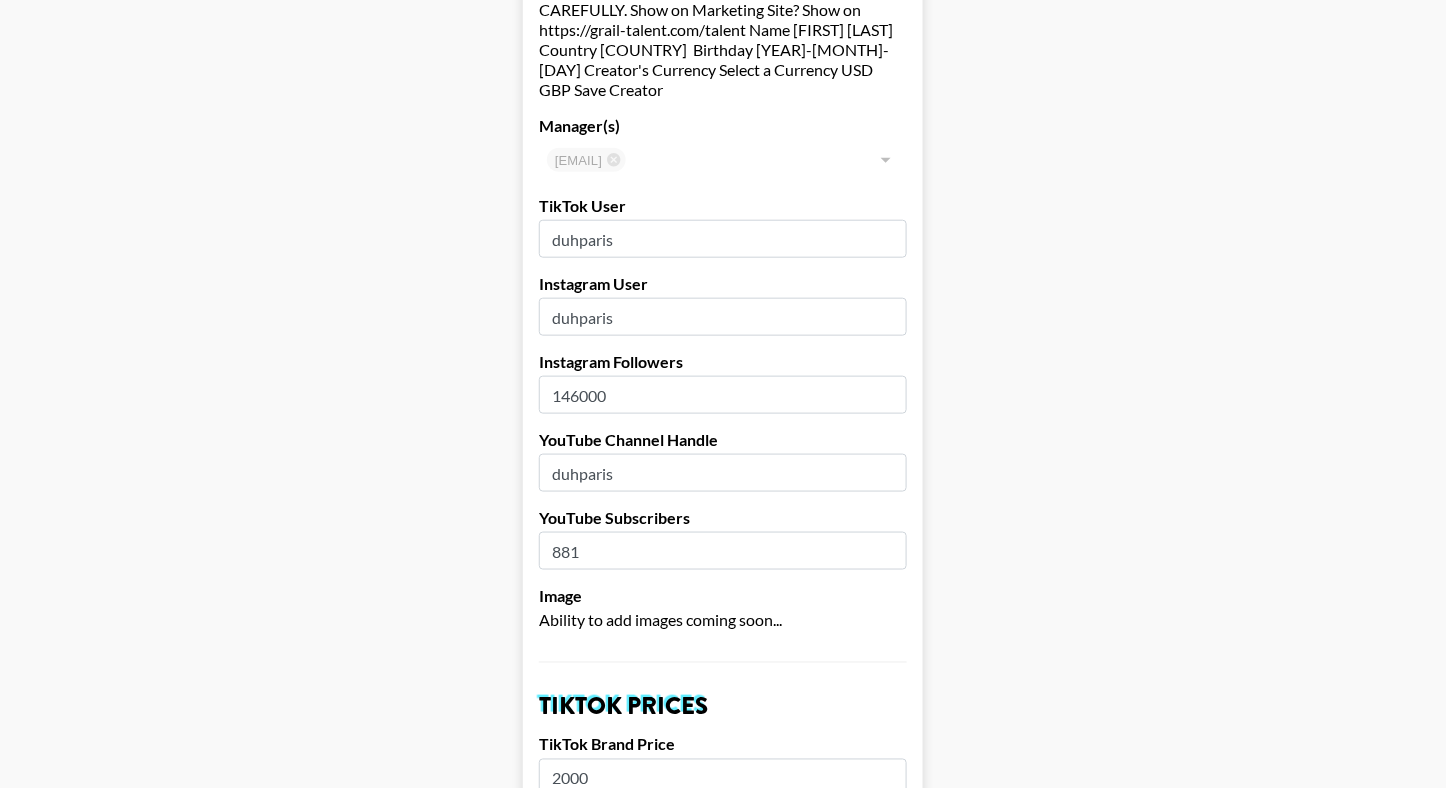 drag, startPoint x: 588, startPoint y: 174, endPoint x: 507, endPoint y: 169, distance: 81.154175 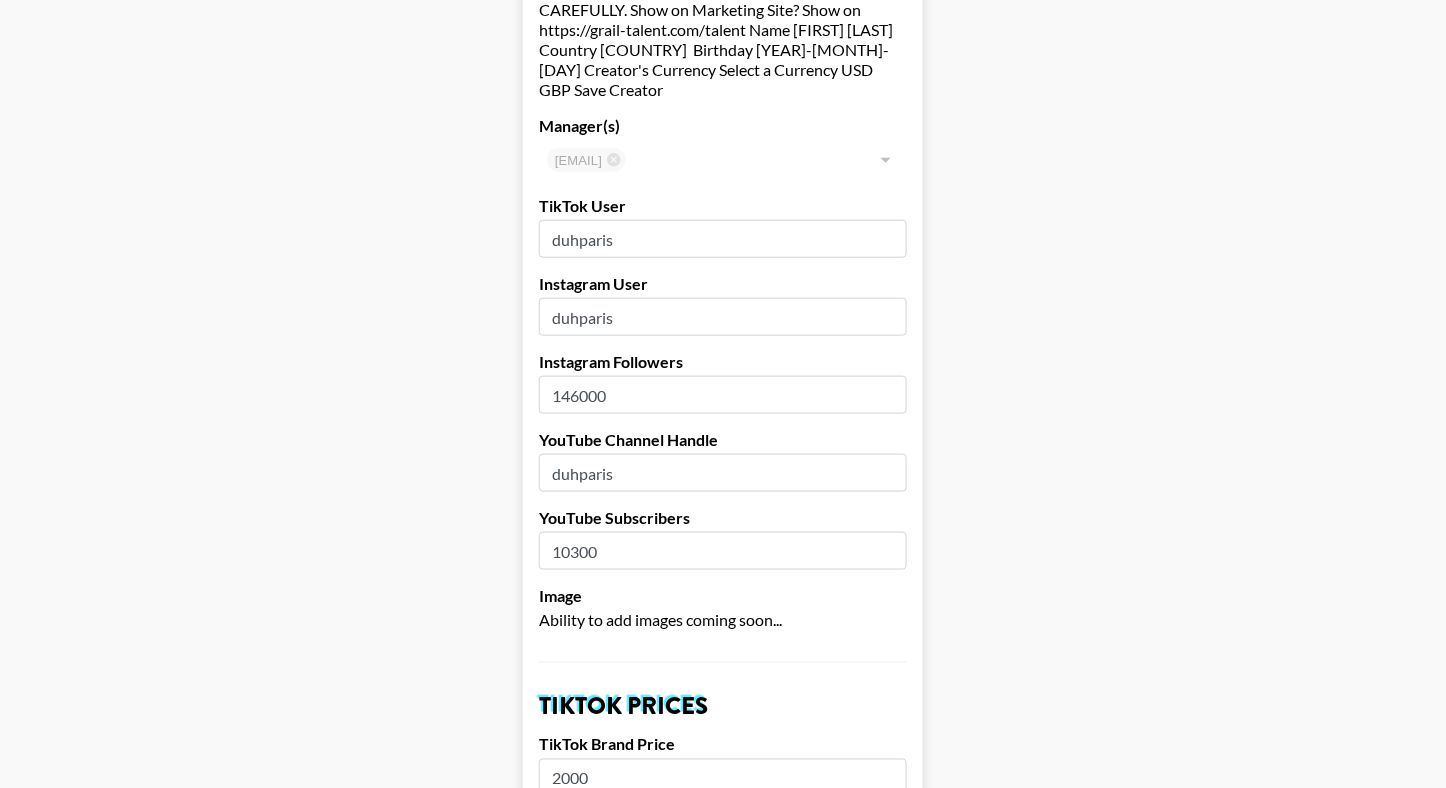 type on "10300" 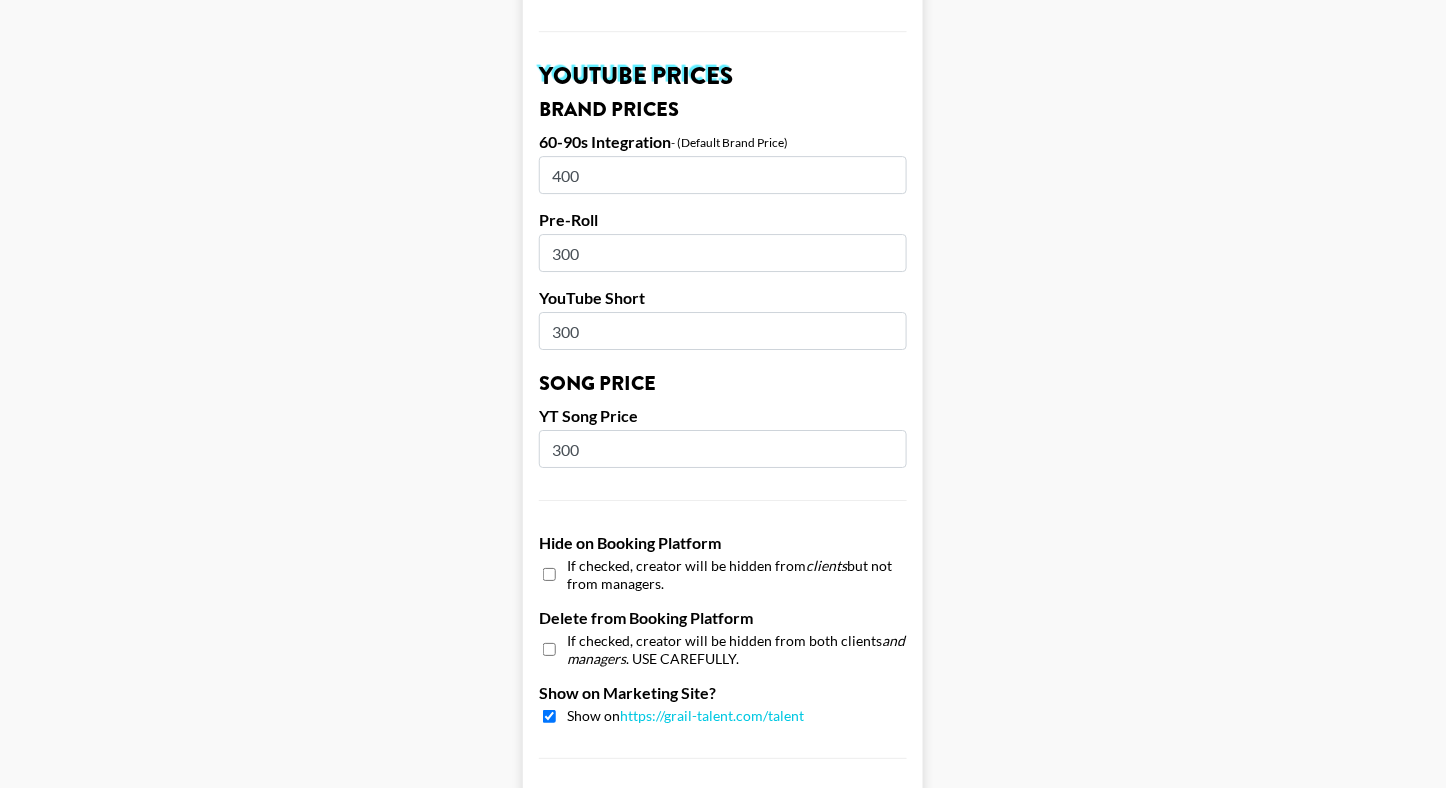 scroll, scrollTop: 1921, scrollLeft: 0, axis: vertical 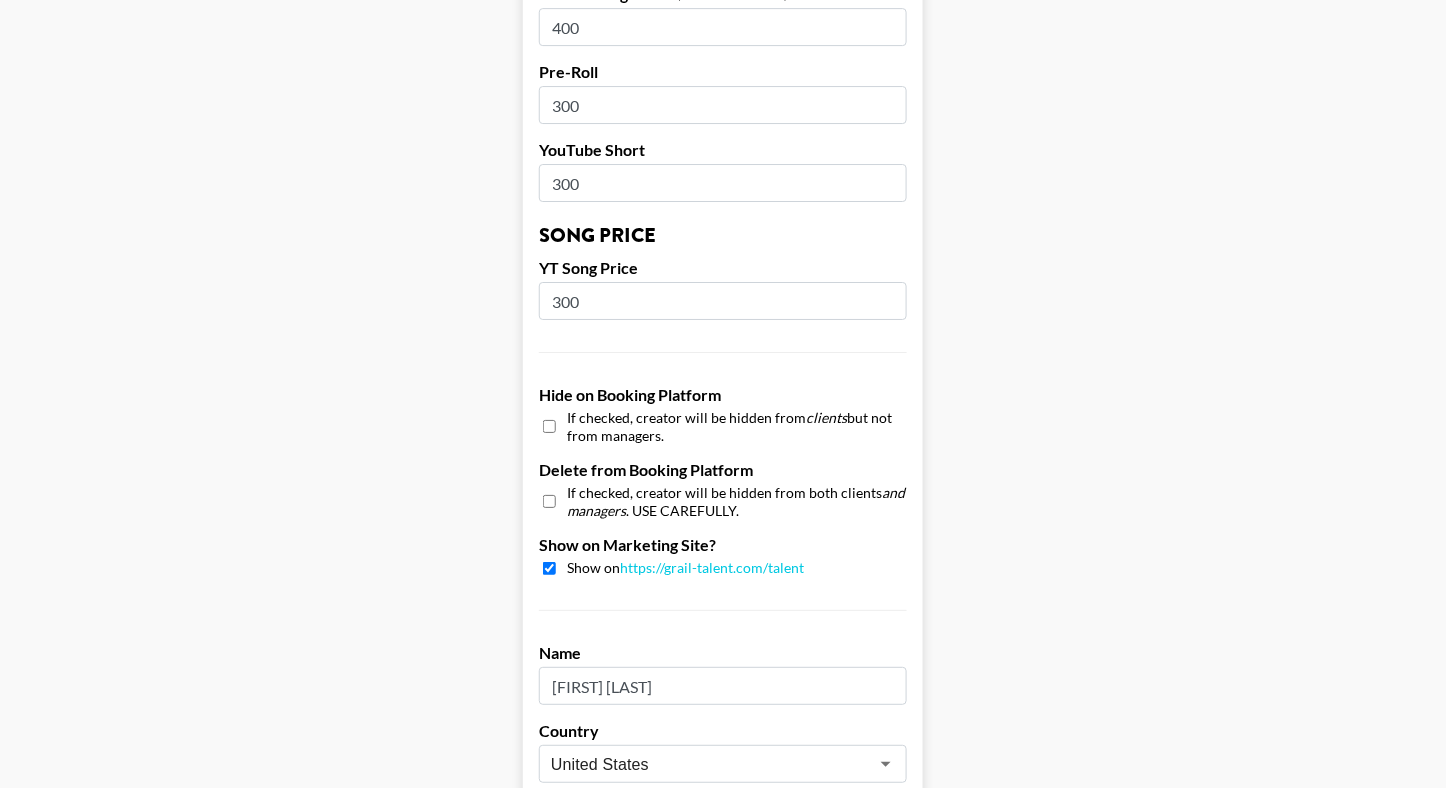 click on "Save Creator" at bounding box center (618, 1024) 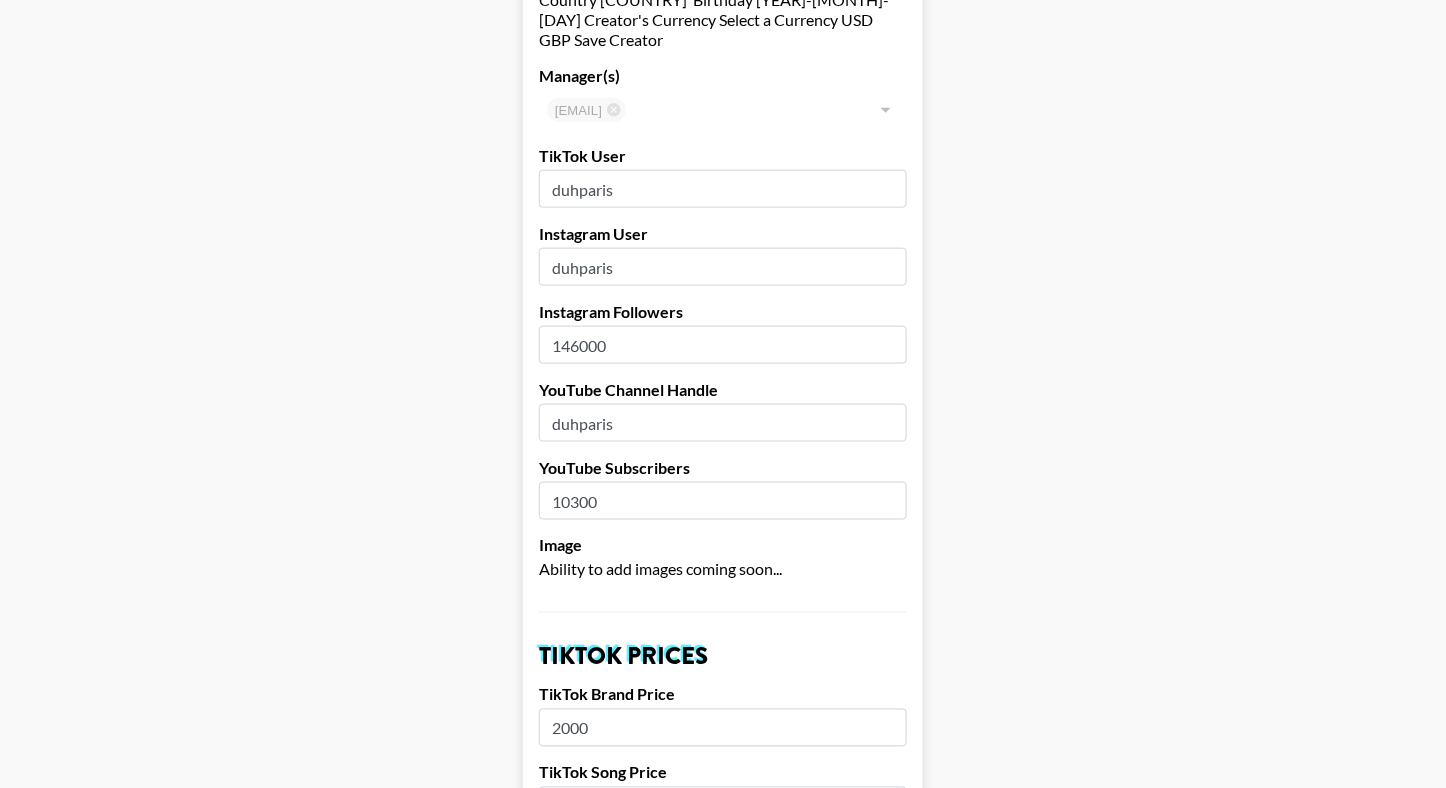 scroll, scrollTop: 7, scrollLeft: 0, axis: vertical 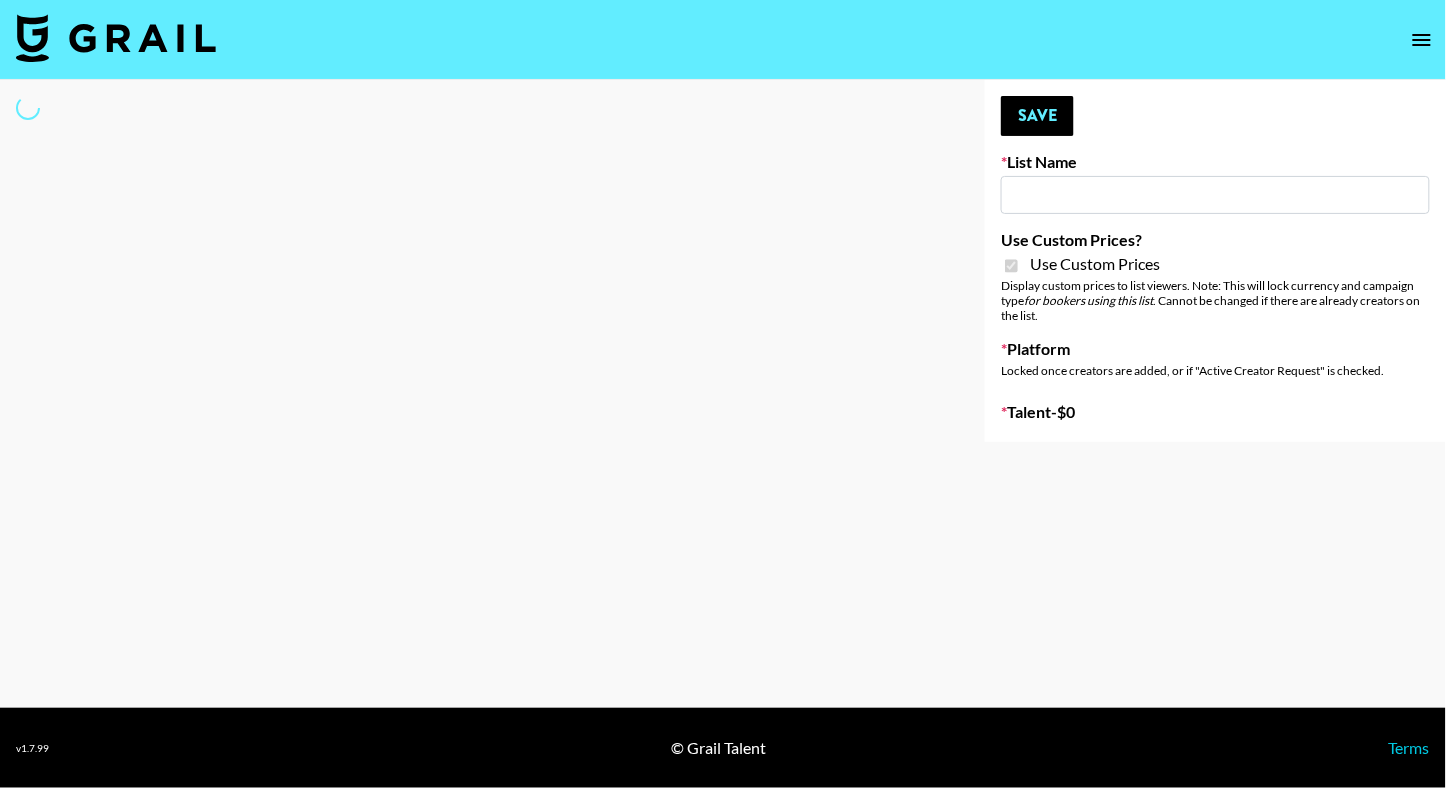 type on "Garage Clothing" 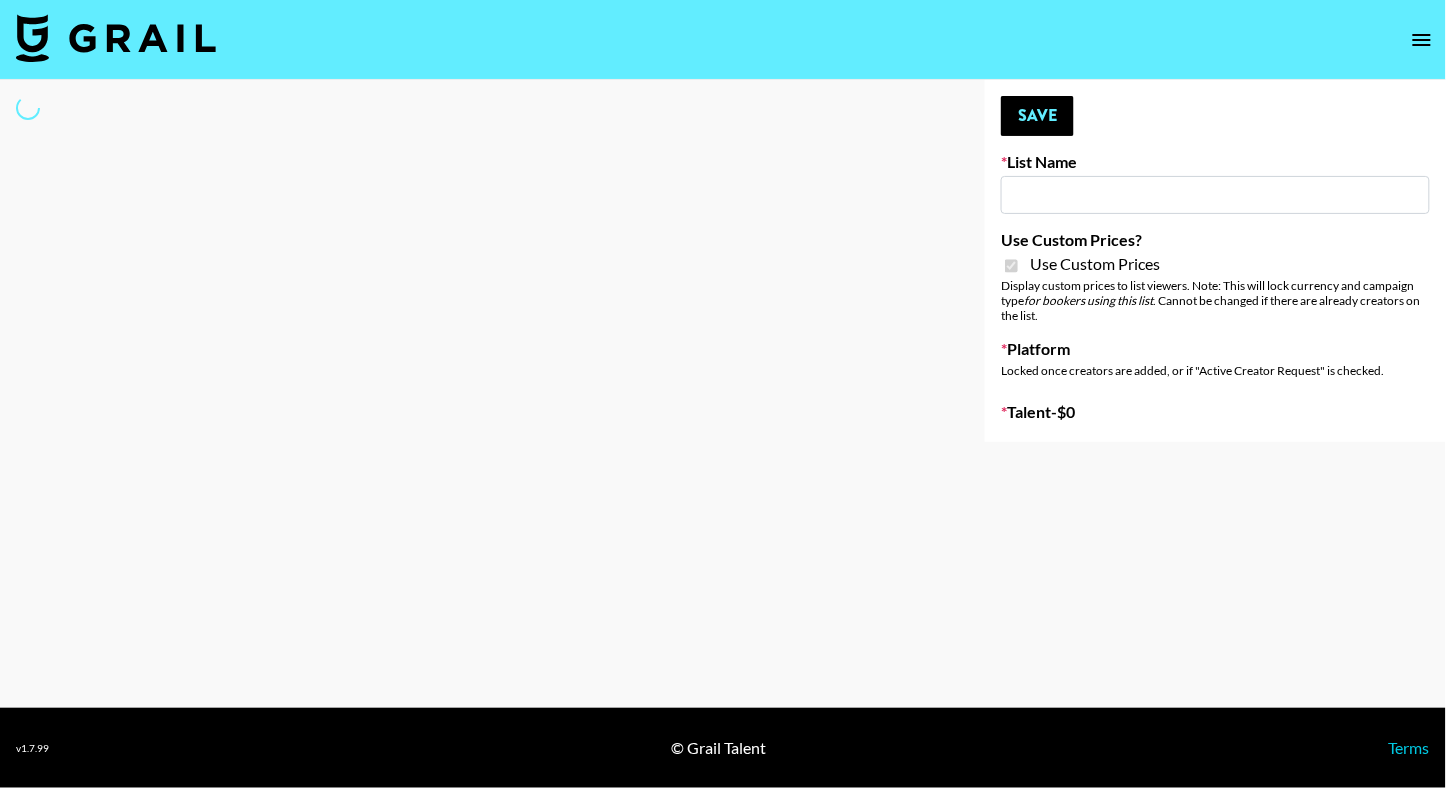checkbox on "true" 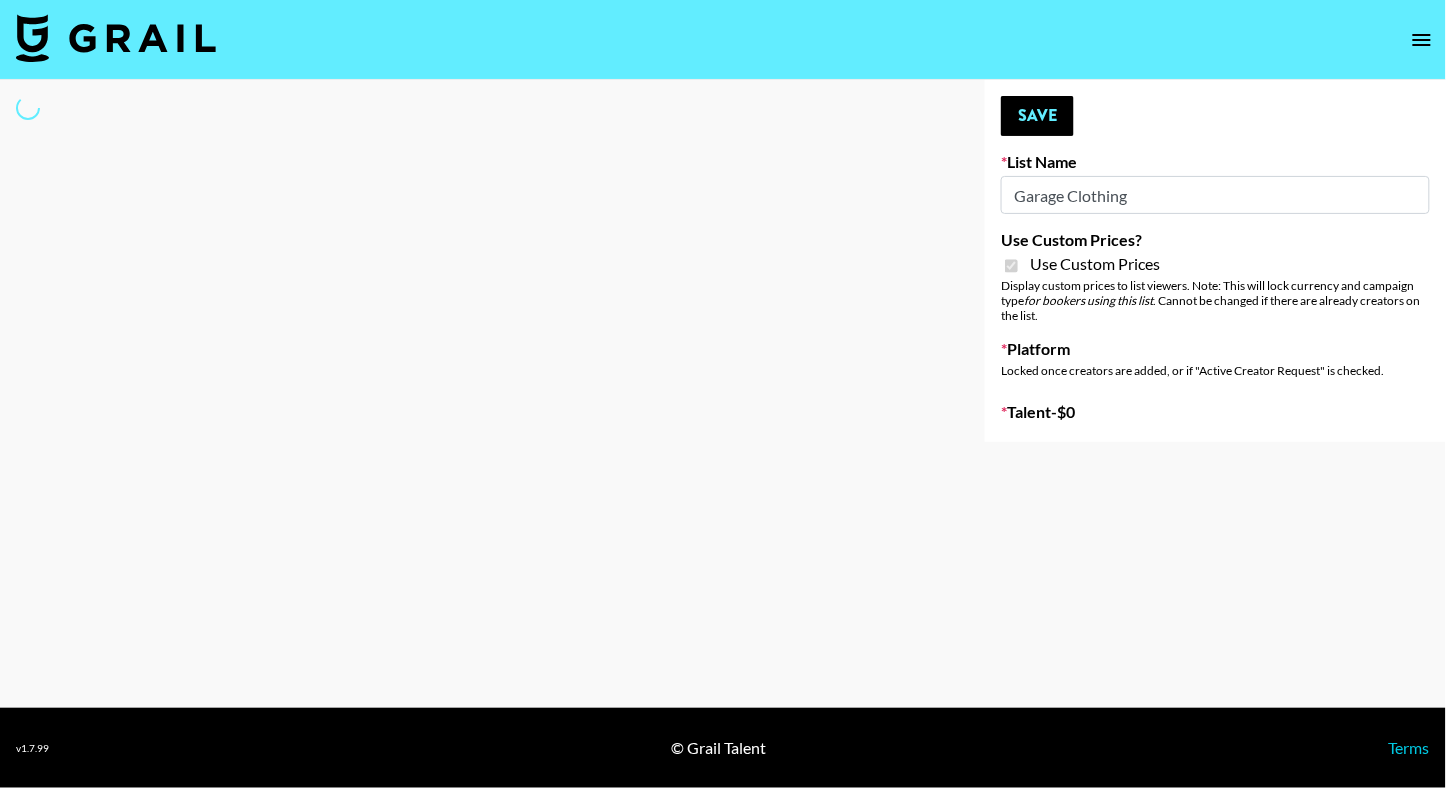 select on "Brand" 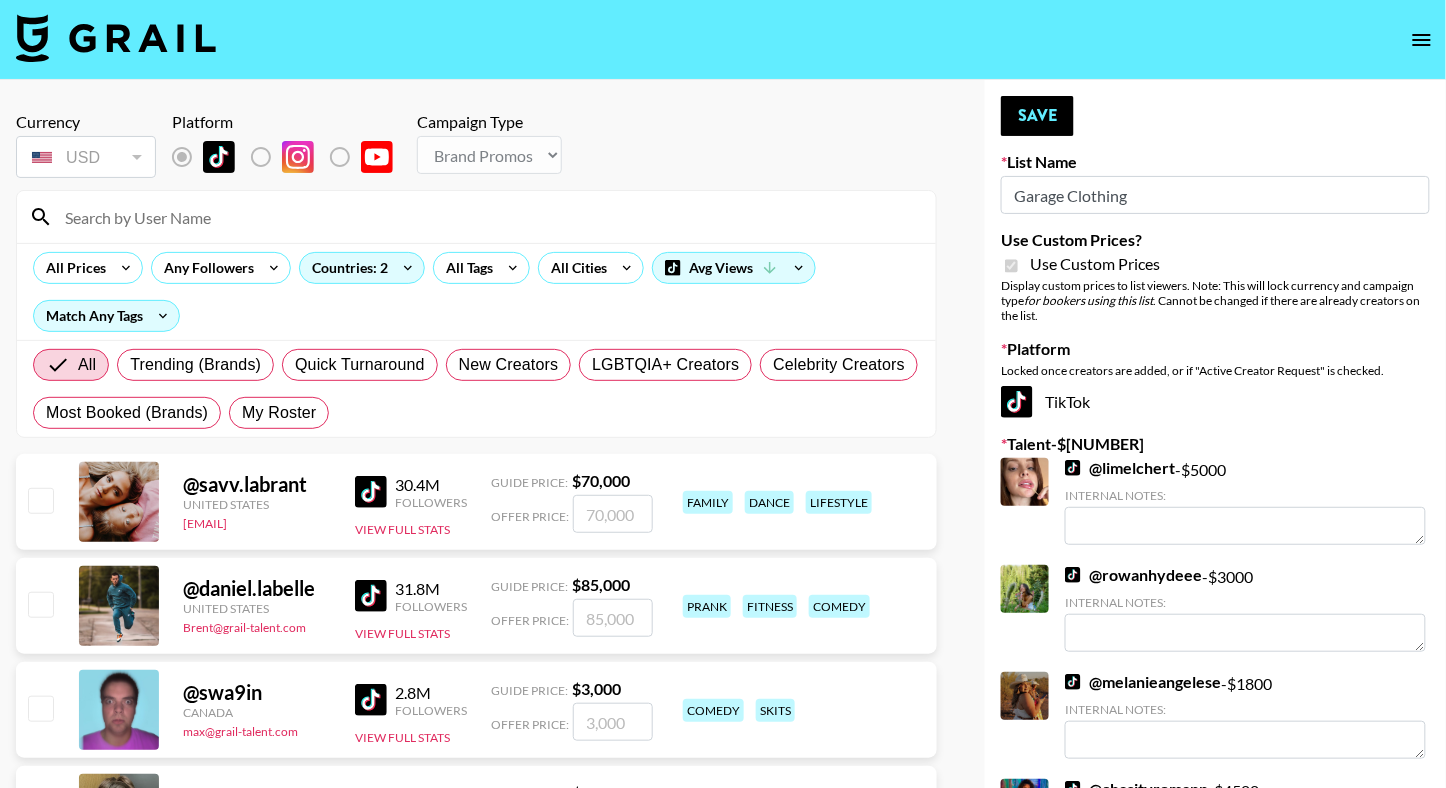 click at bounding box center (488, 217) 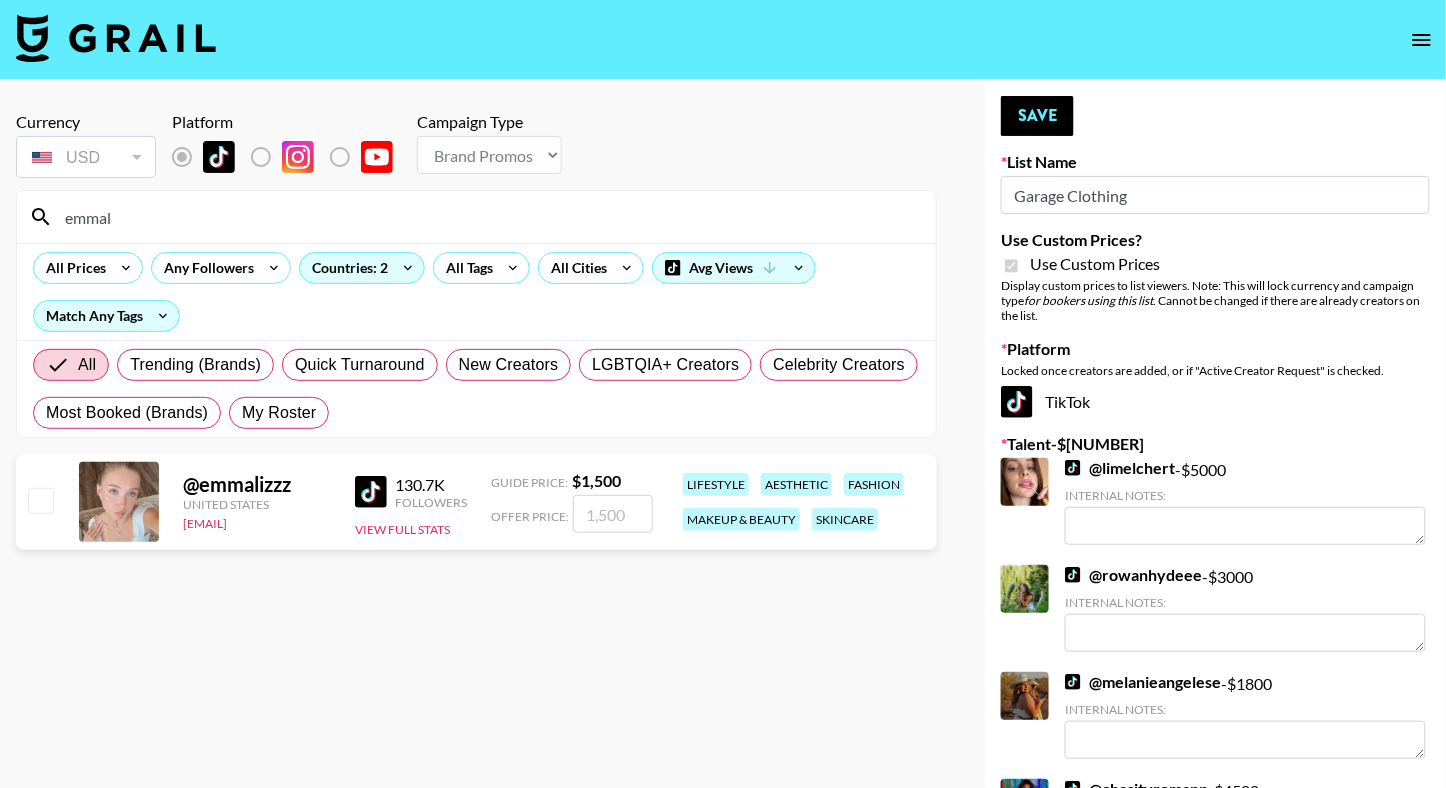 type on "emmal" 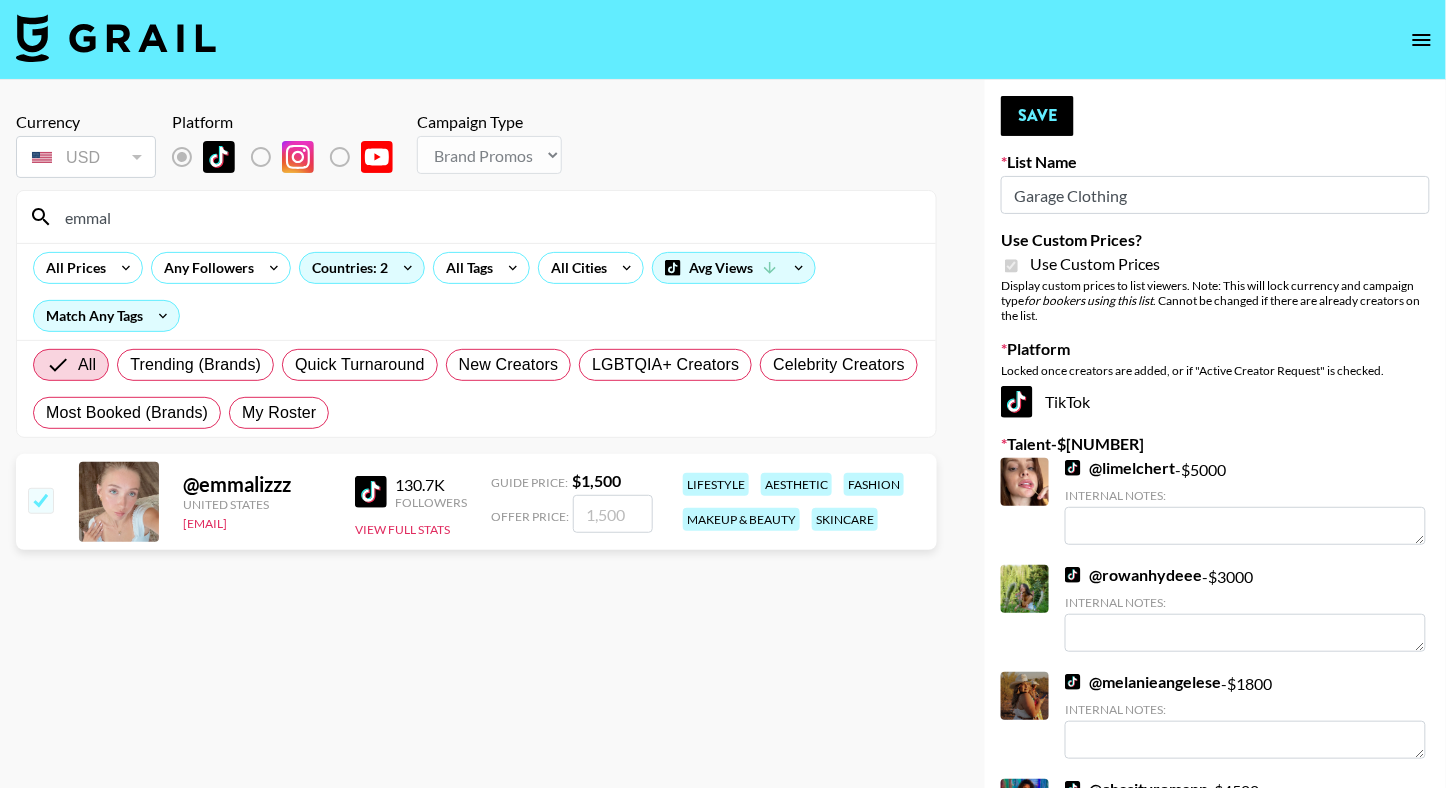 checkbox on "true" 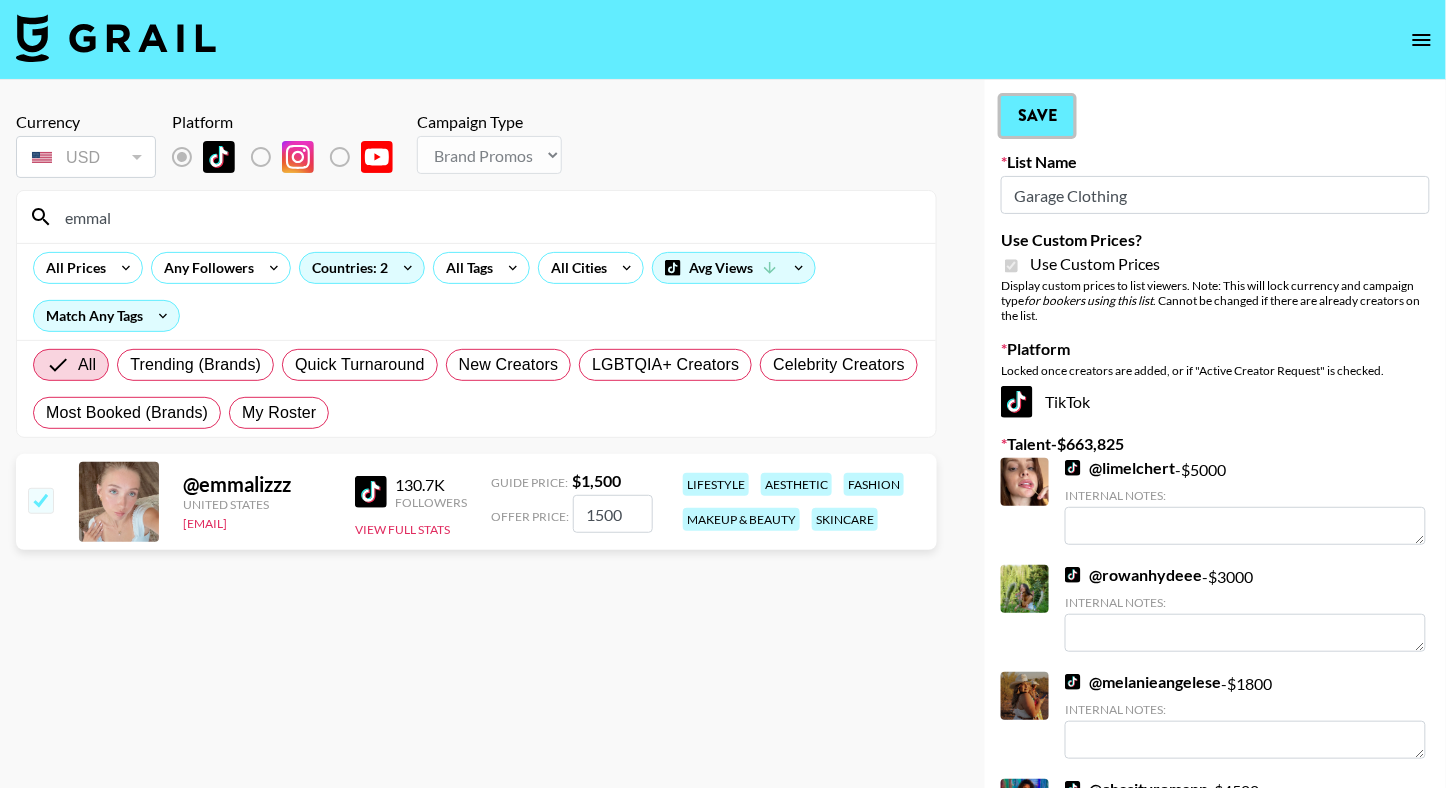 click on "Save" at bounding box center [1037, 116] 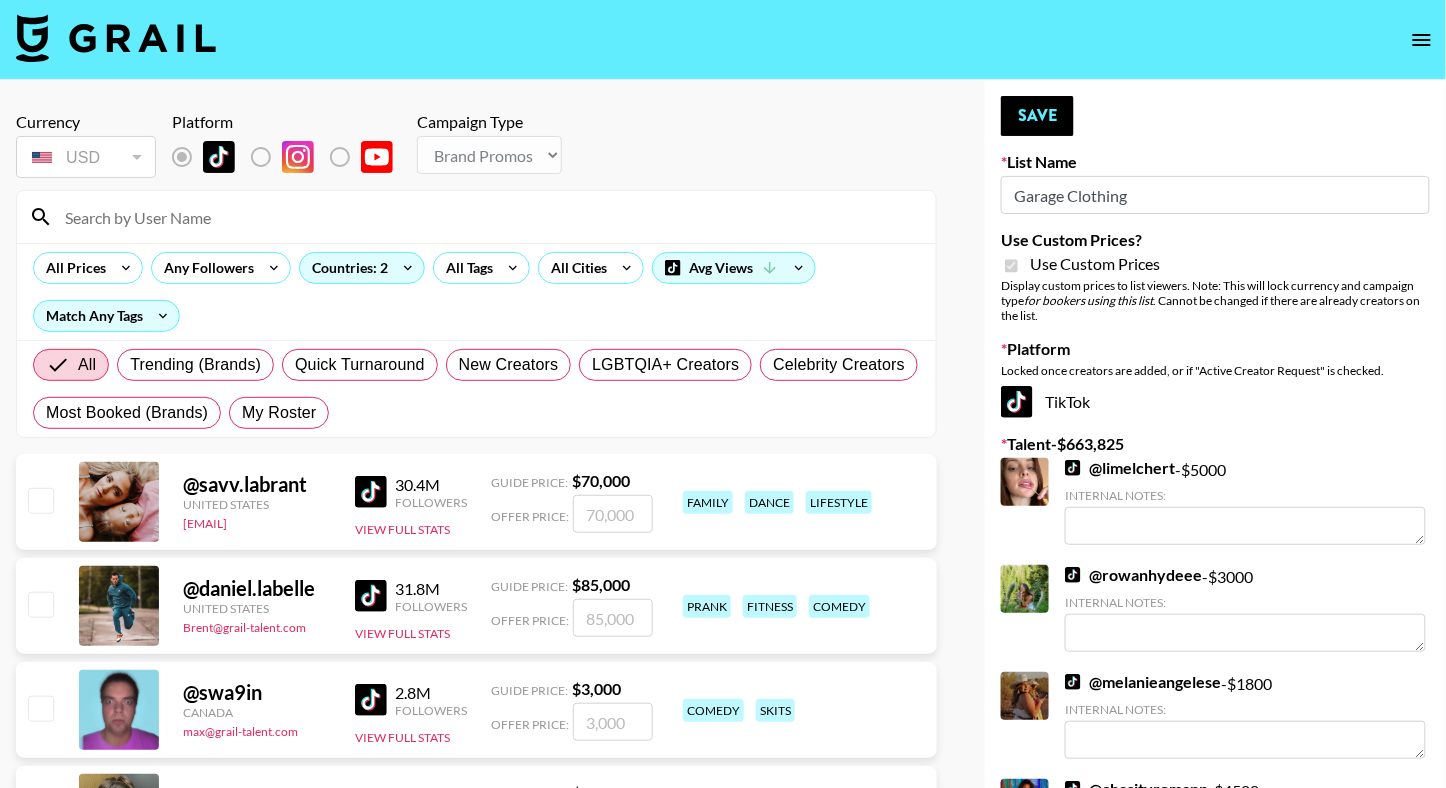 click at bounding box center (488, 217) 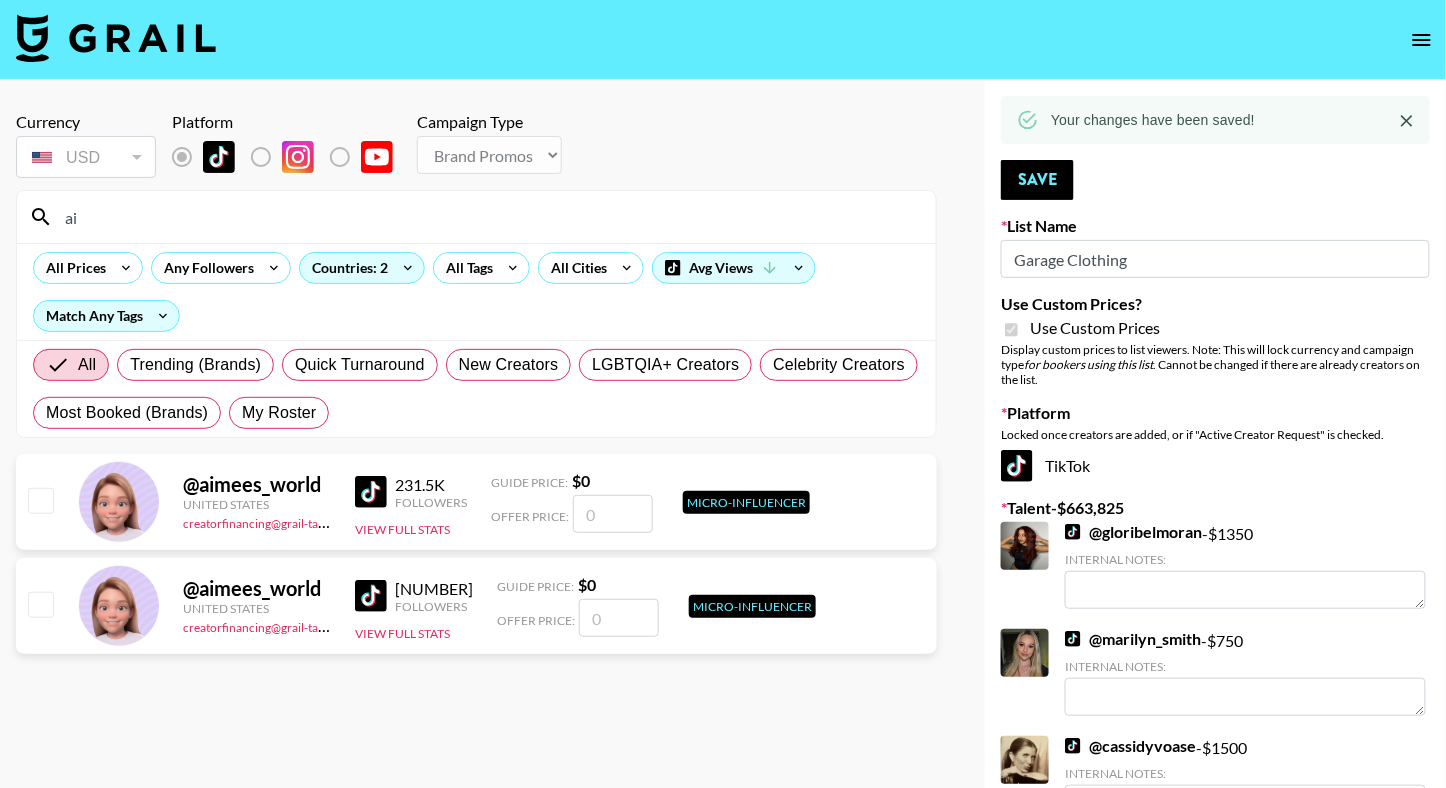type on "a" 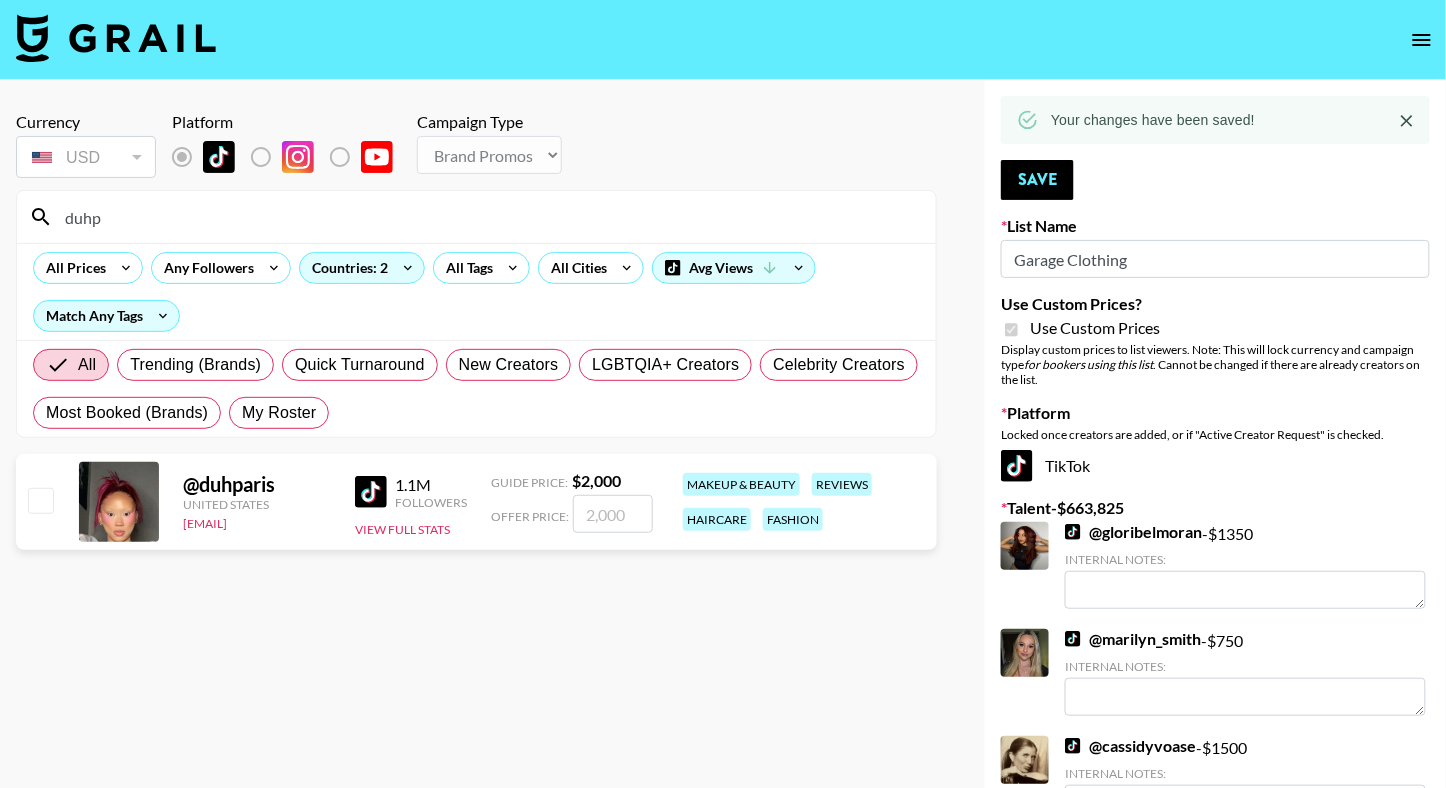 type on "duhp" 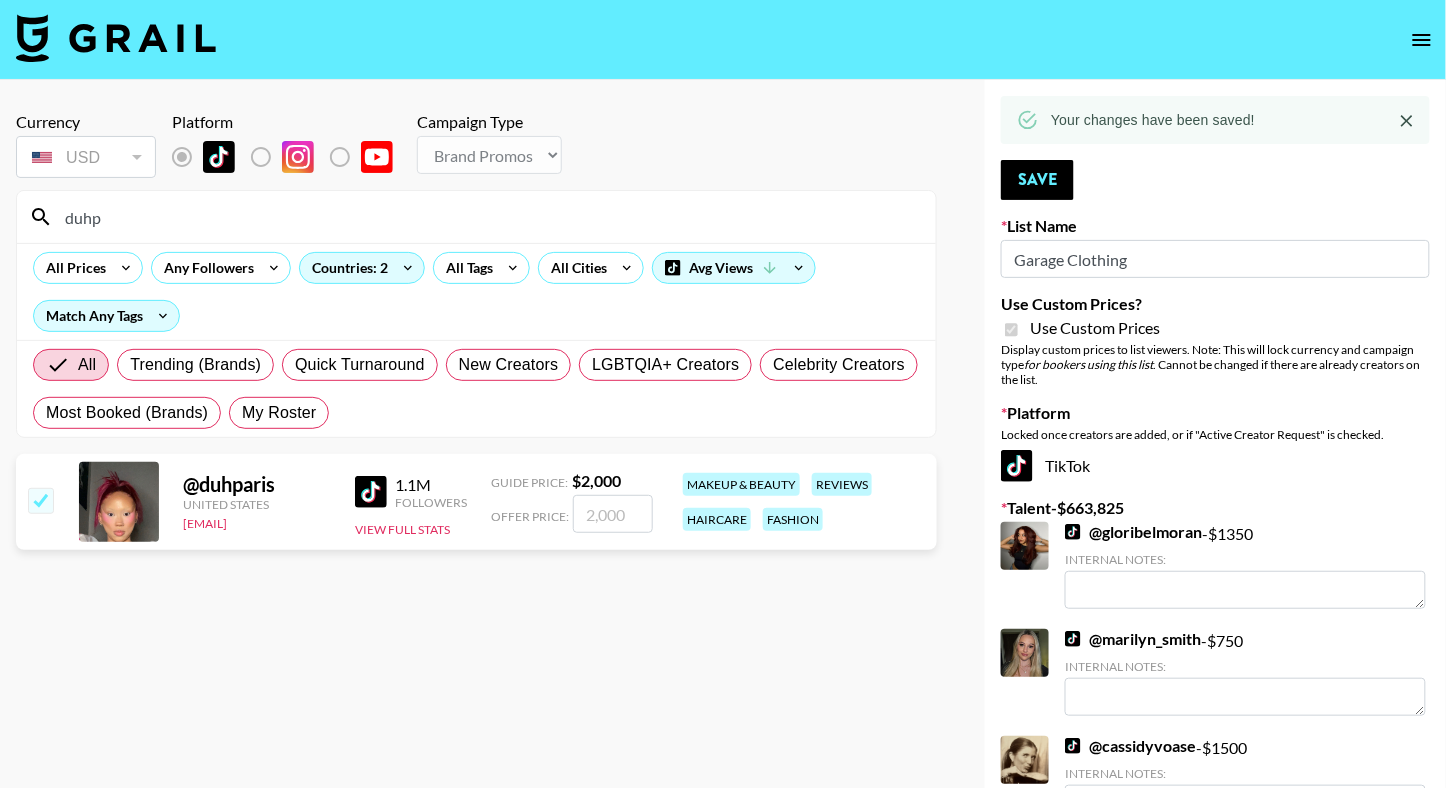 checkbox on "true" 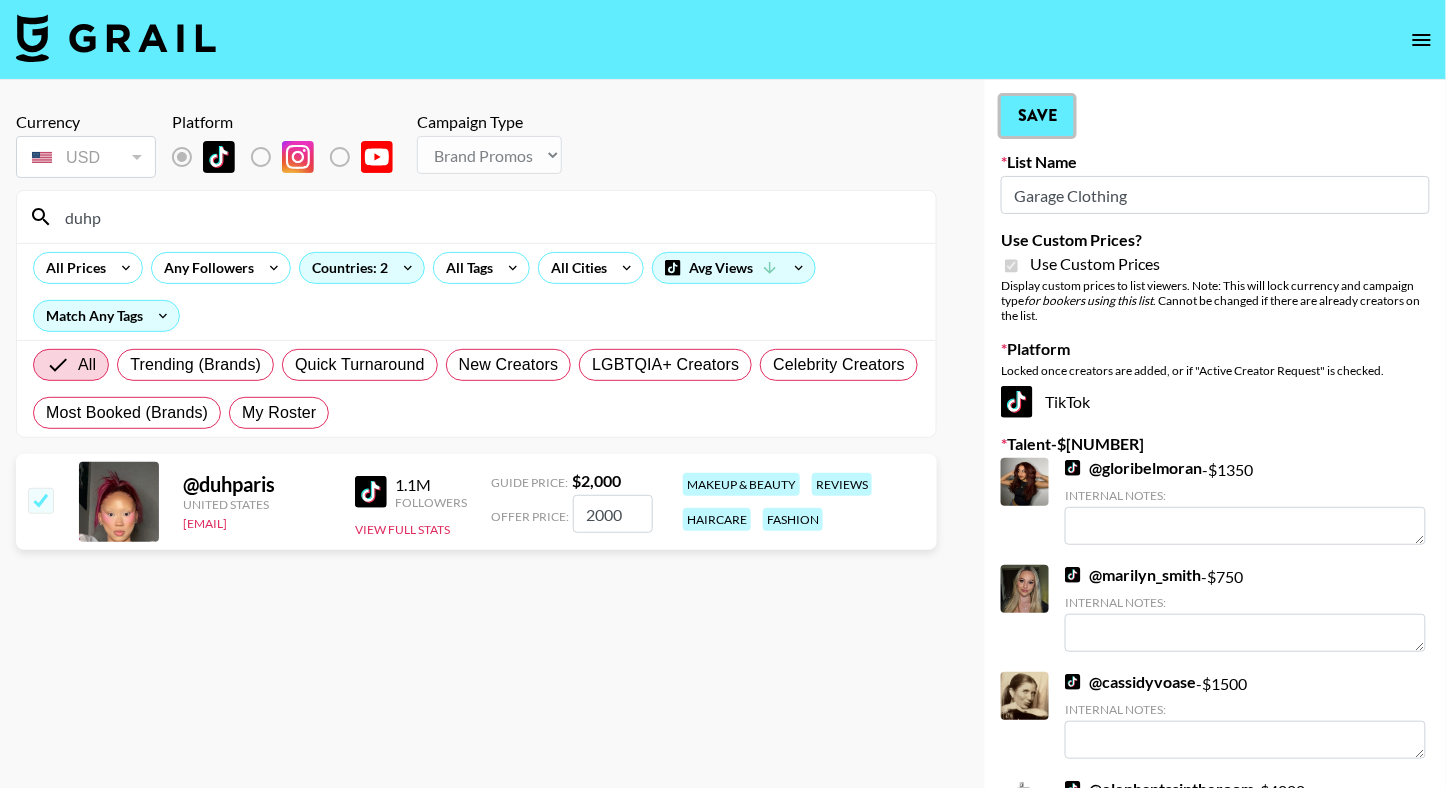 click on "Save" at bounding box center [1037, 116] 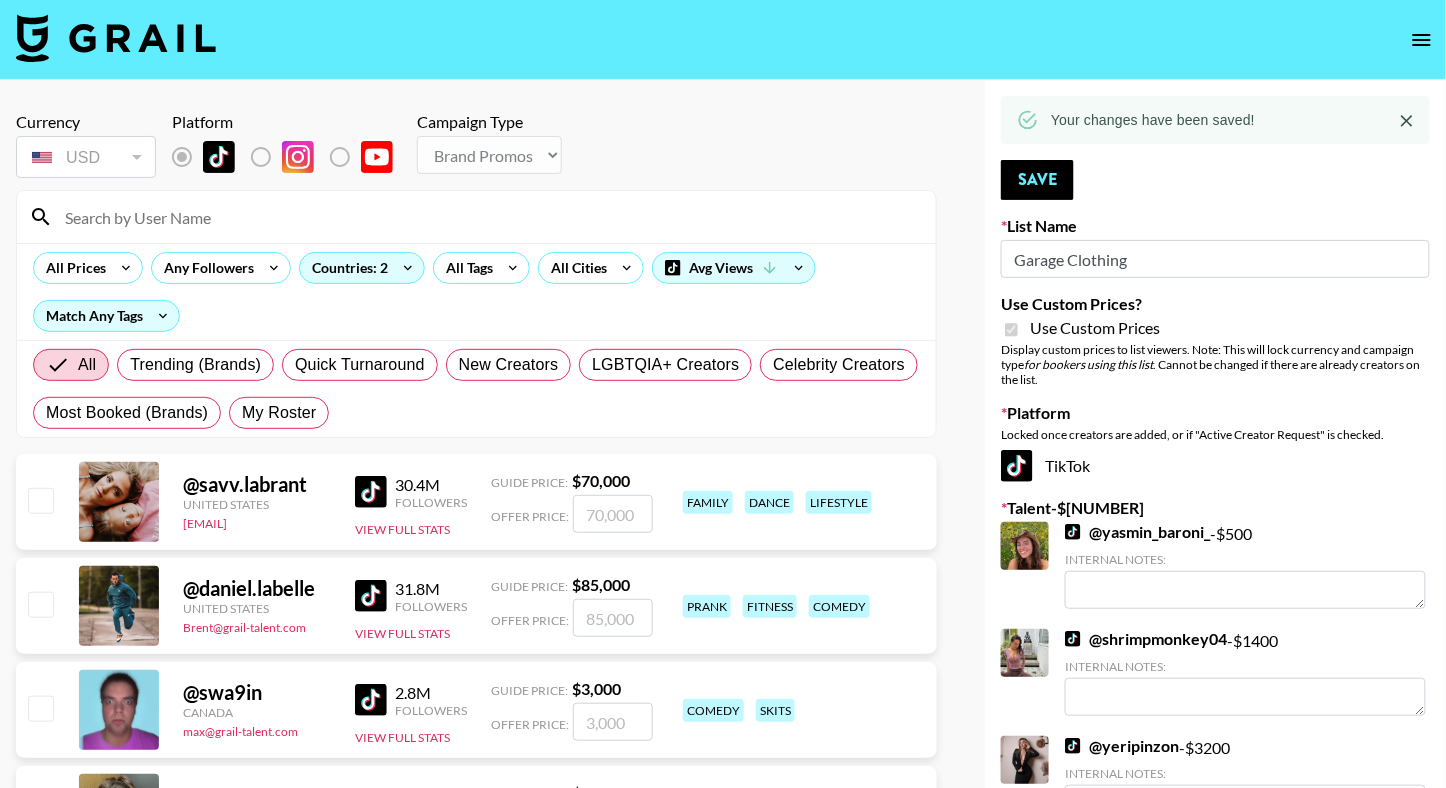 click at bounding box center (488, 217) 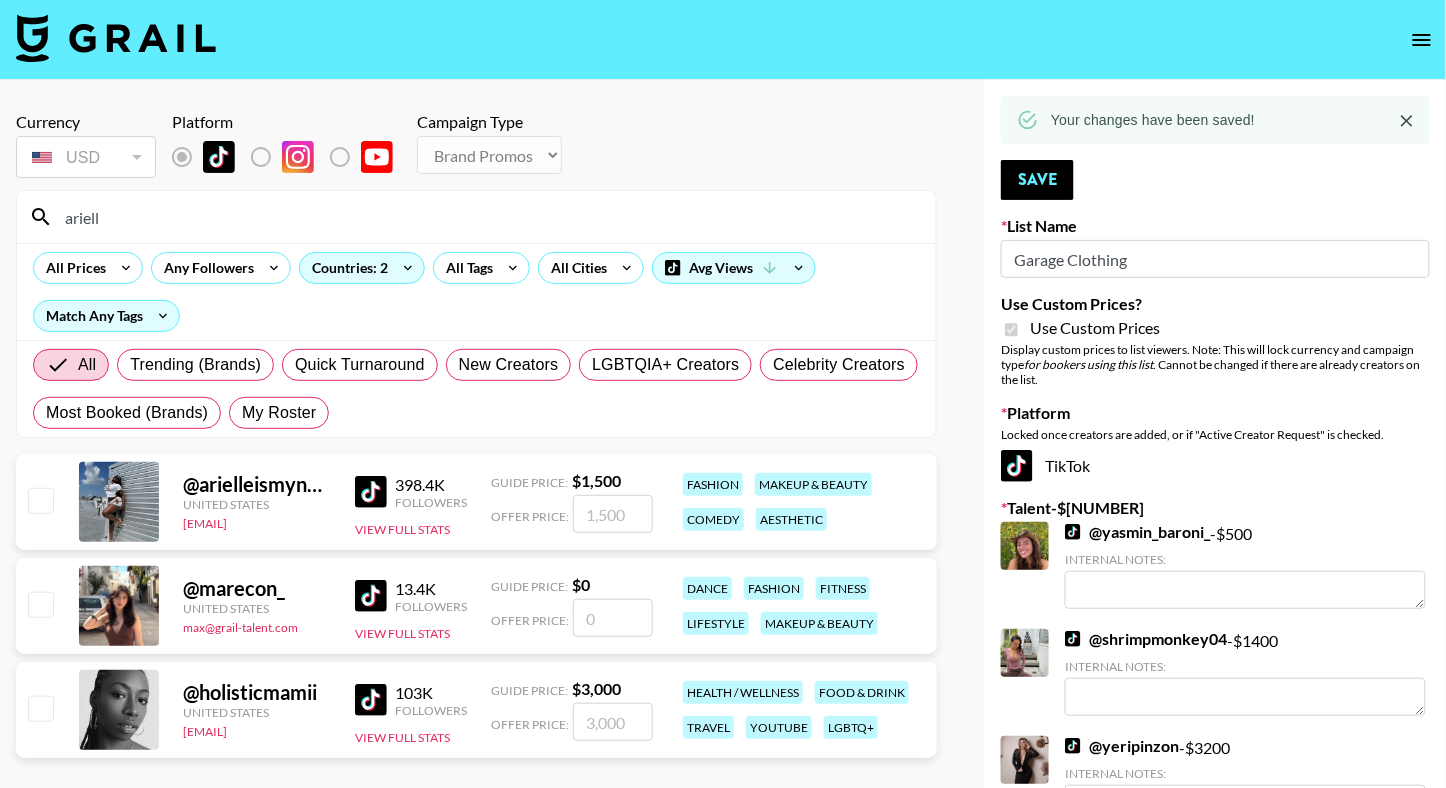 type on "ariell" 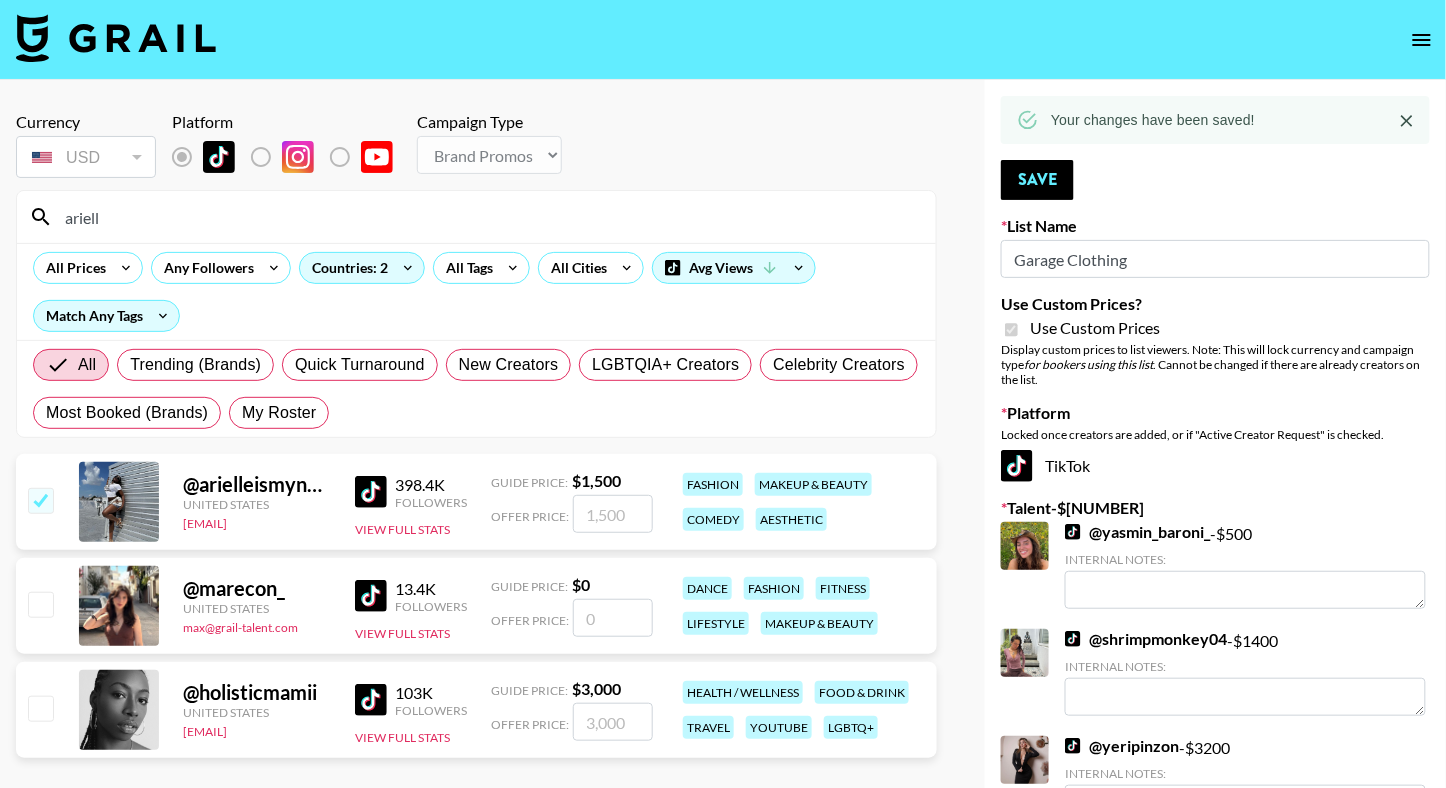 checkbox on "true" 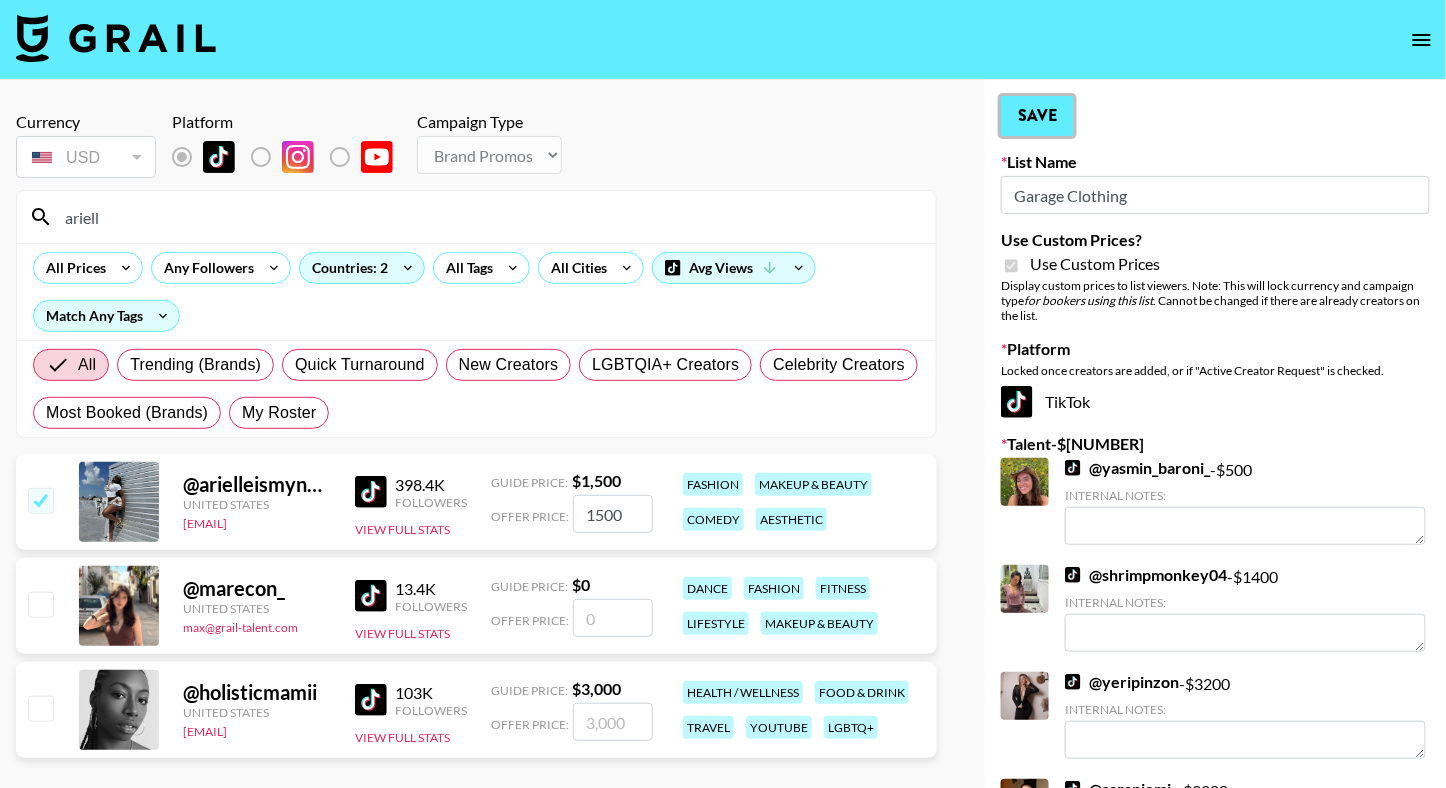 click on "Save" at bounding box center [1037, 116] 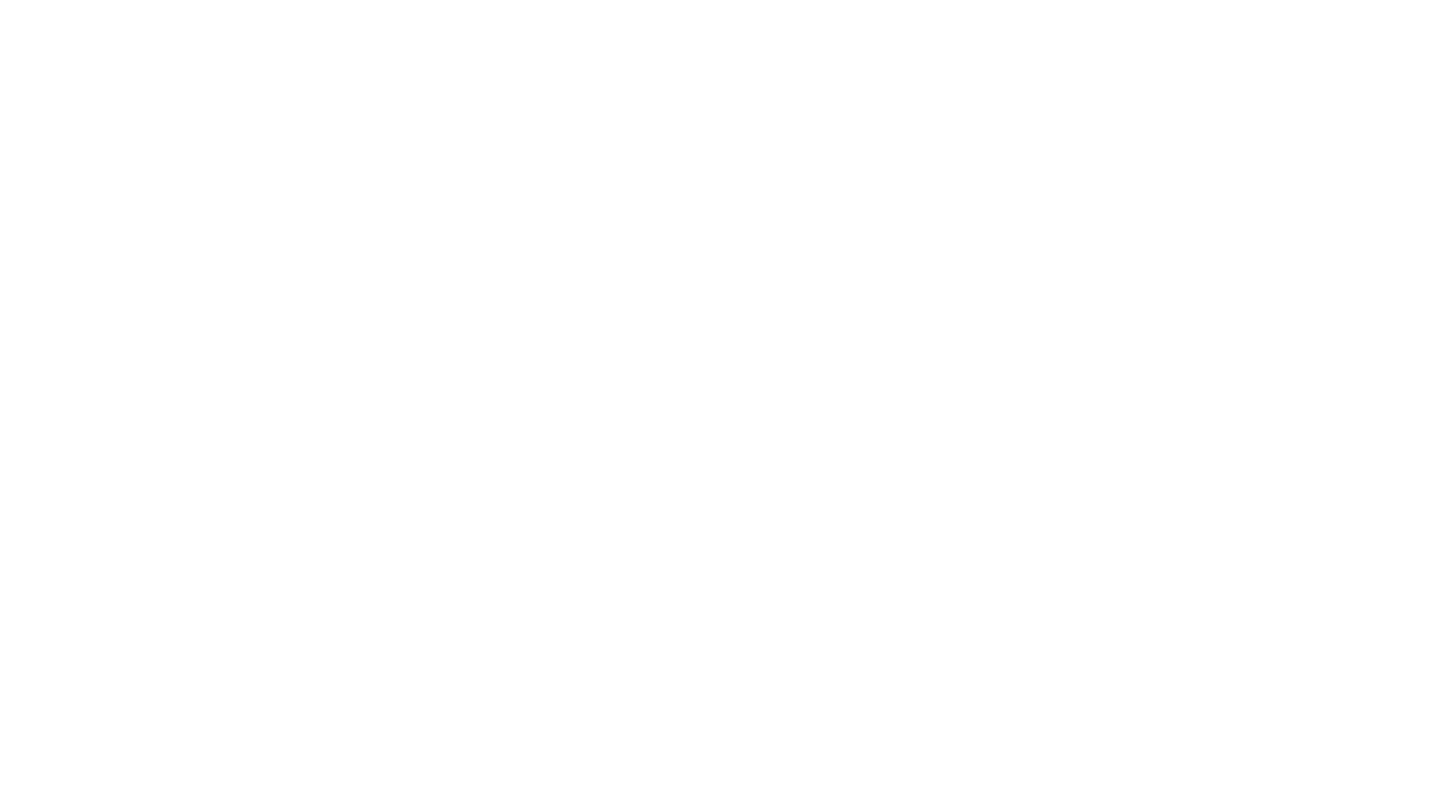 scroll, scrollTop: 0, scrollLeft: 0, axis: both 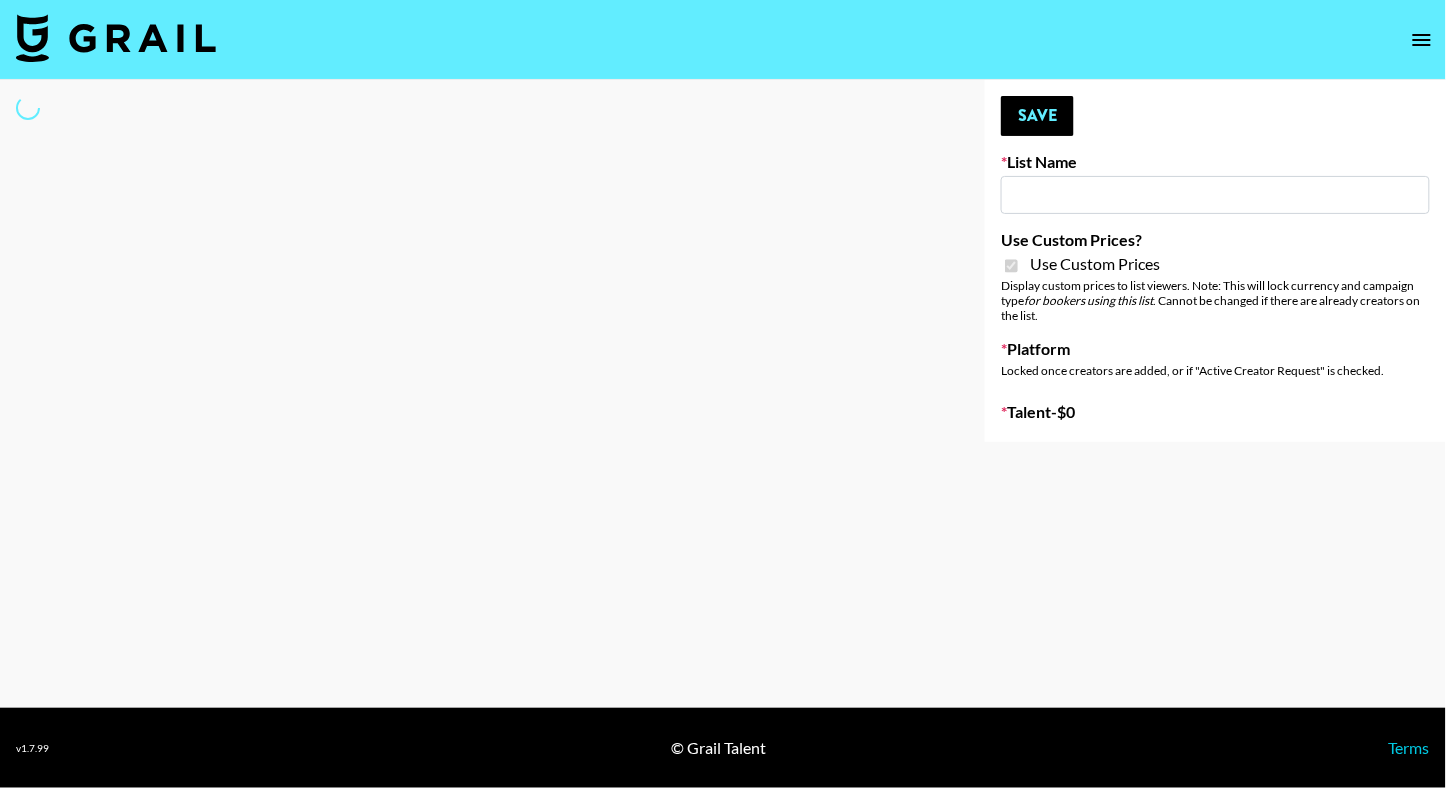 type on "[STATE] Creators" 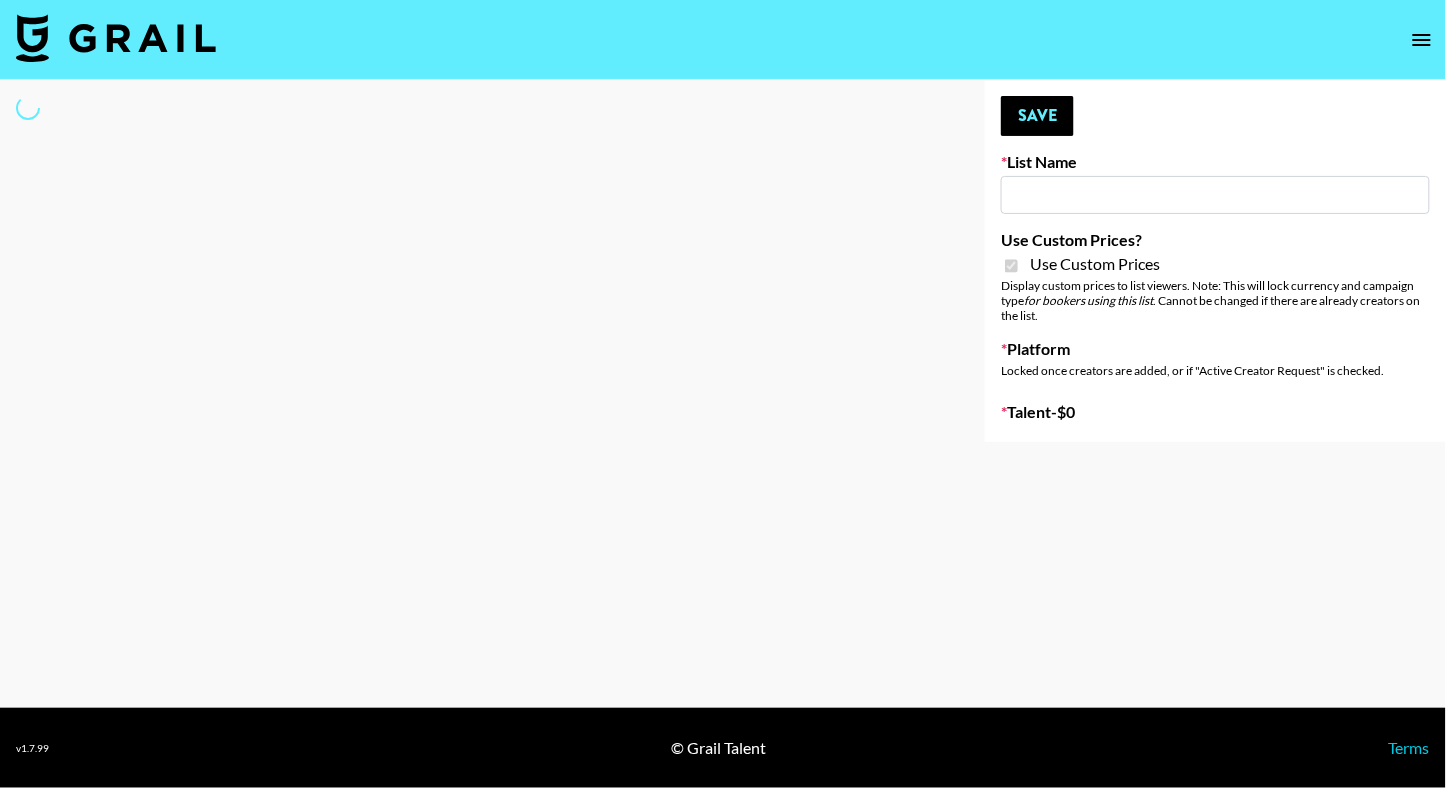 checkbox on "true" 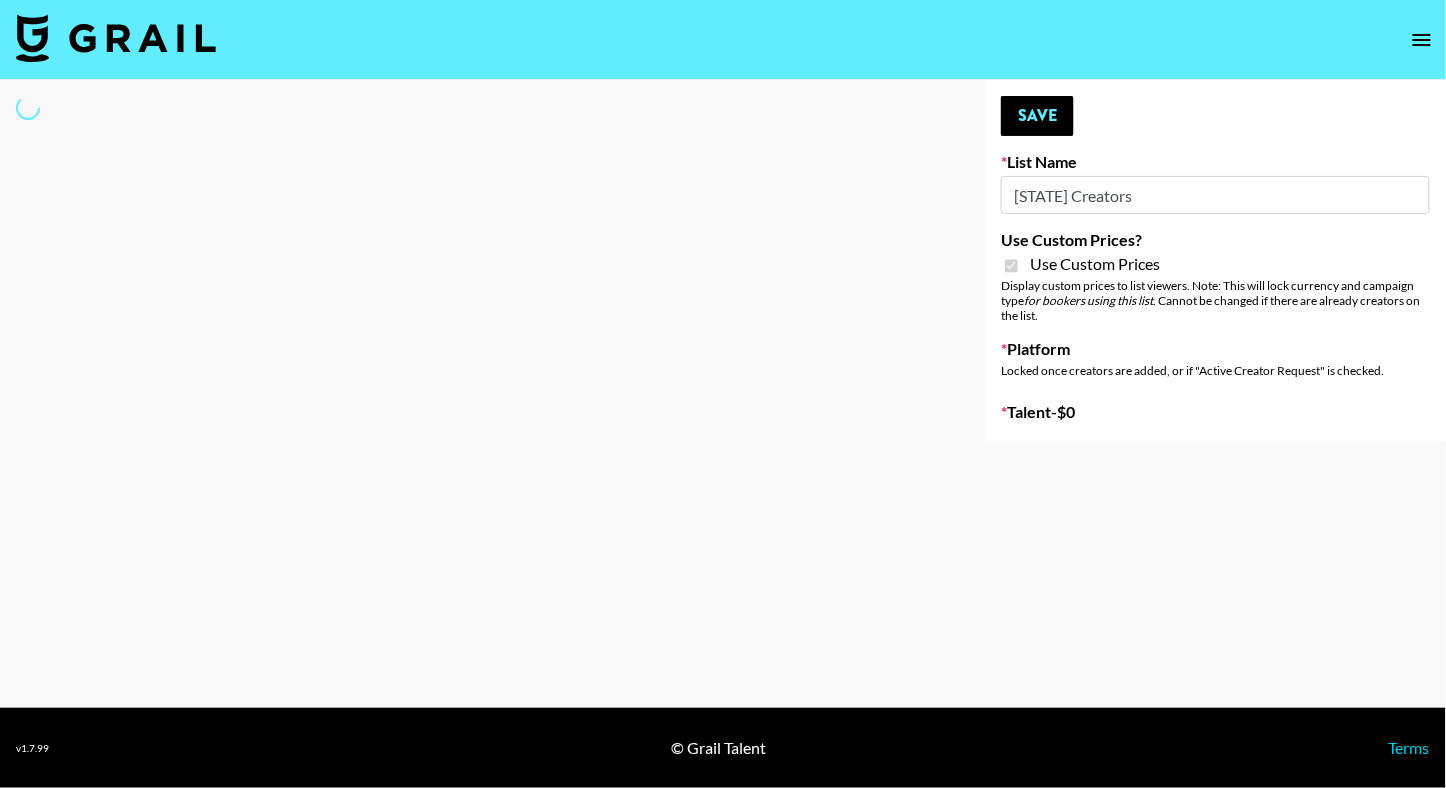 select on "Brand" 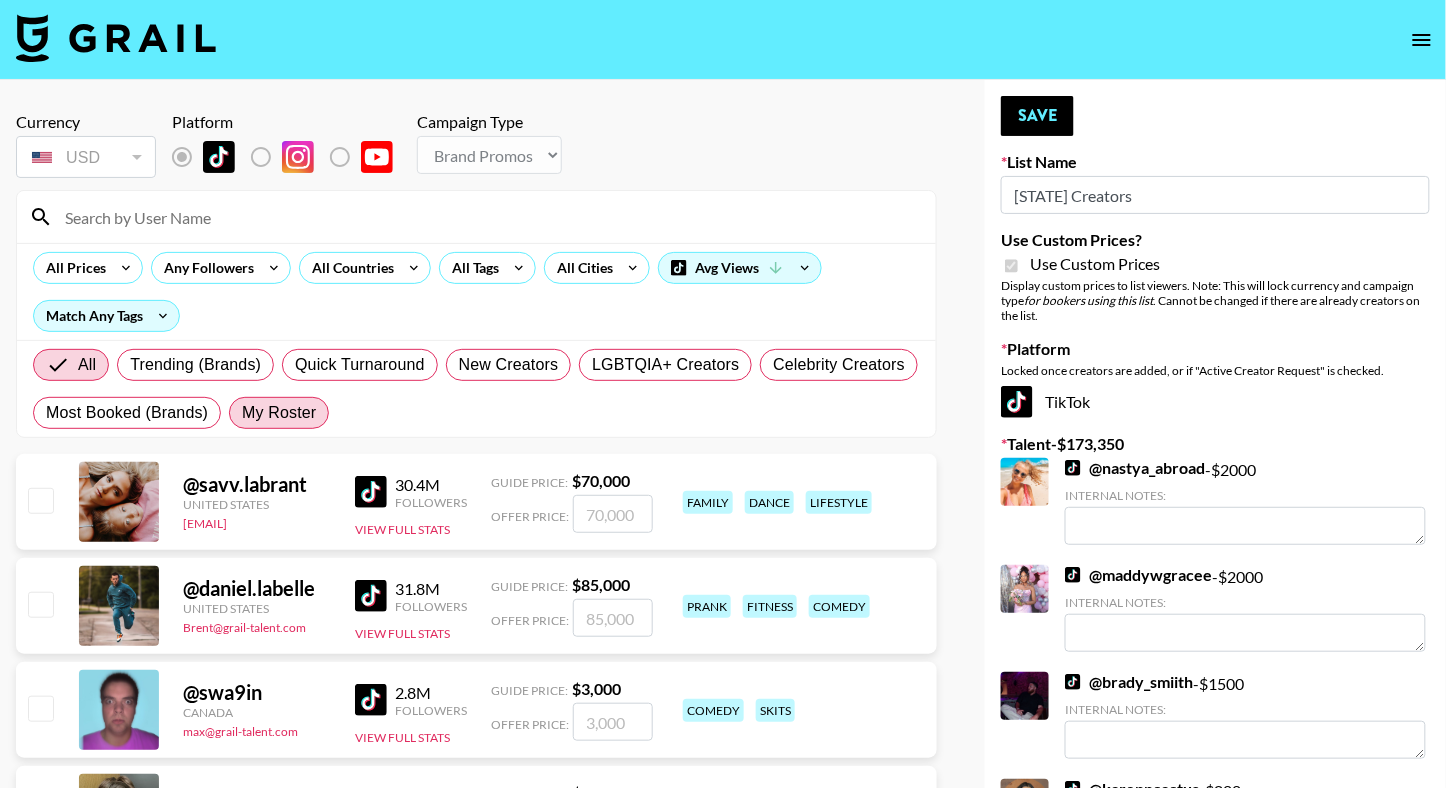click on "My Roster" at bounding box center [279, 413] 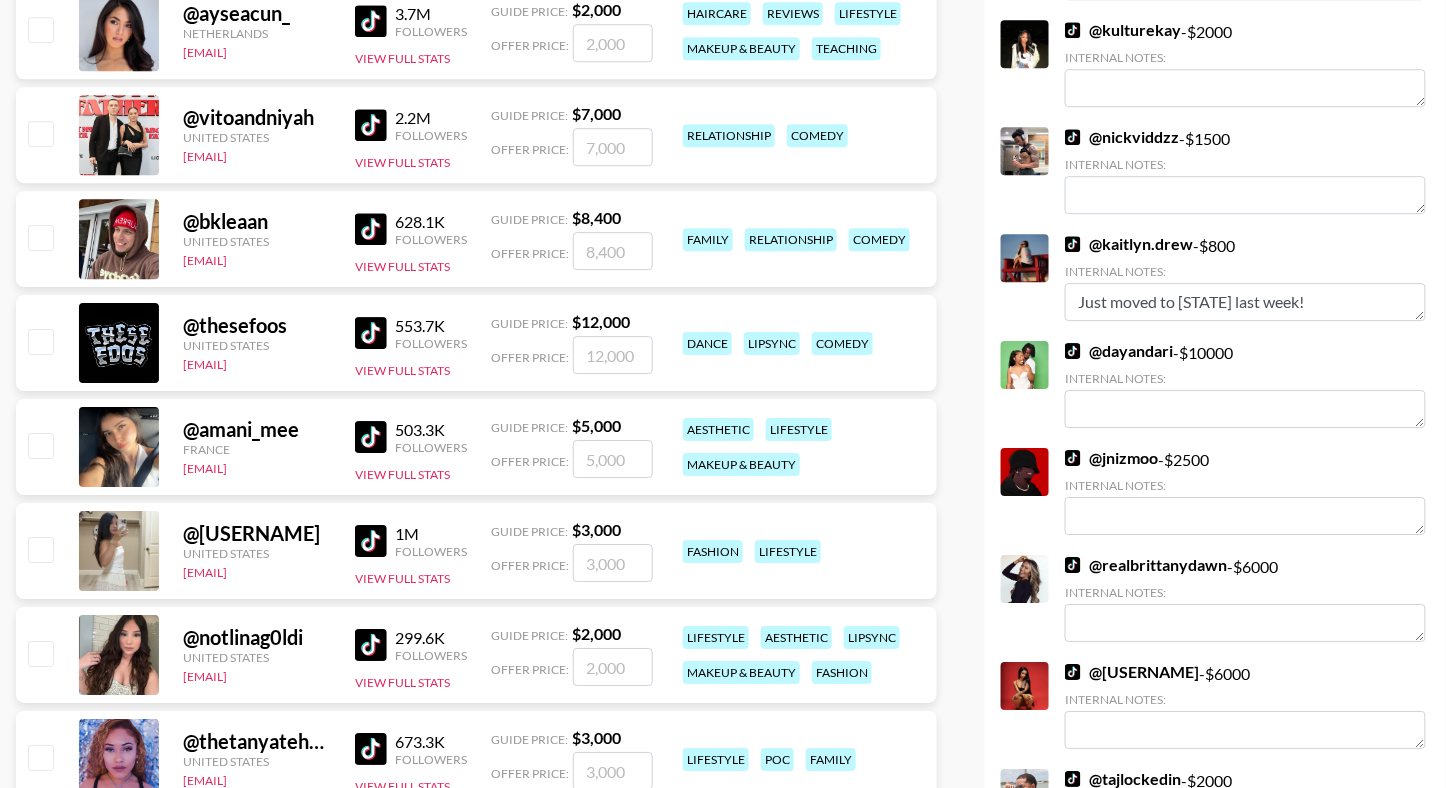 scroll, scrollTop: 1644, scrollLeft: 0, axis: vertical 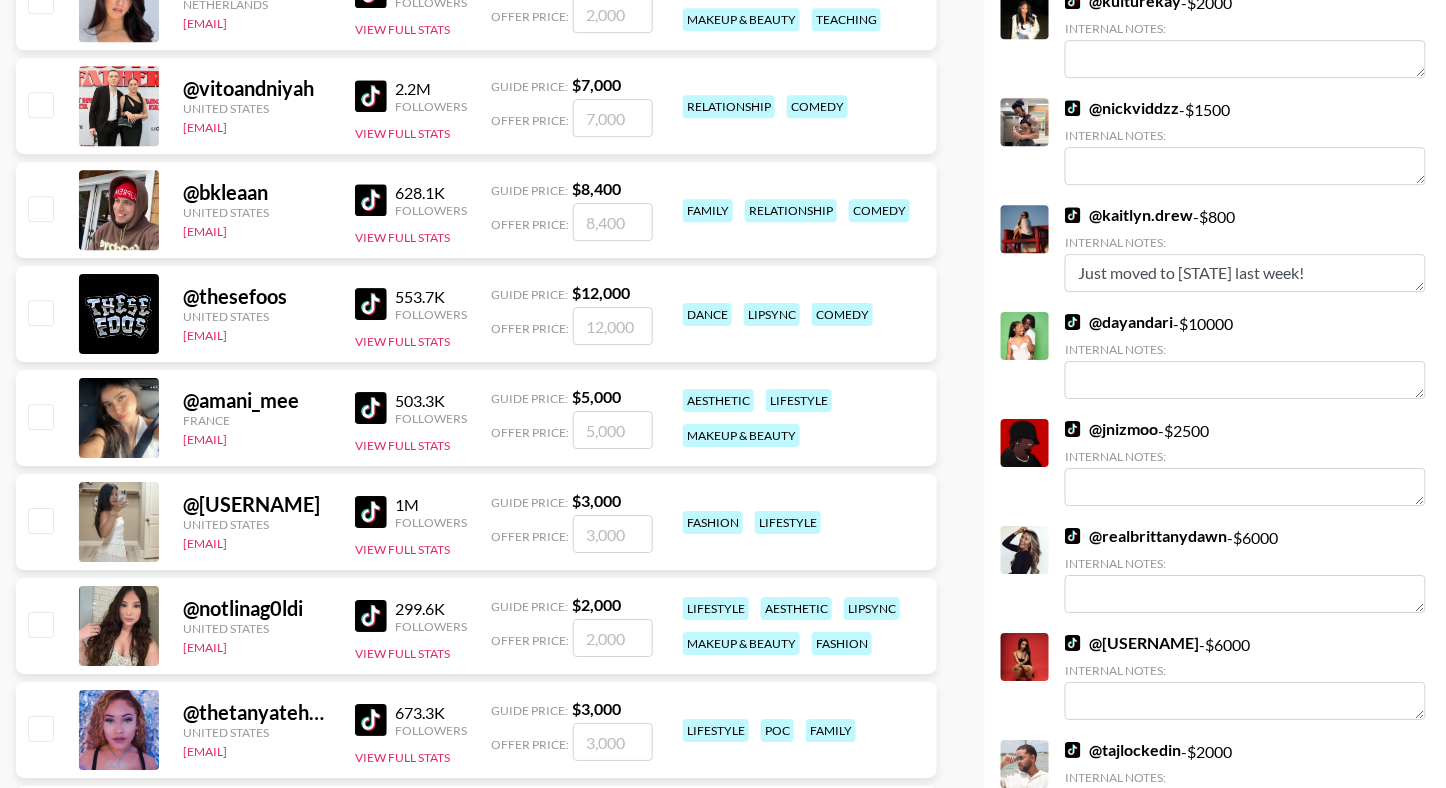 click at bounding box center (40, 520) 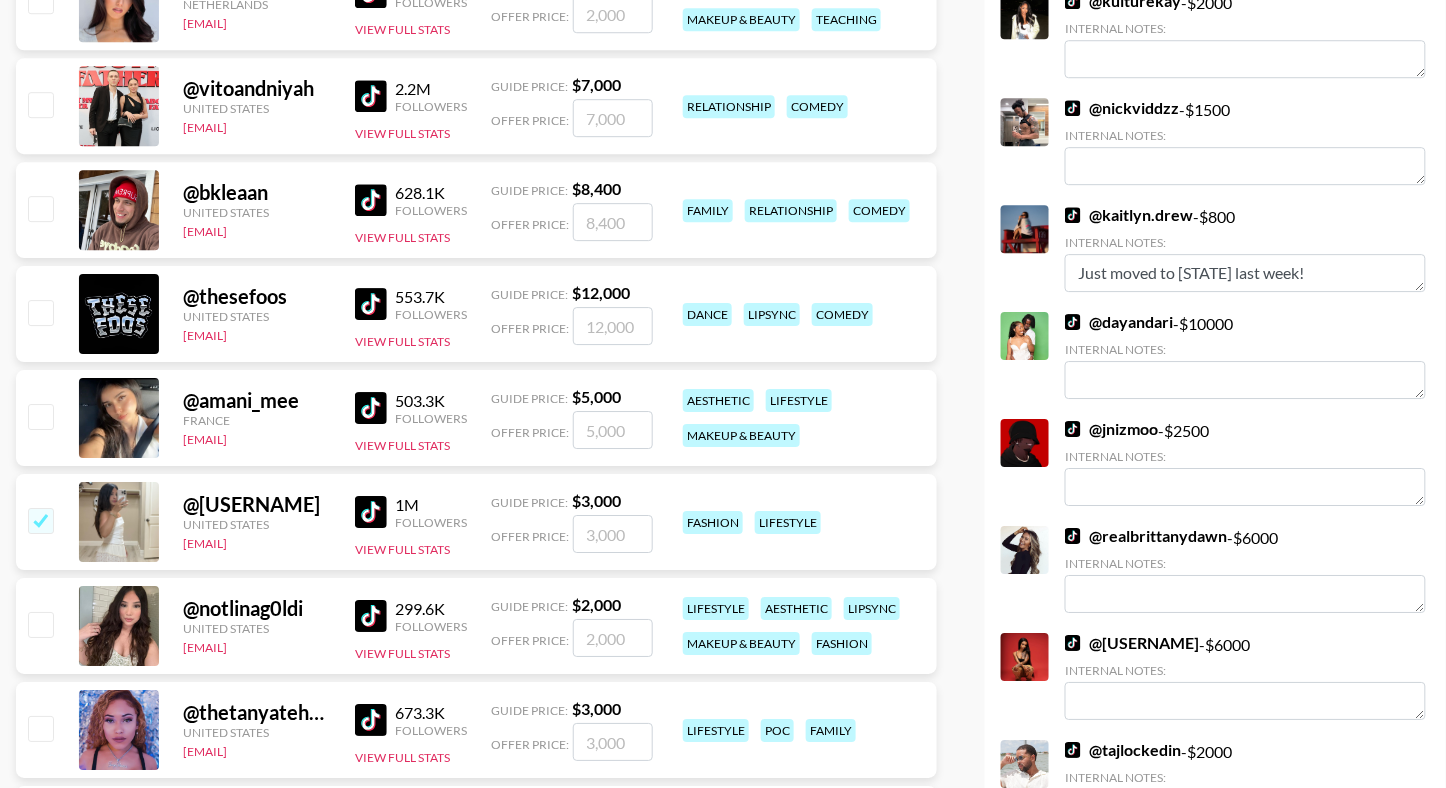 checkbox on "true" 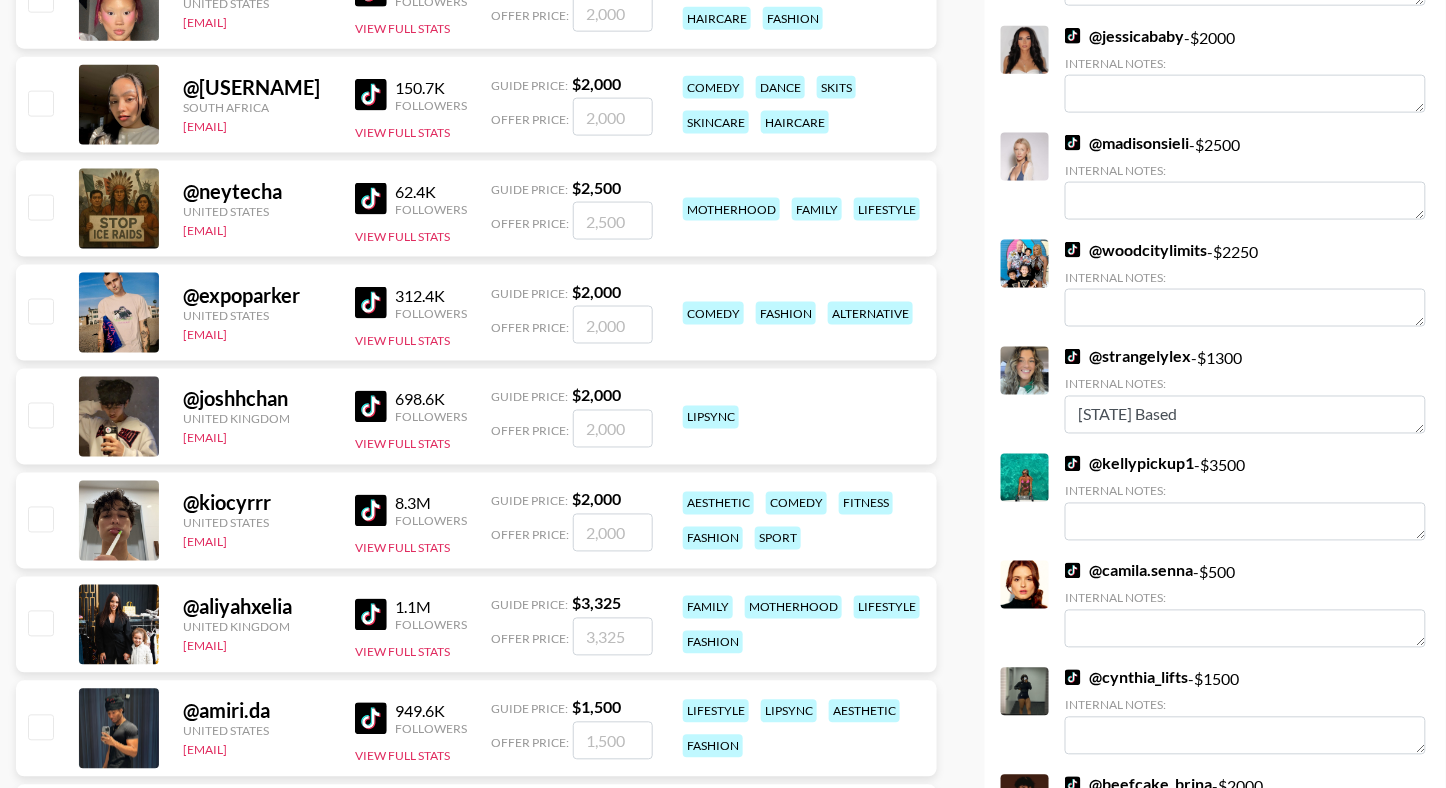 scroll, scrollTop: 3064, scrollLeft: 0, axis: vertical 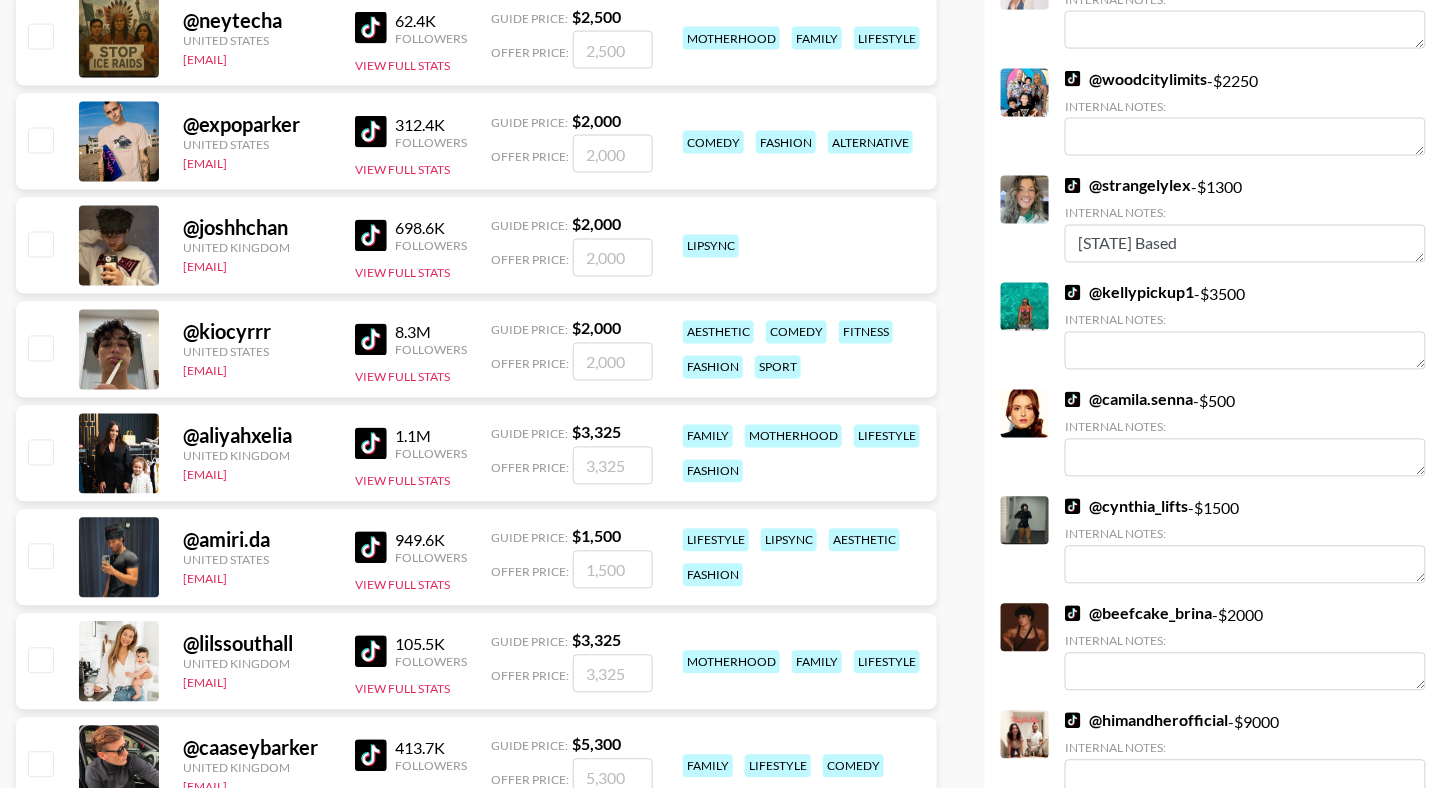 click at bounding box center [371, 548] 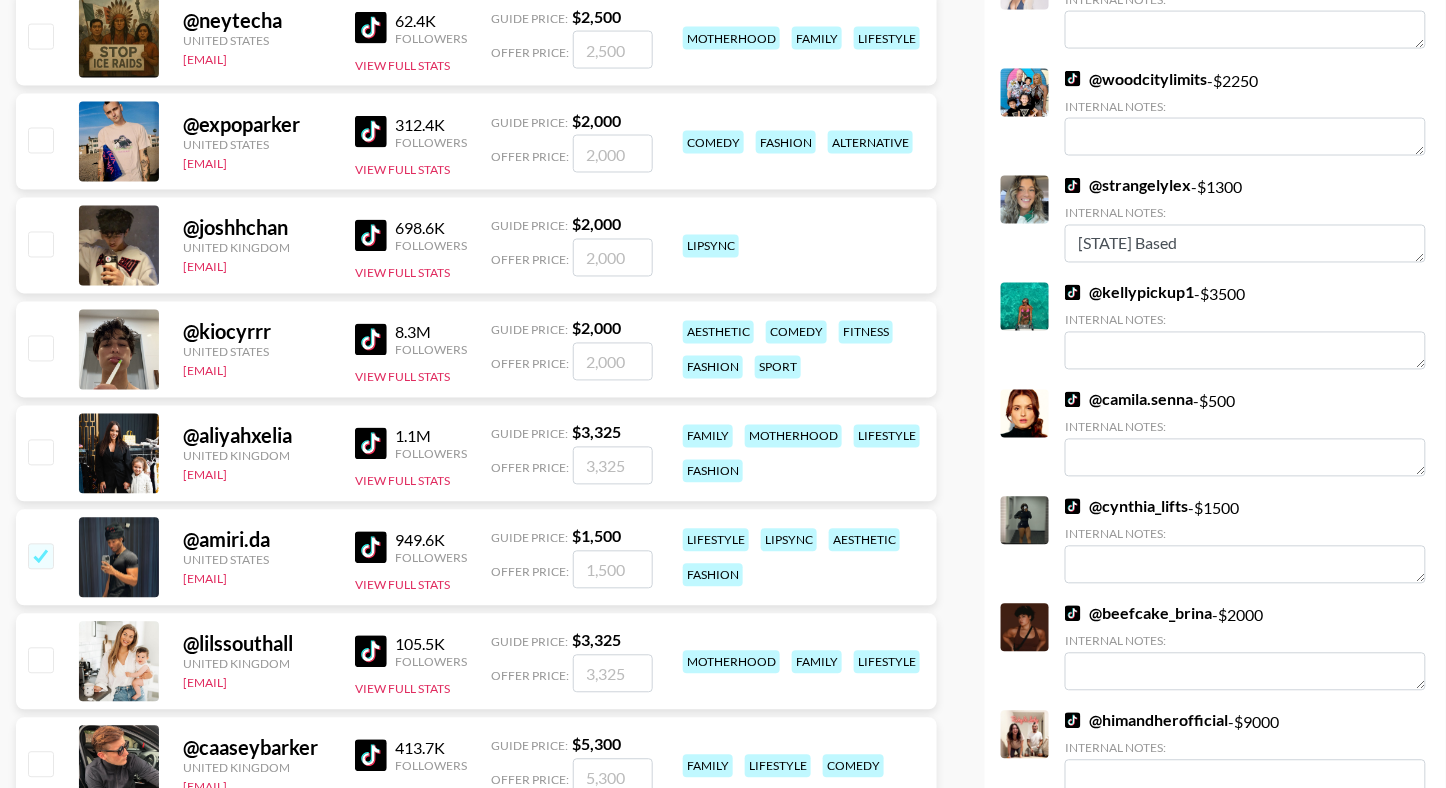 checkbox on "true" 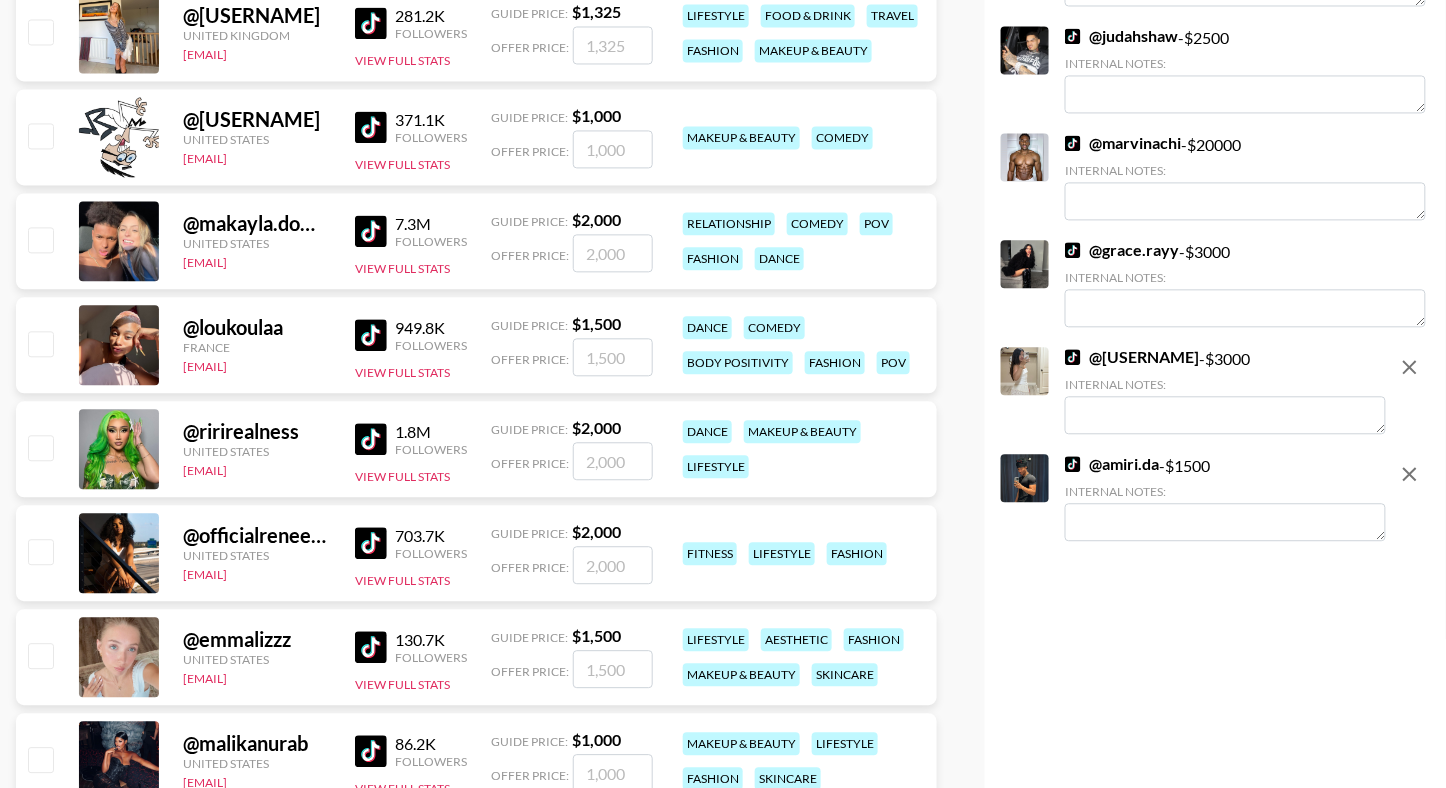 scroll, scrollTop: 5458, scrollLeft: 0, axis: vertical 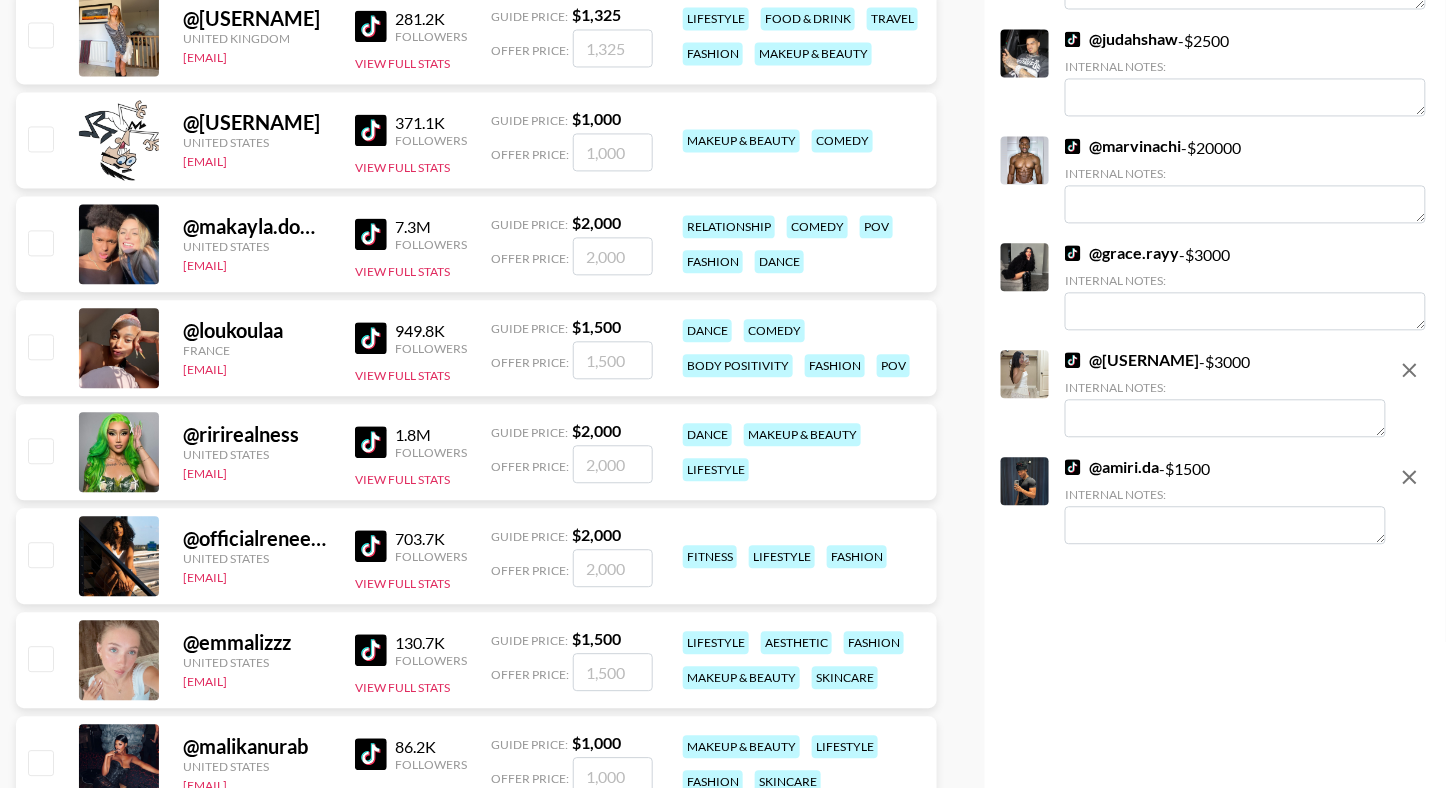 click at bounding box center [39, 244] 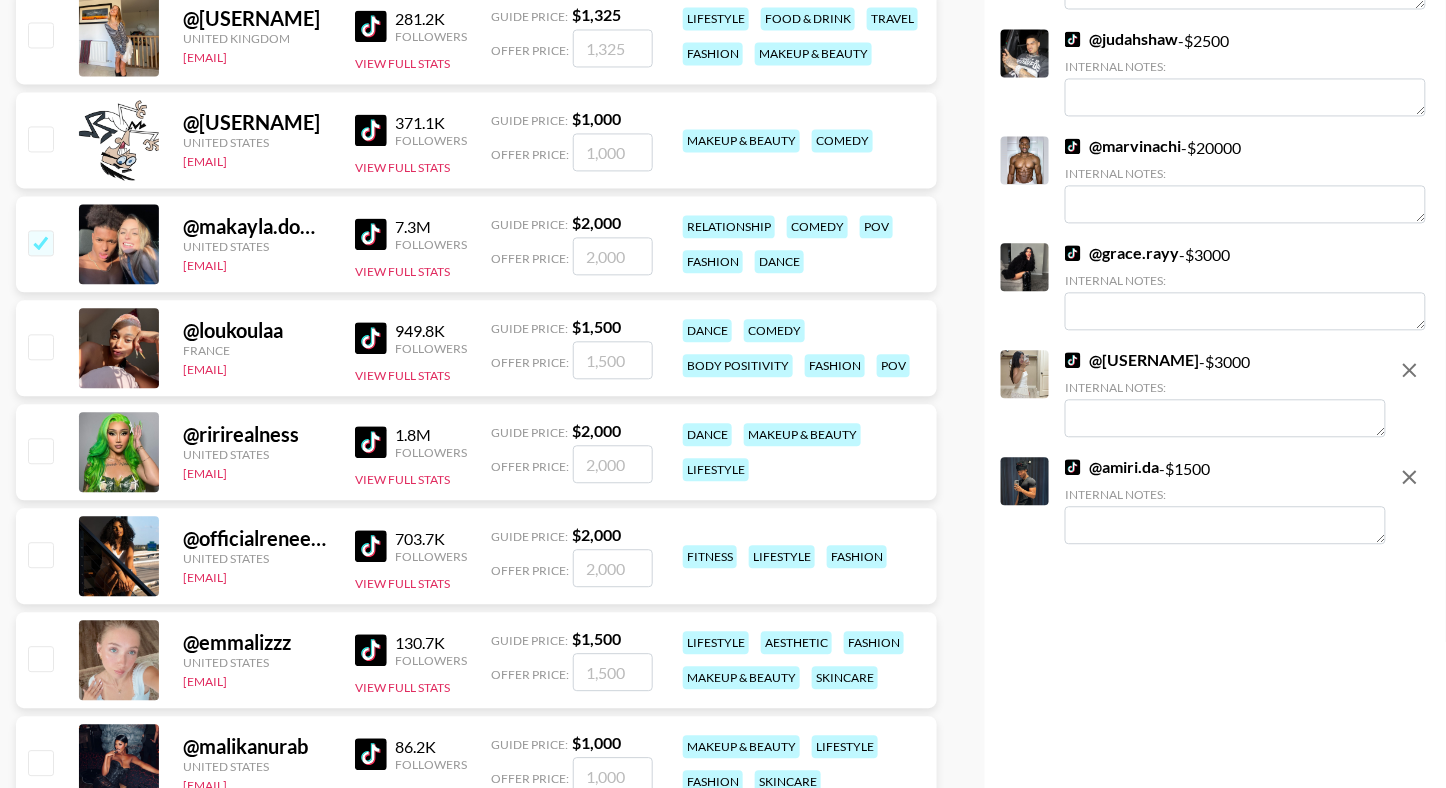 checkbox on "true" 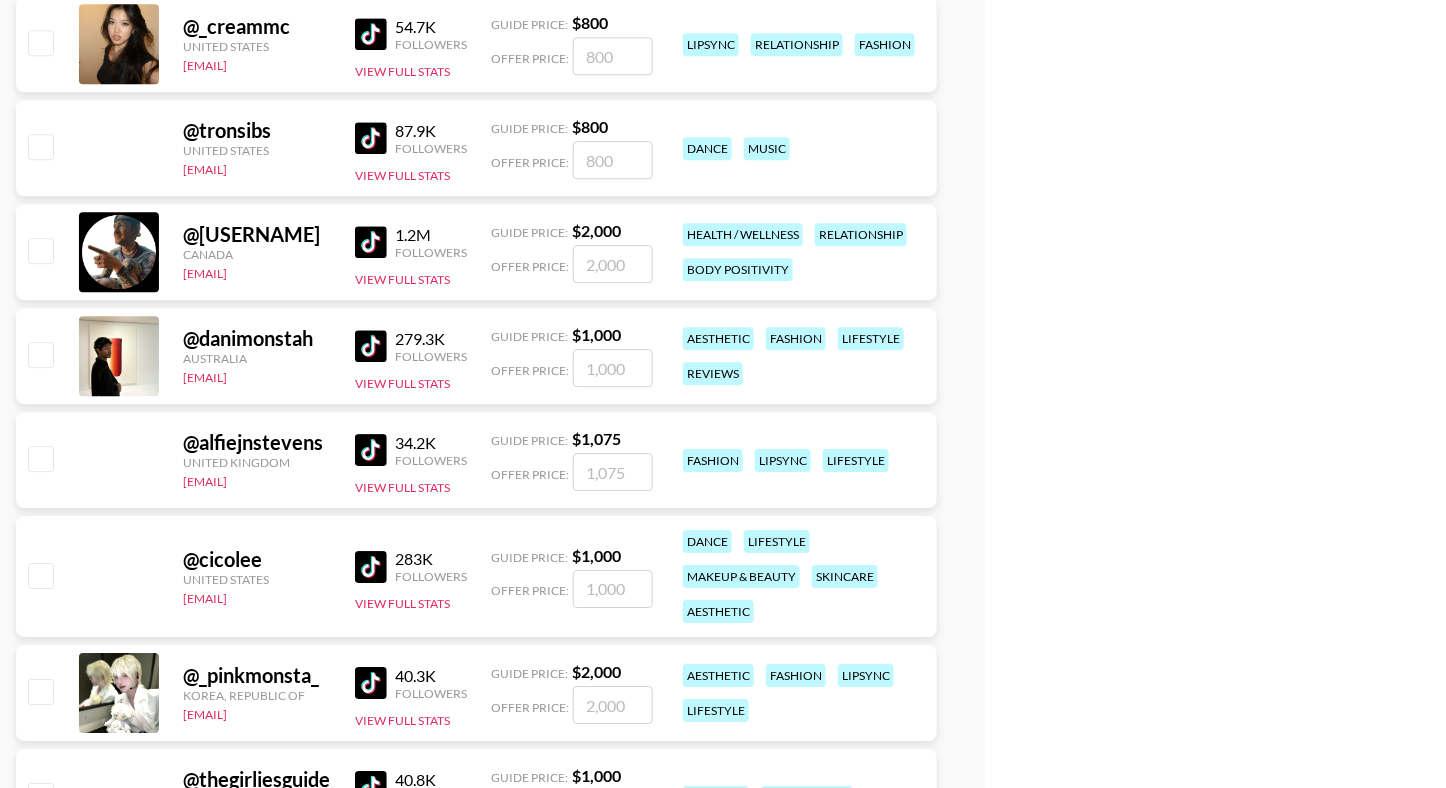 scroll, scrollTop: 8188, scrollLeft: 0, axis: vertical 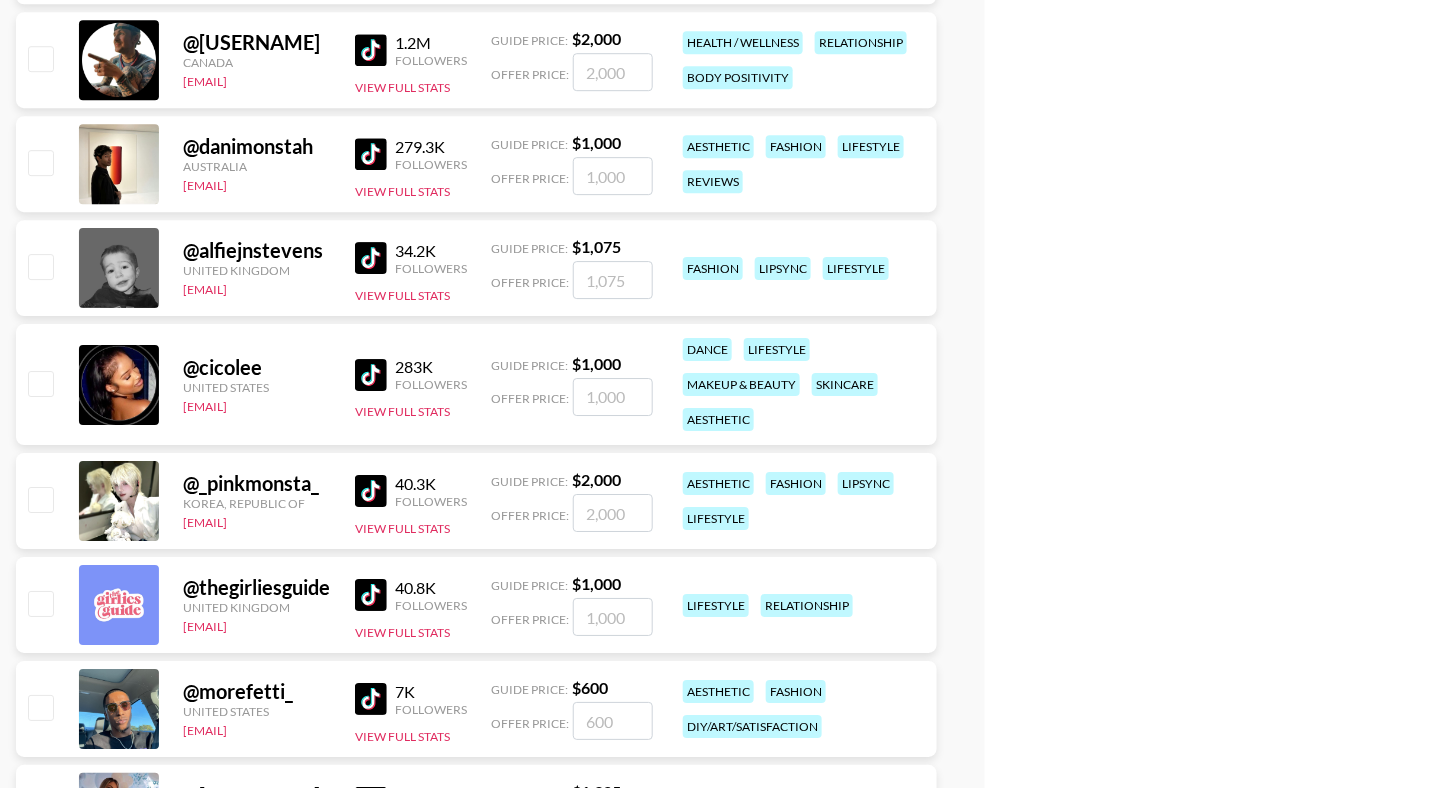 click at bounding box center (40, 383) 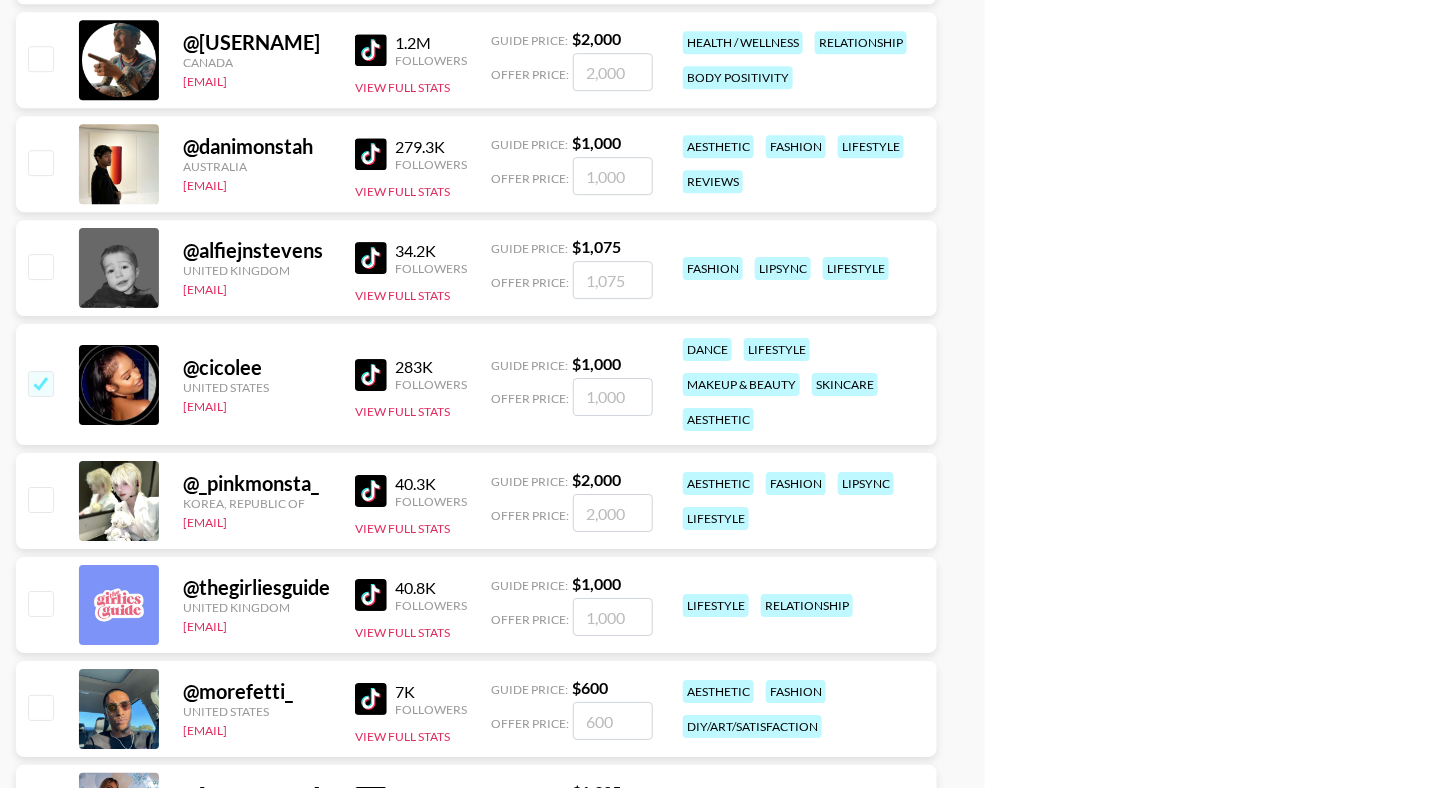checkbox on "true" 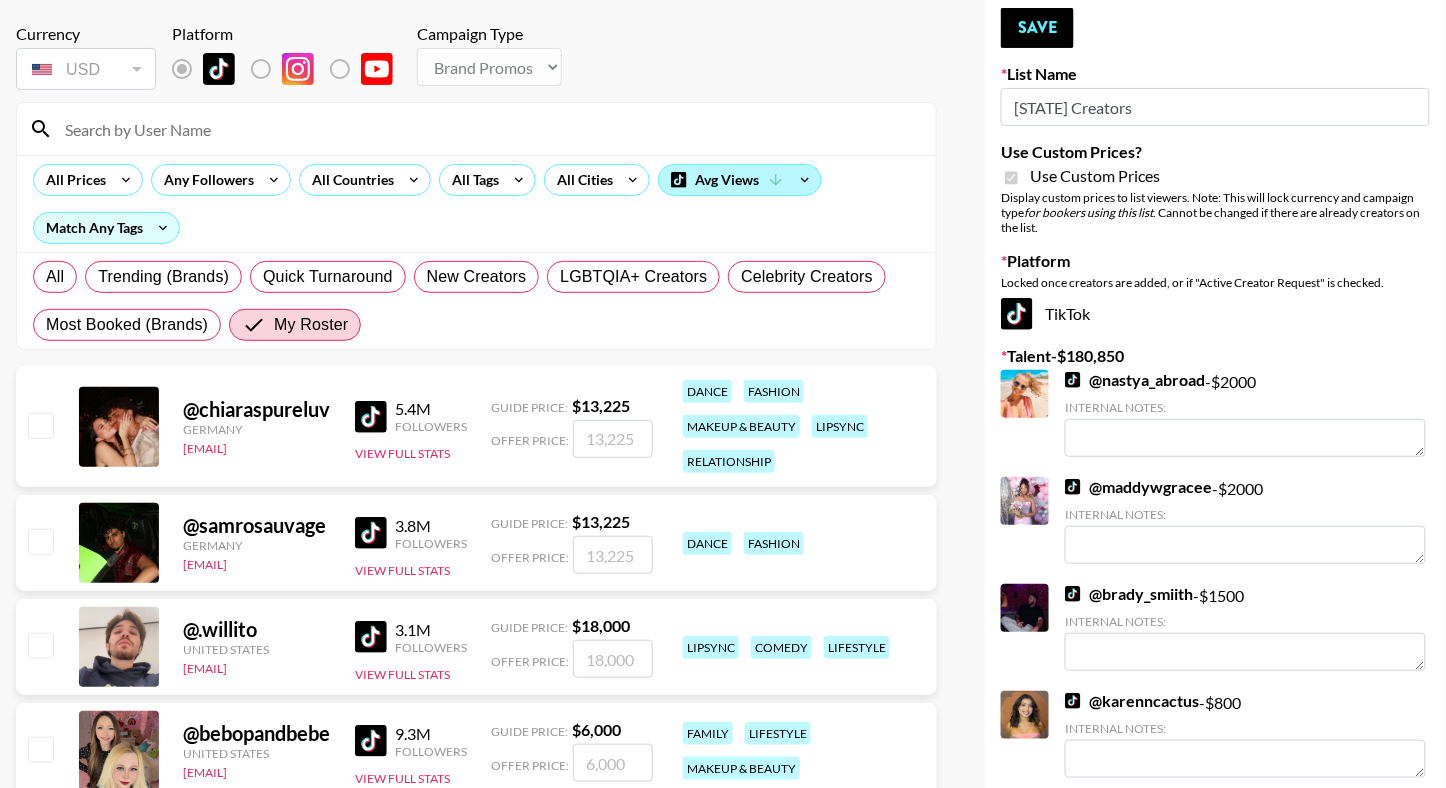 scroll, scrollTop: 0, scrollLeft: 0, axis: both 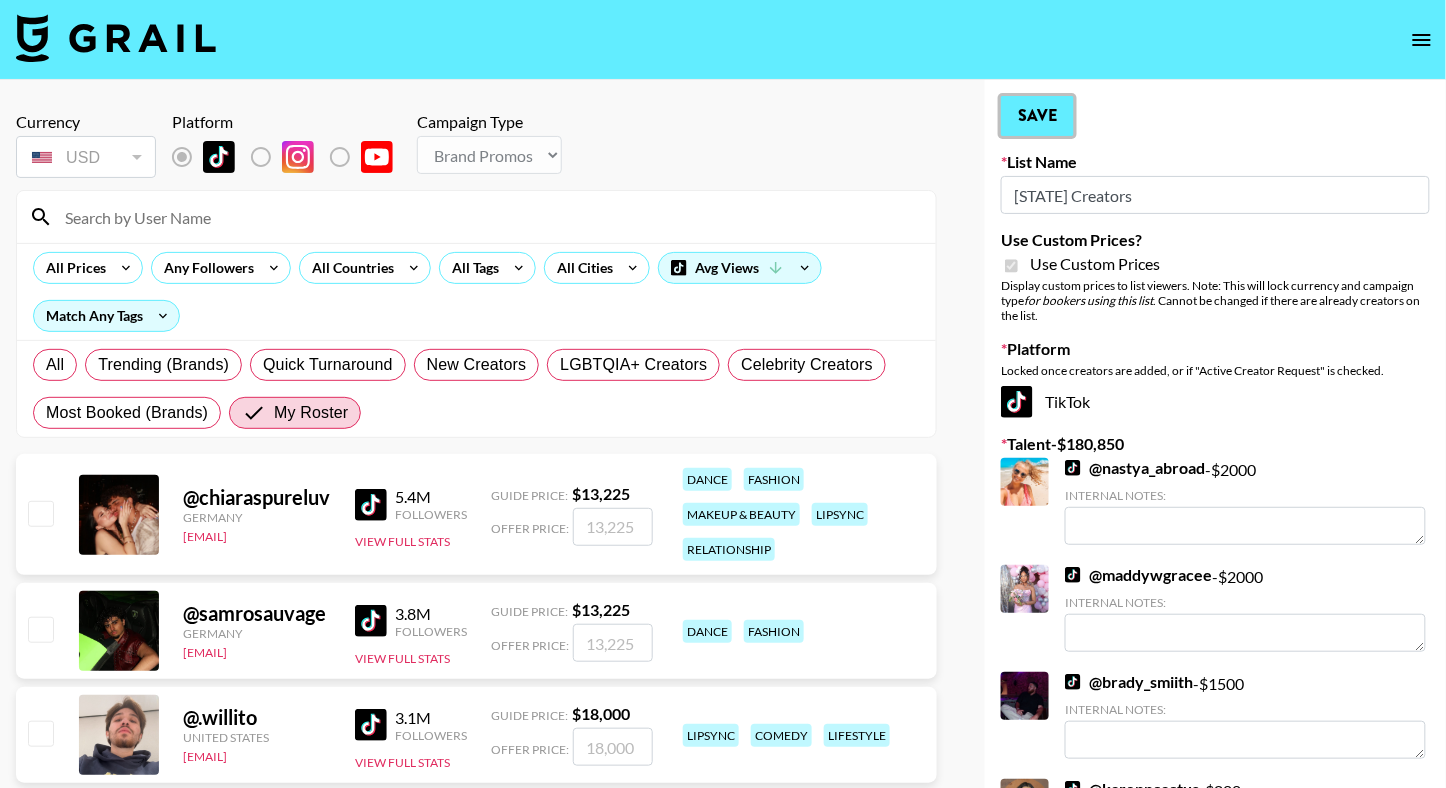 click on "Save" at bounding box center [1037, 116] 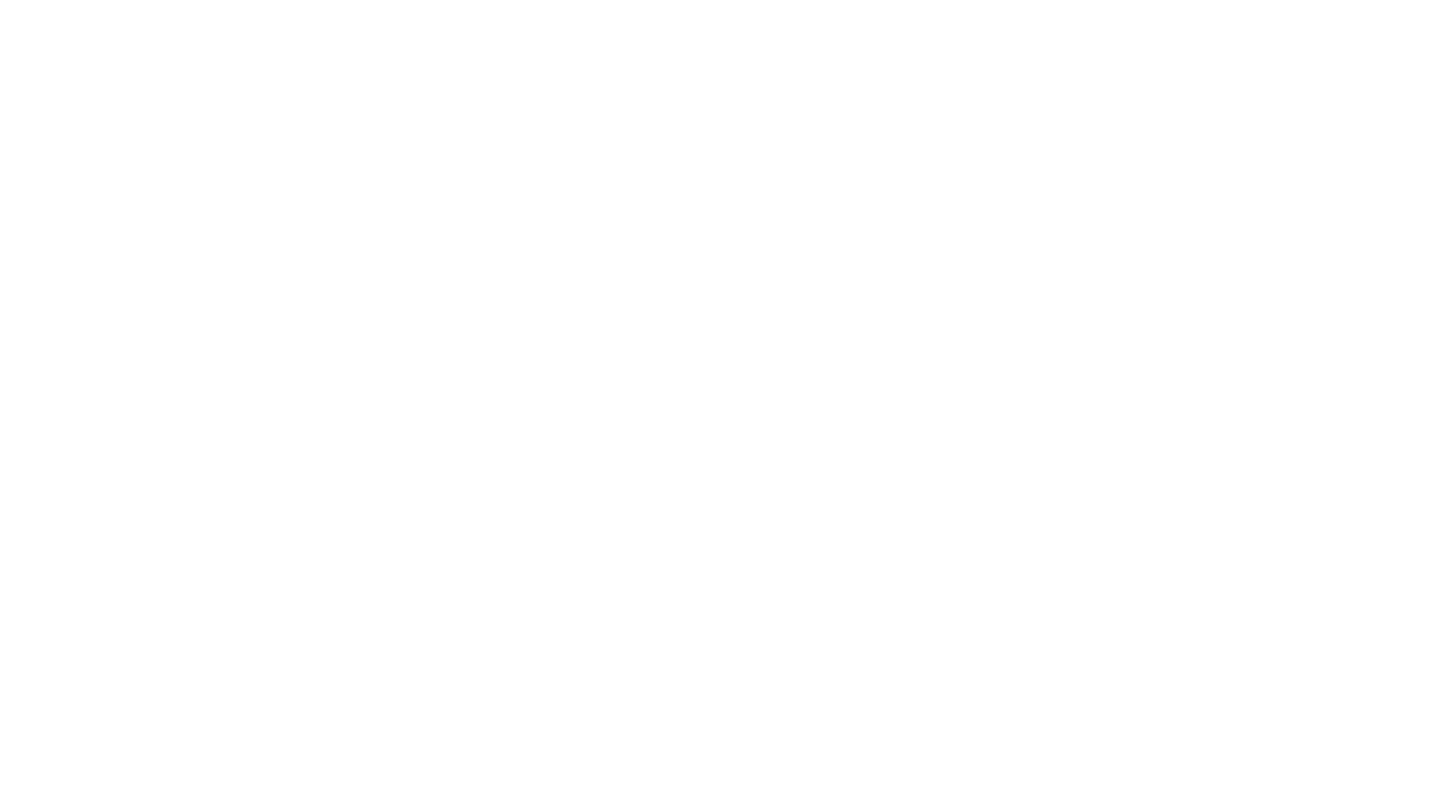 scroll, scrollTop: 0, scrollLeft: 0, axis: both 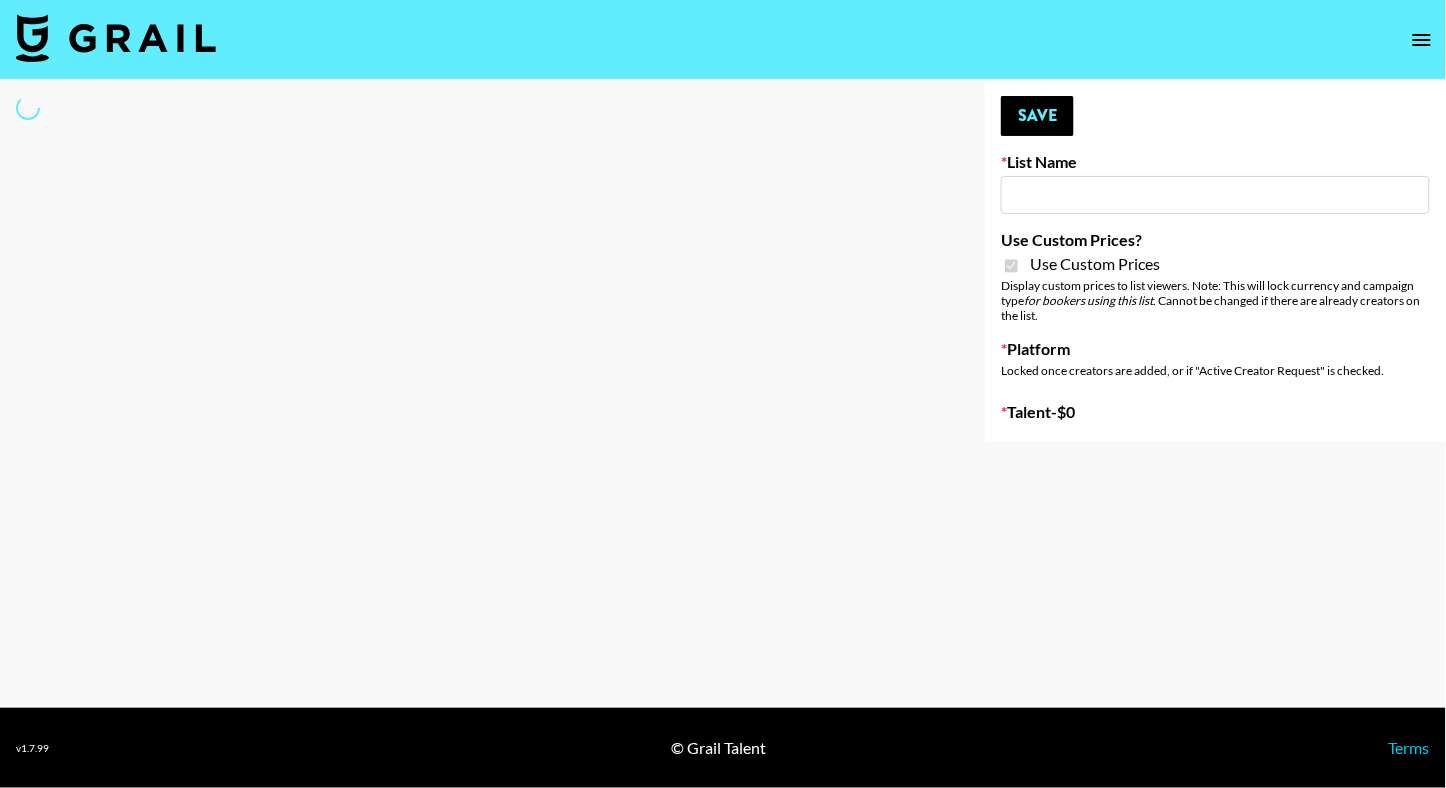type on "Energy Brand (Unspecified, US)" 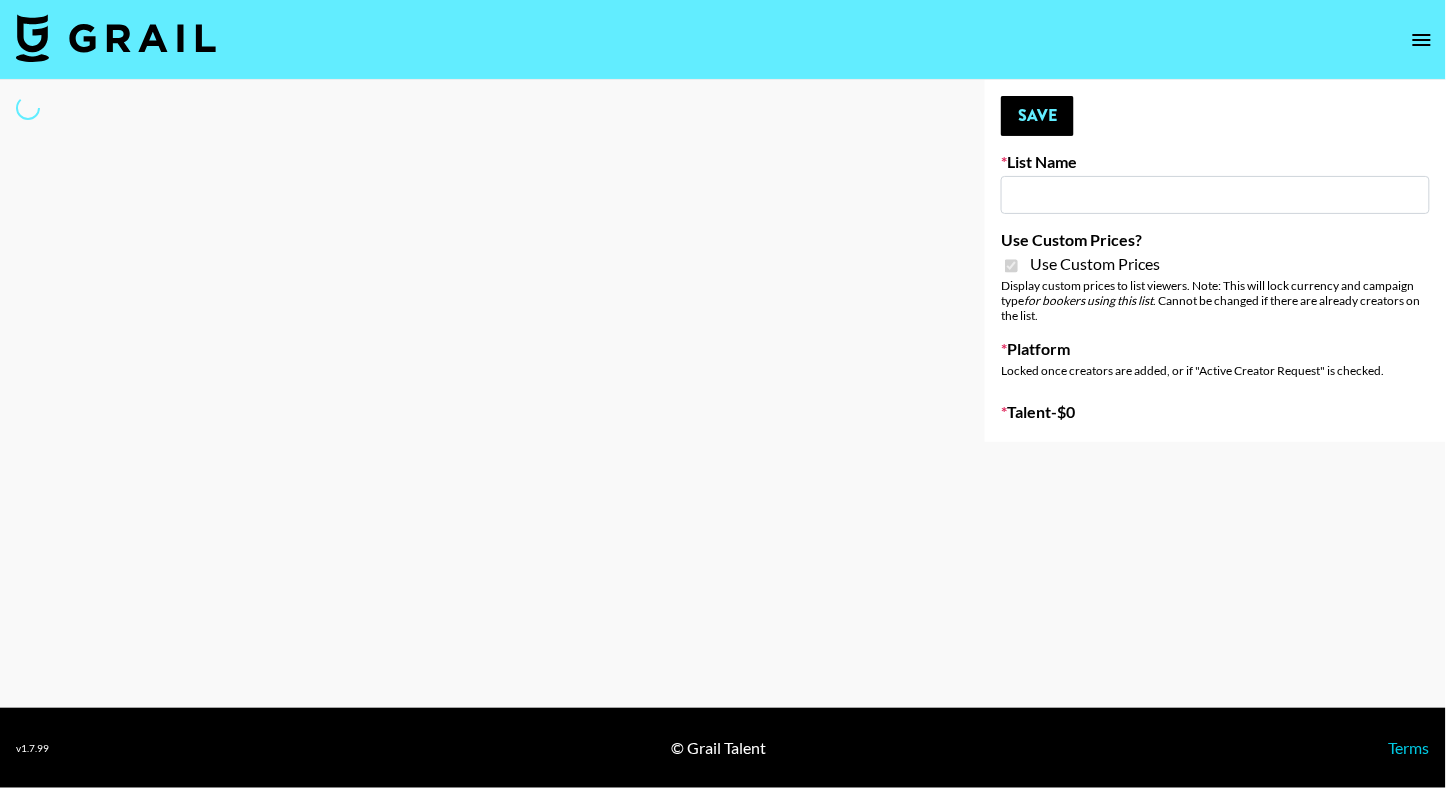 checkbox on "true" 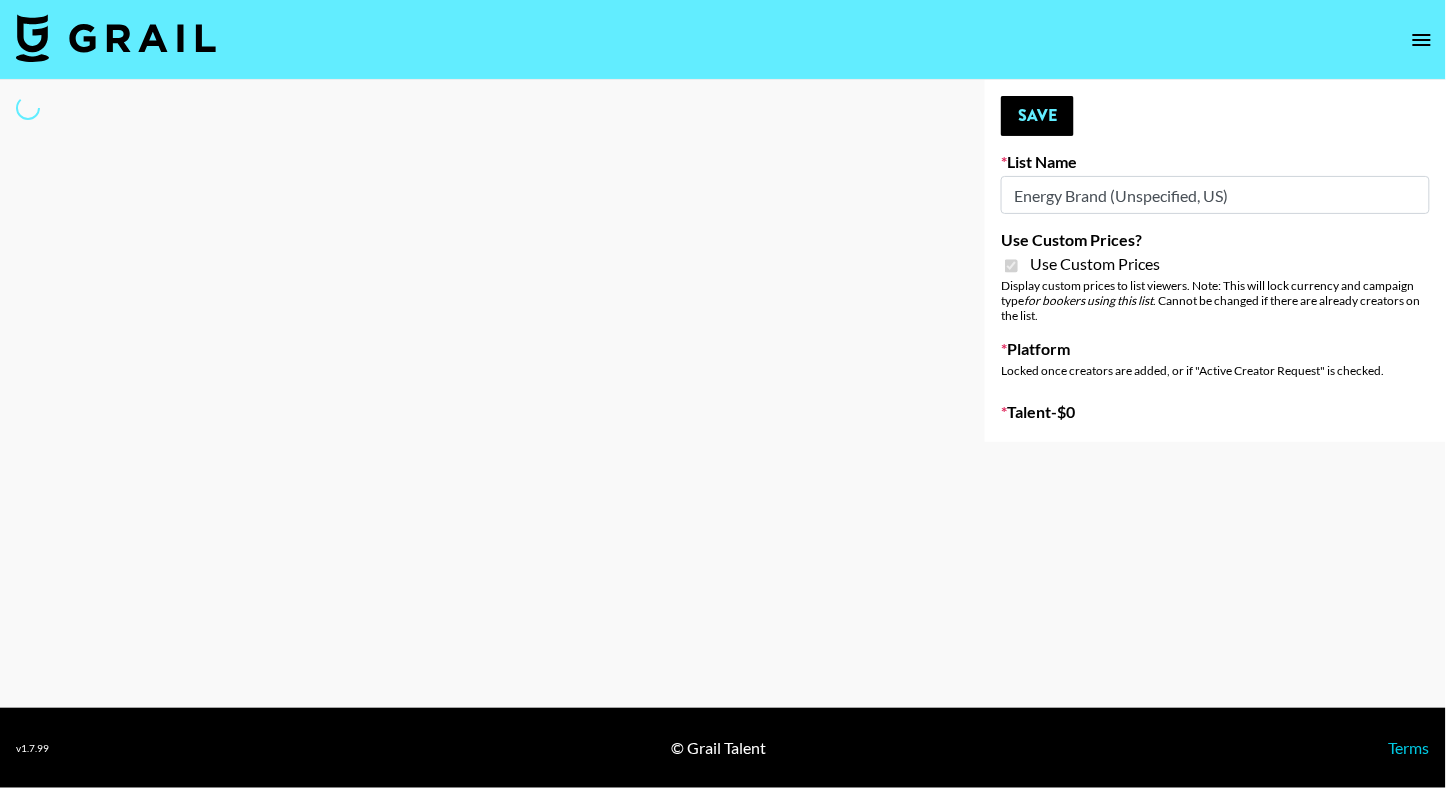 select on "Brand" 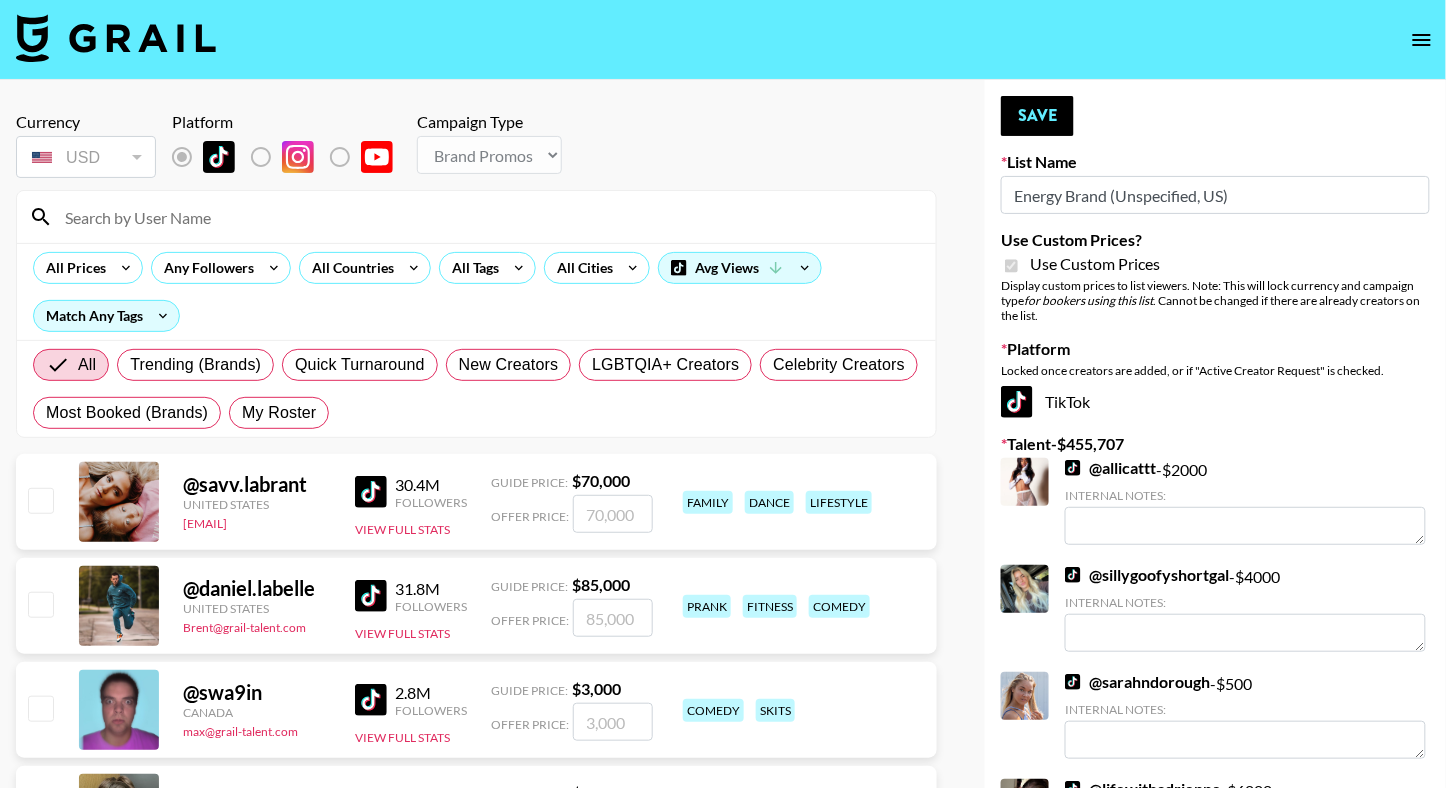 click at bounding box center [488, 217] 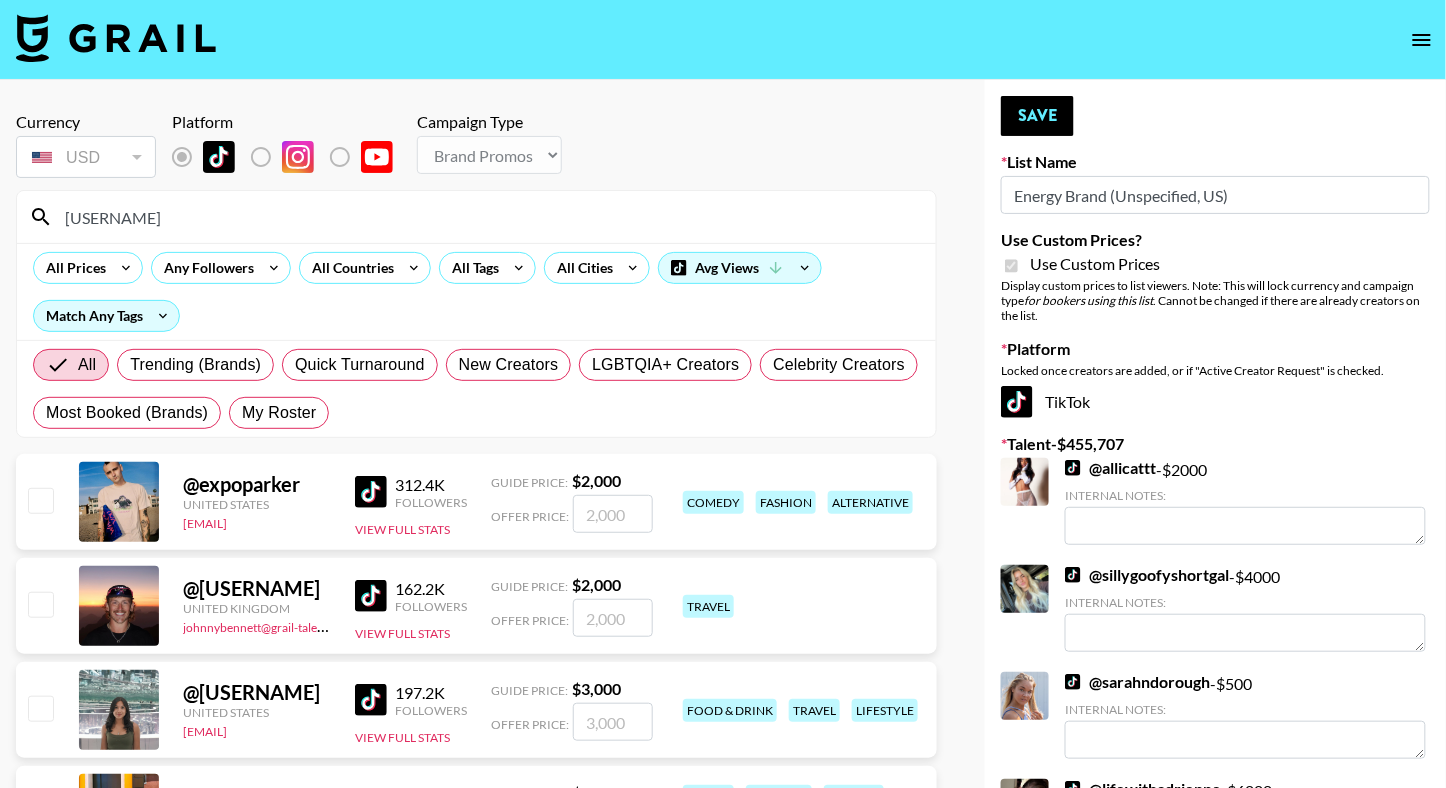 type on "exp" 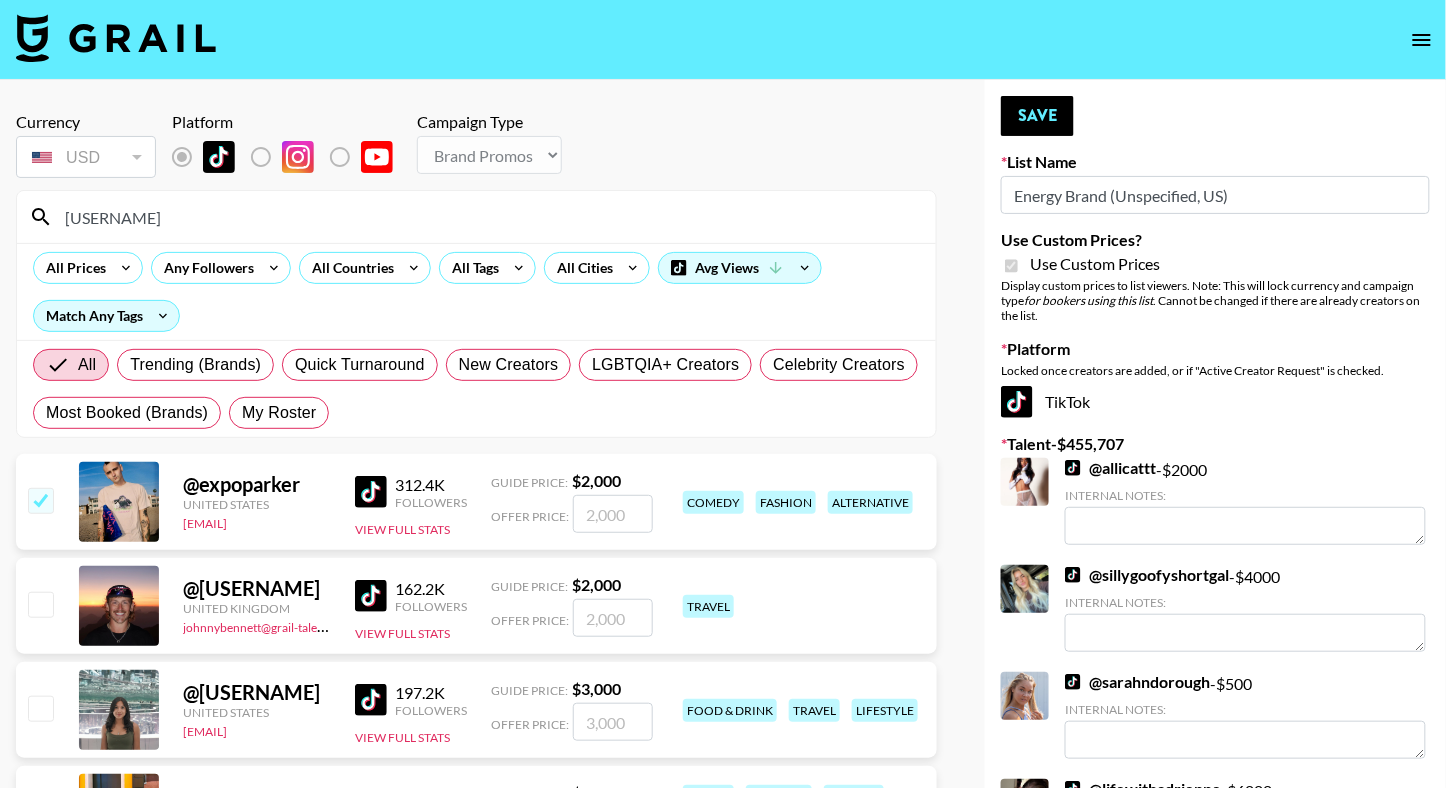 checkbox on "true" 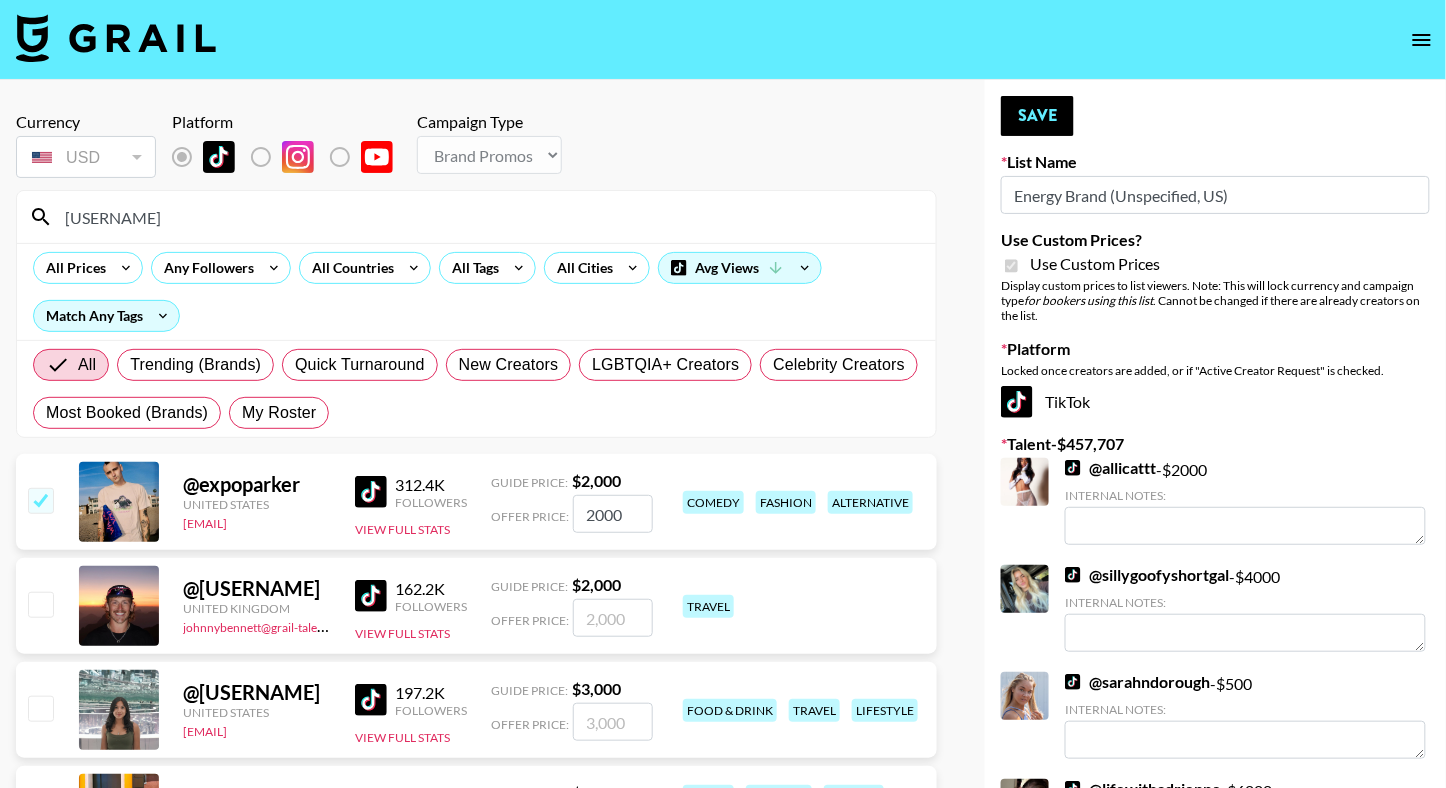 click on "exp" at bounding box center [488, 217] 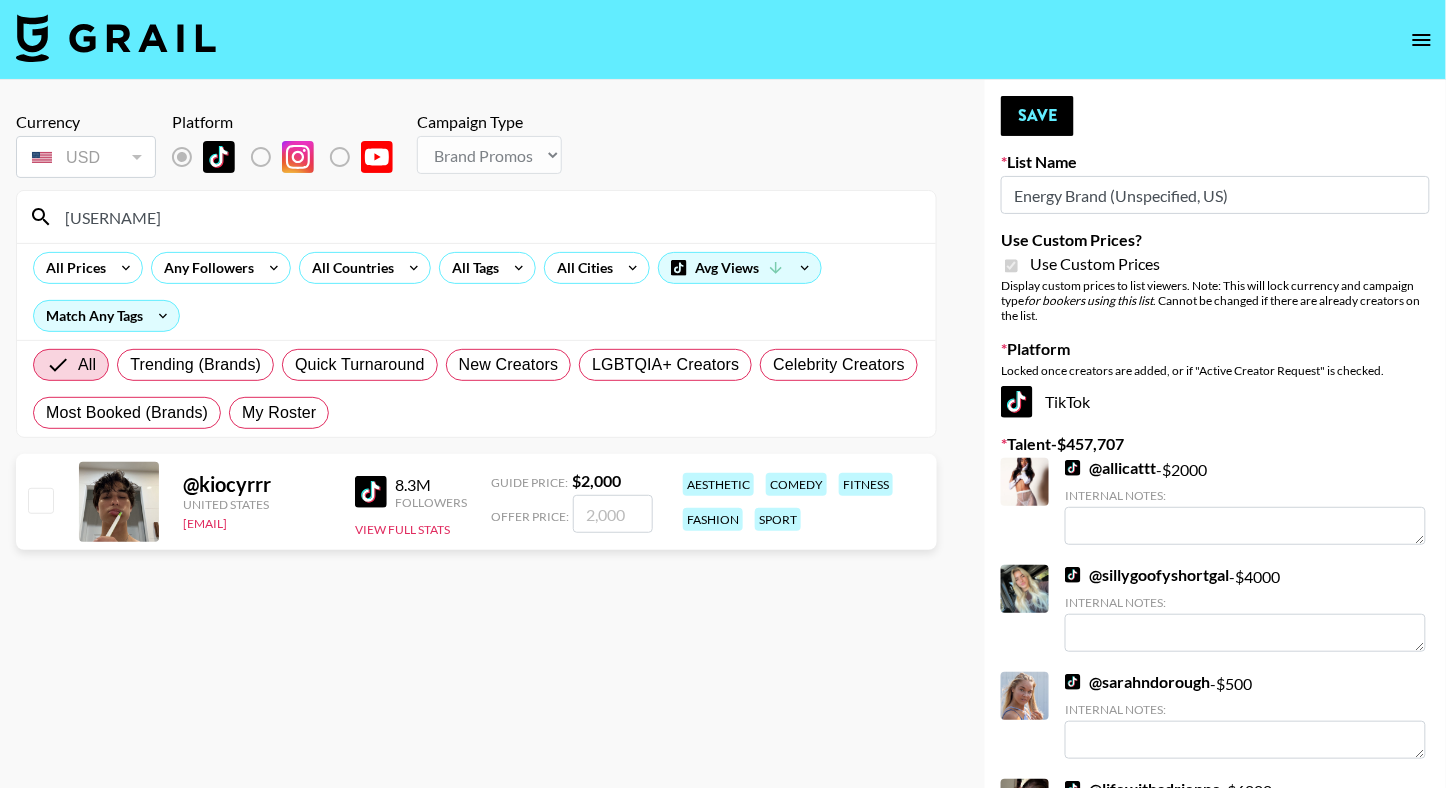 type on "kio" 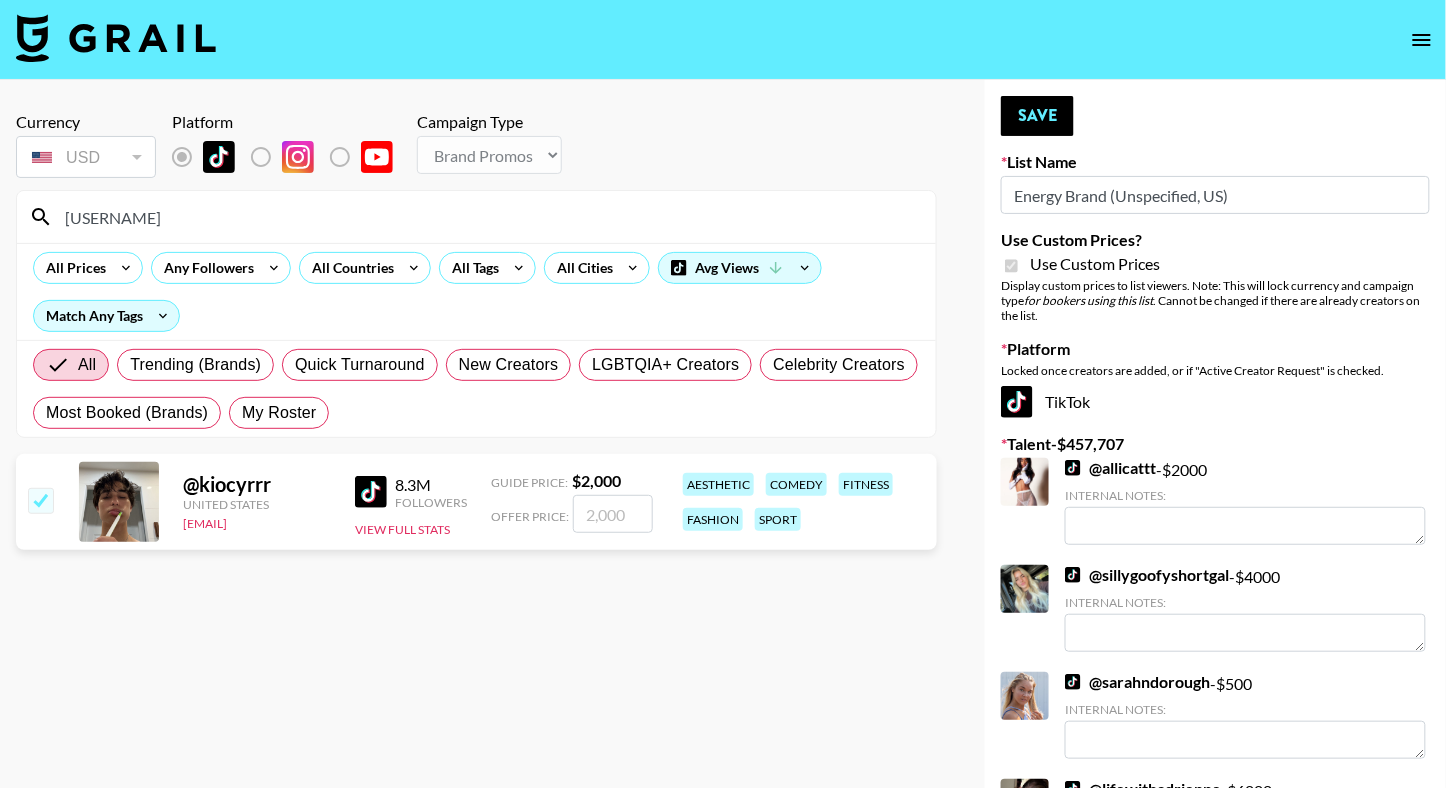 checkbox on "true" 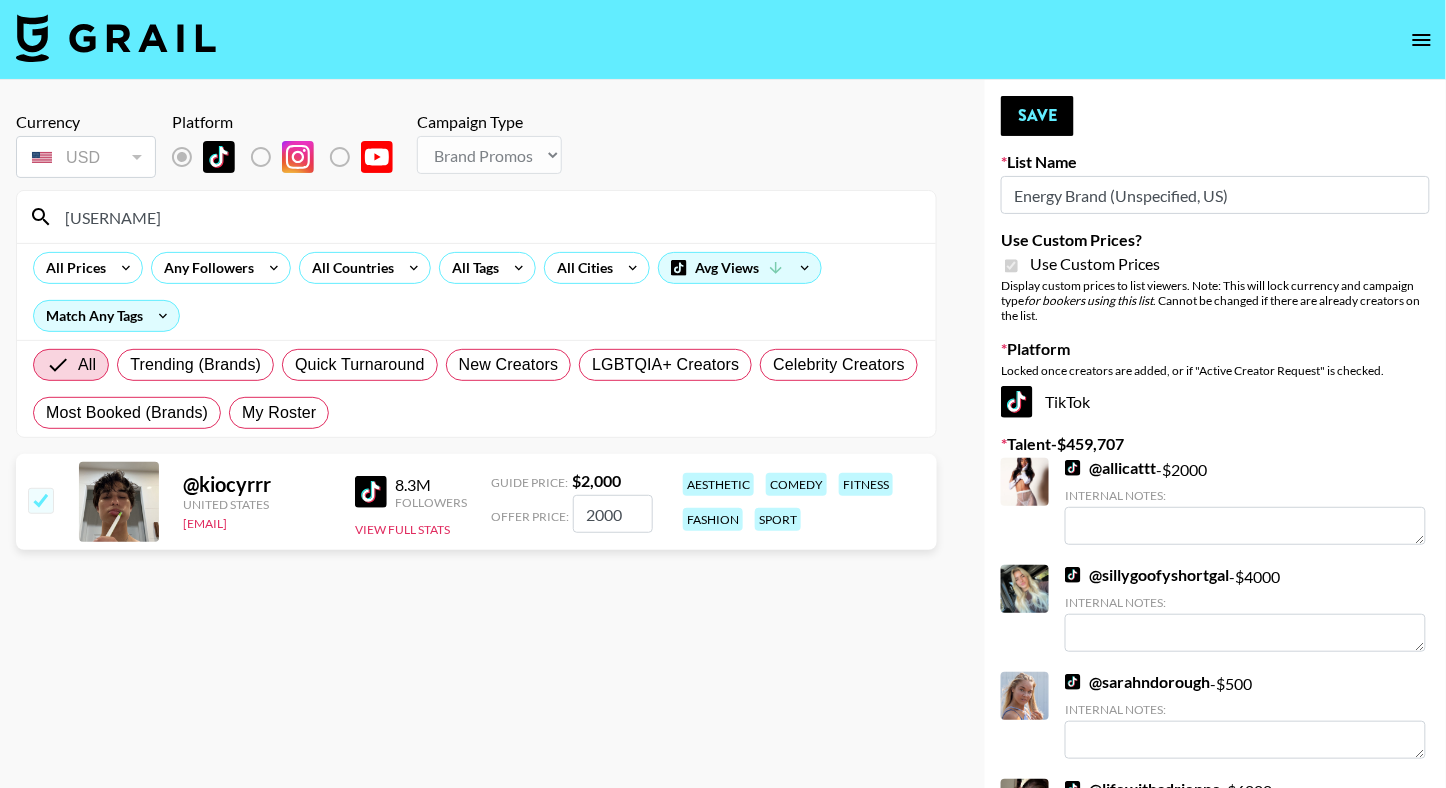 click on "kio" at bounding box center [488, 217] 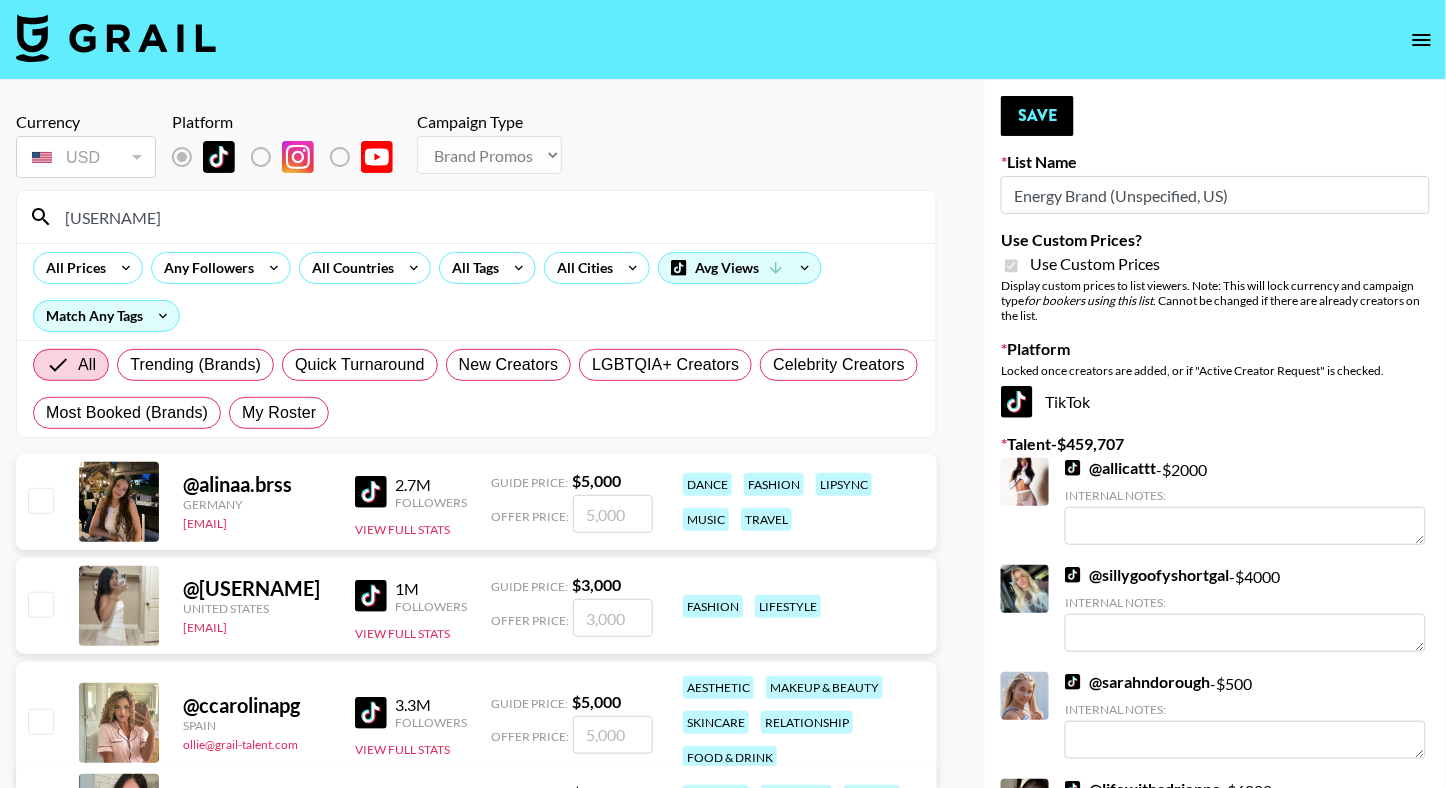 type on "lina" 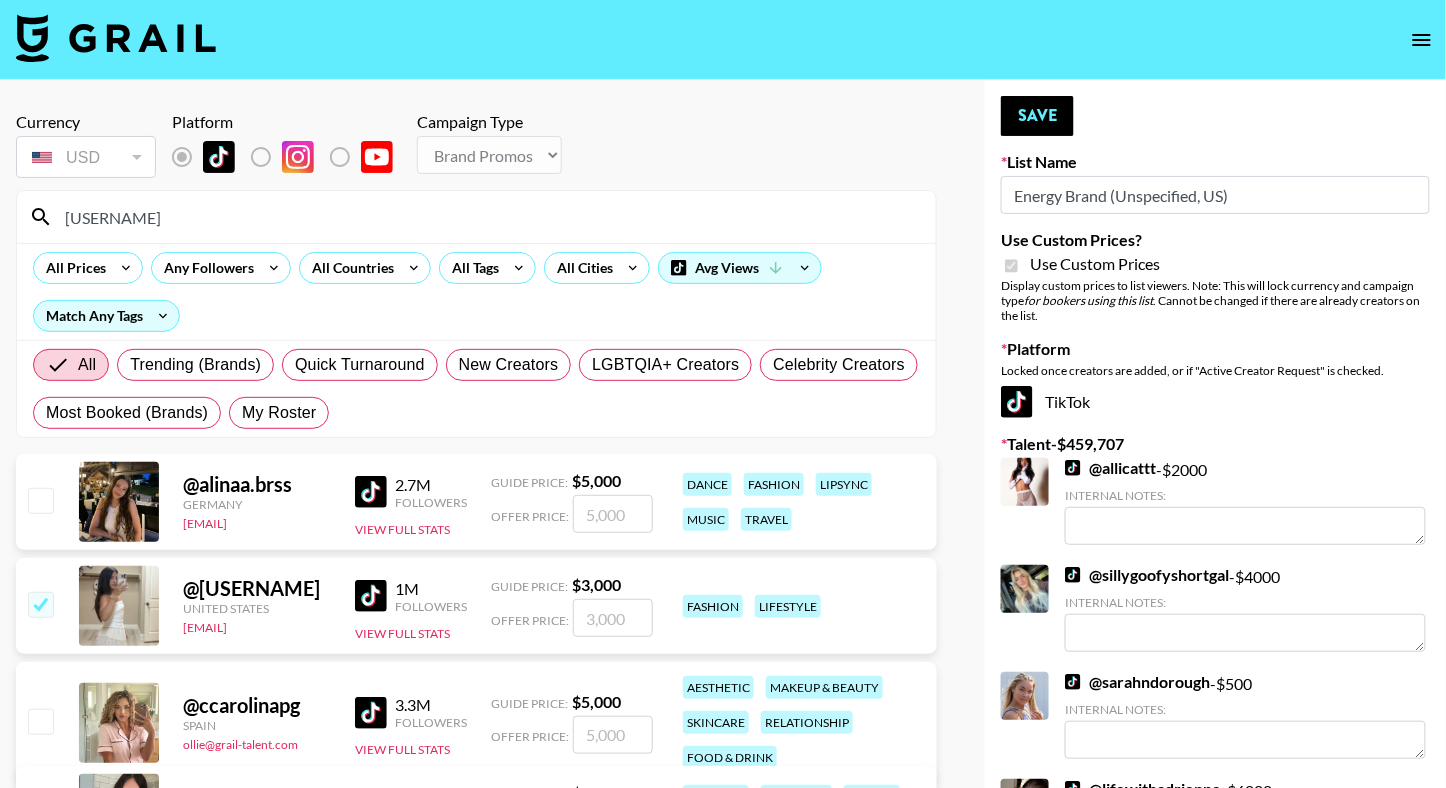 checkbox on "true" 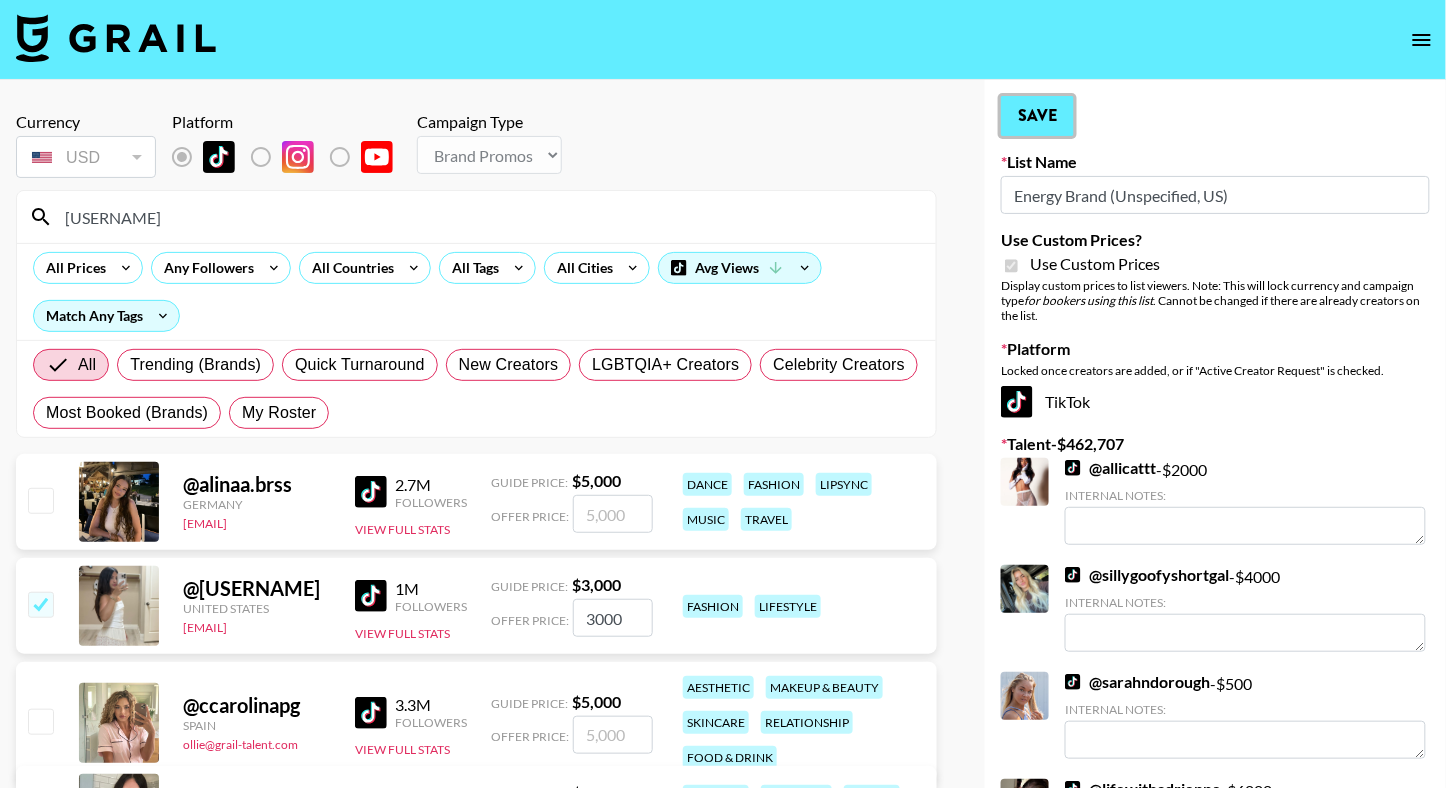 click on "Save" at bounding box center (1037, 116) 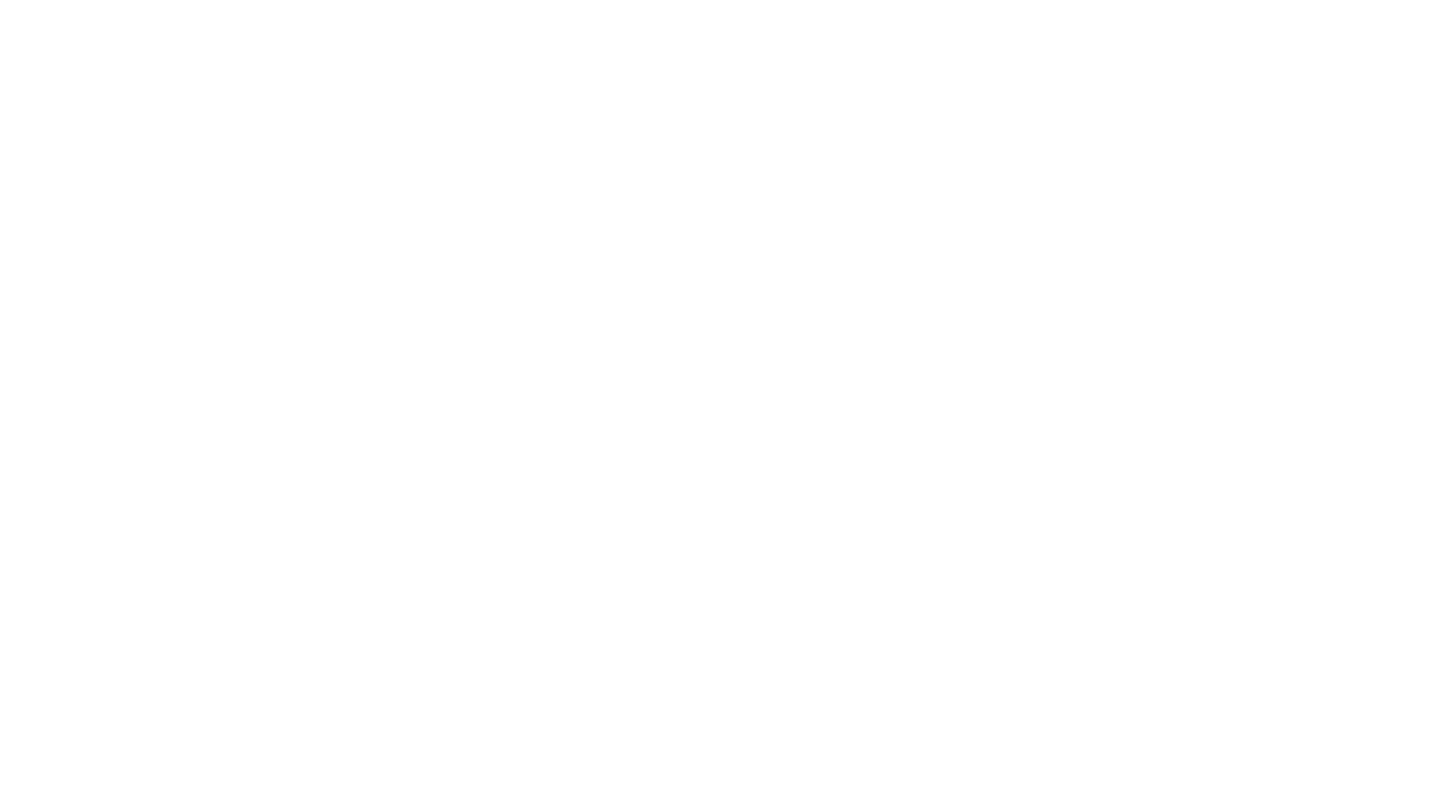 scroll, scrollTop: 0, scrollLeft: 0, axis: both 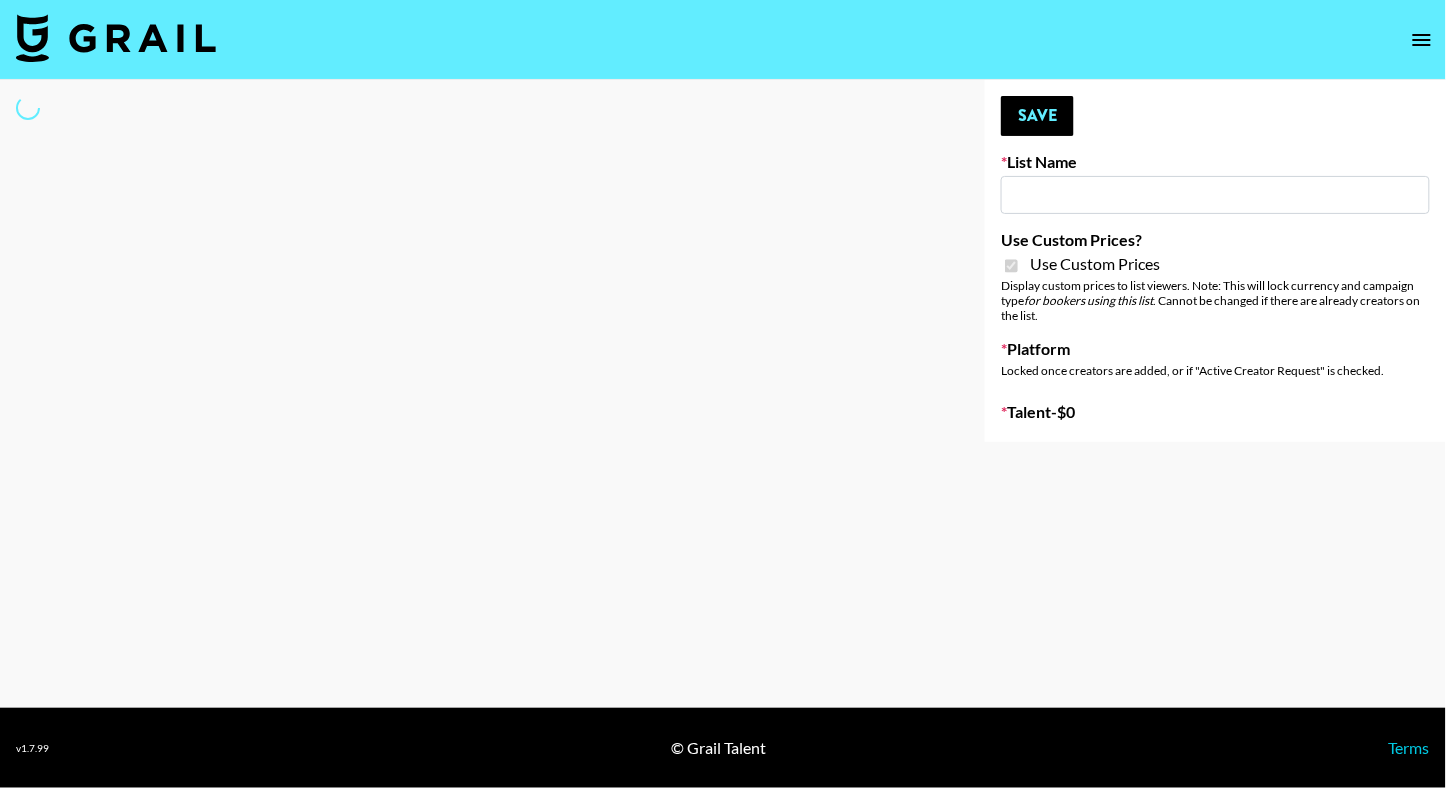 type on "Sports  - OKCOOL" 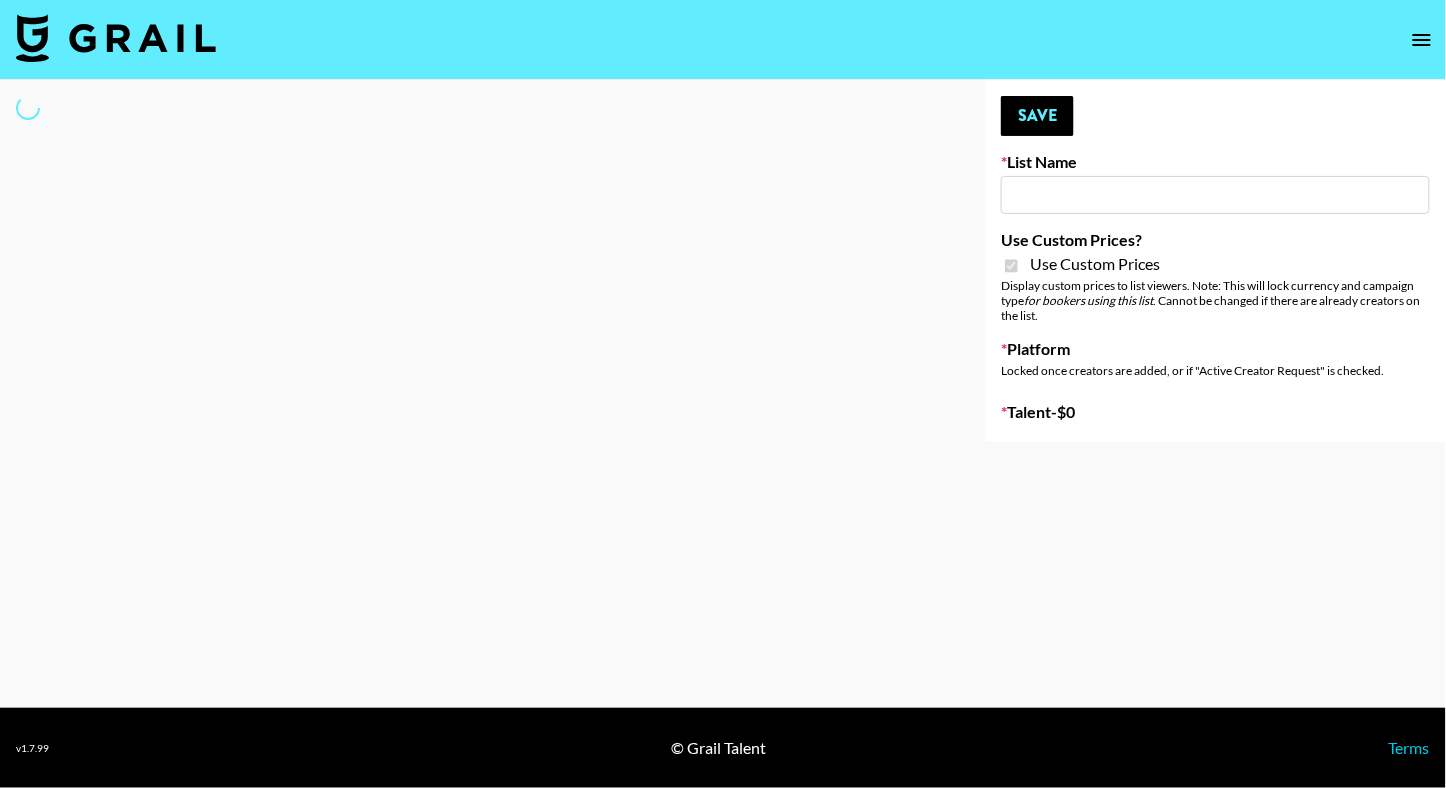 checkbox on "true" 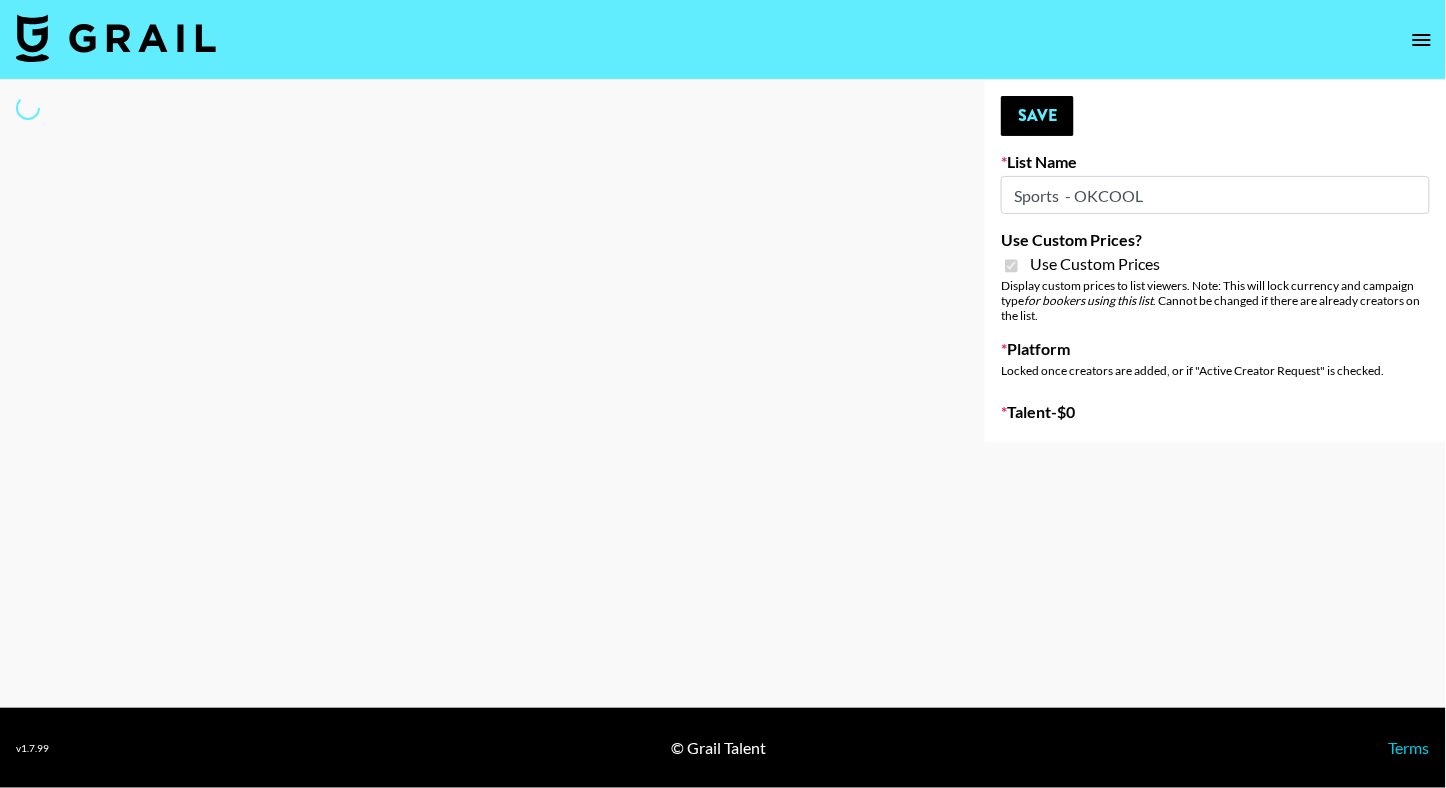 select on "Brand" 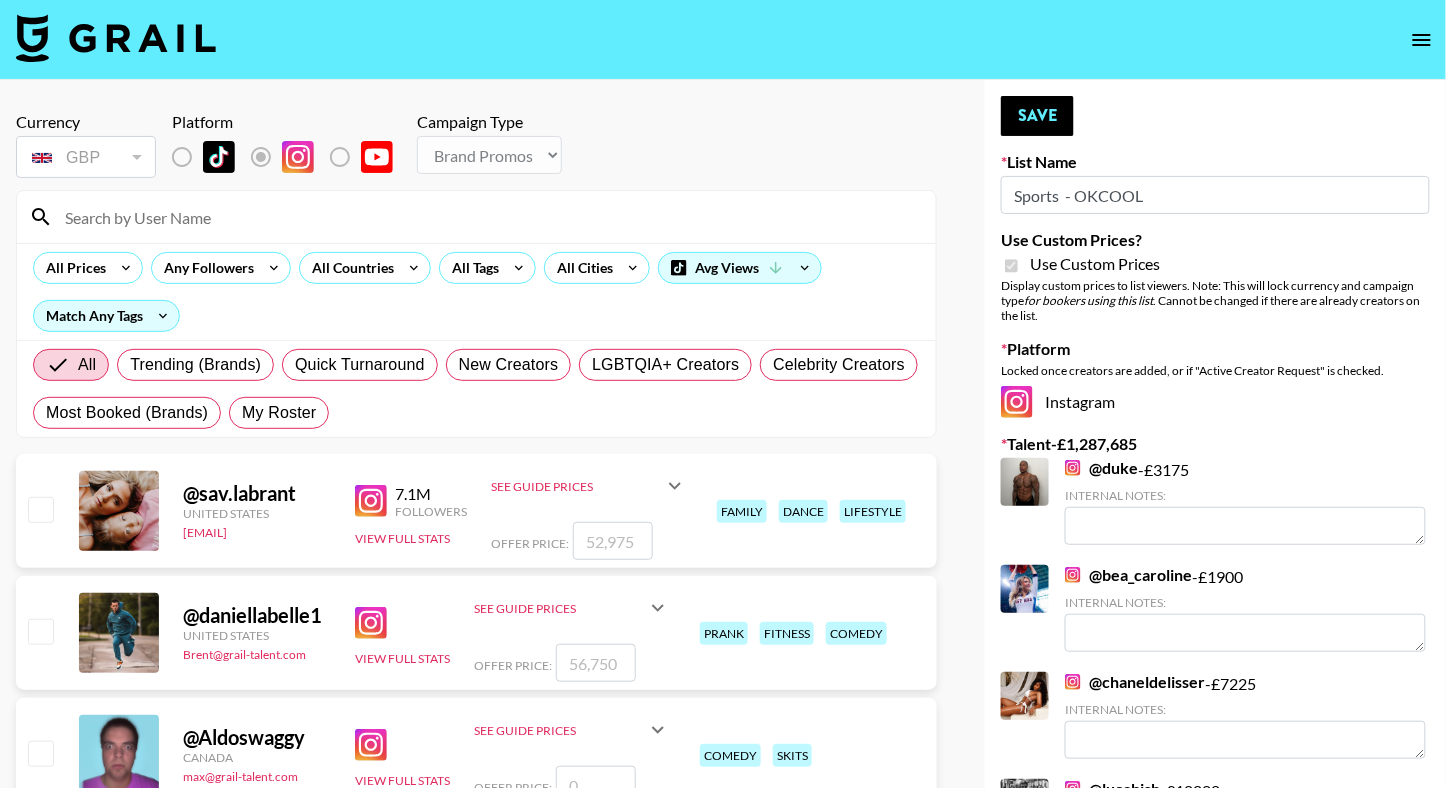 click at bounding box center [488, 217] 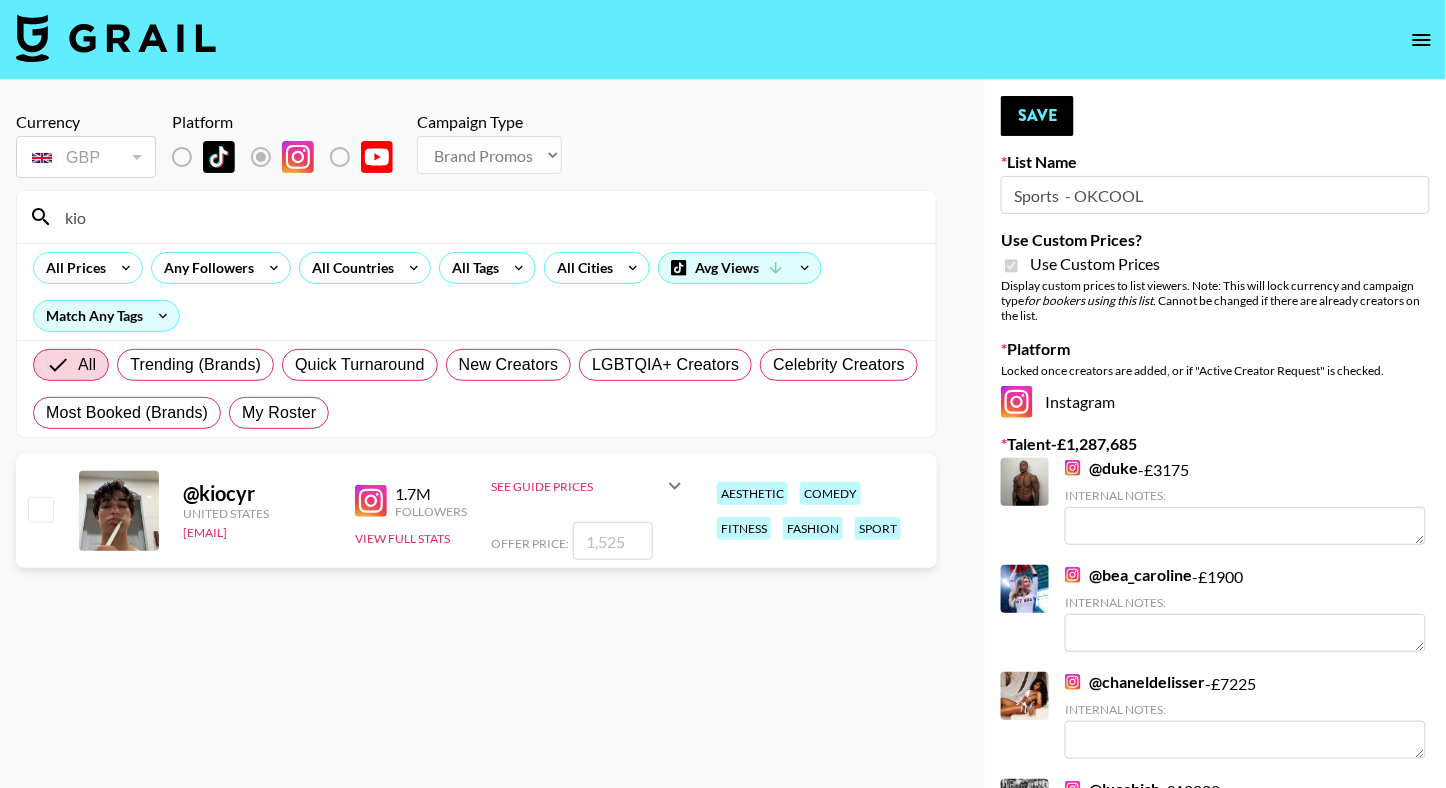 type on "kio" 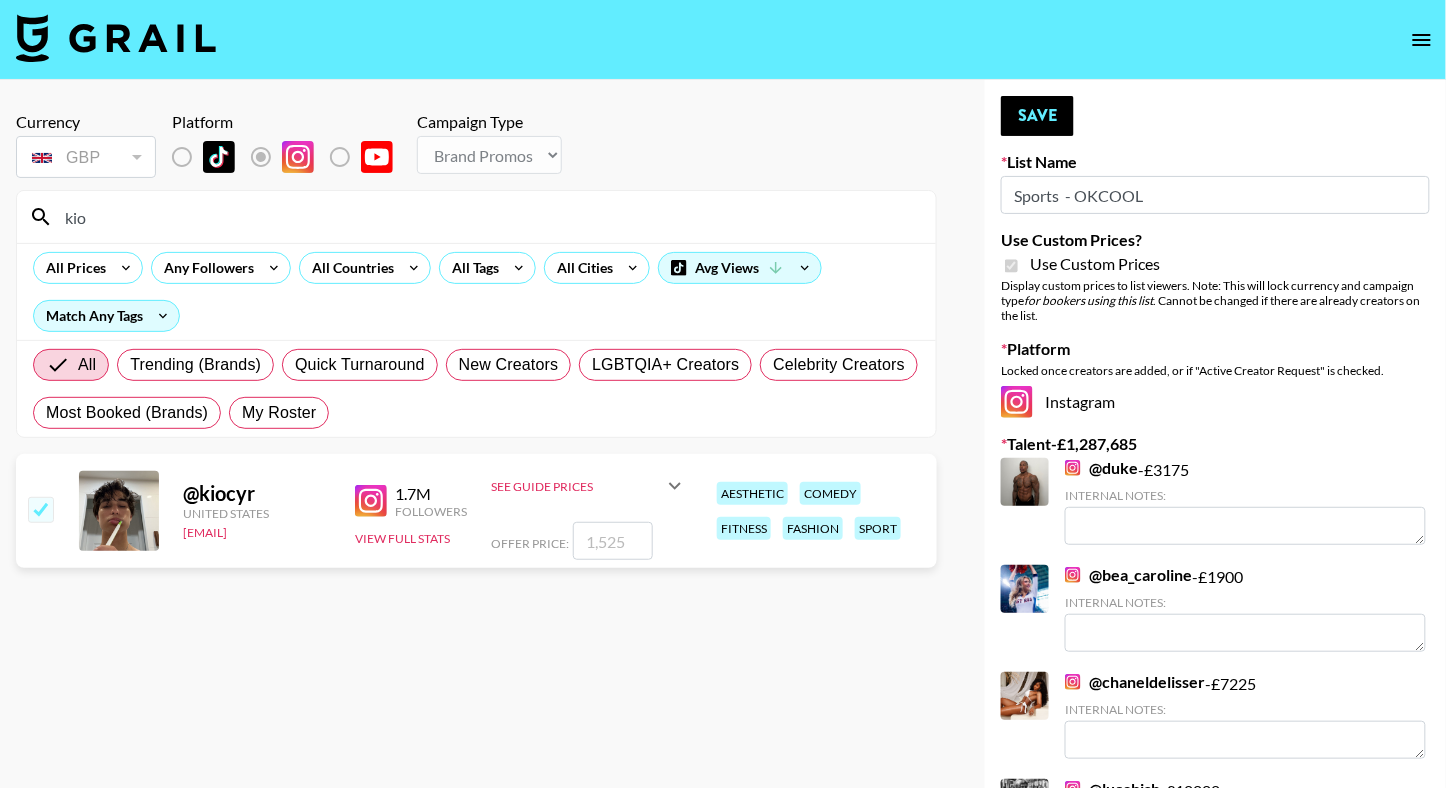 checkbox on "true" 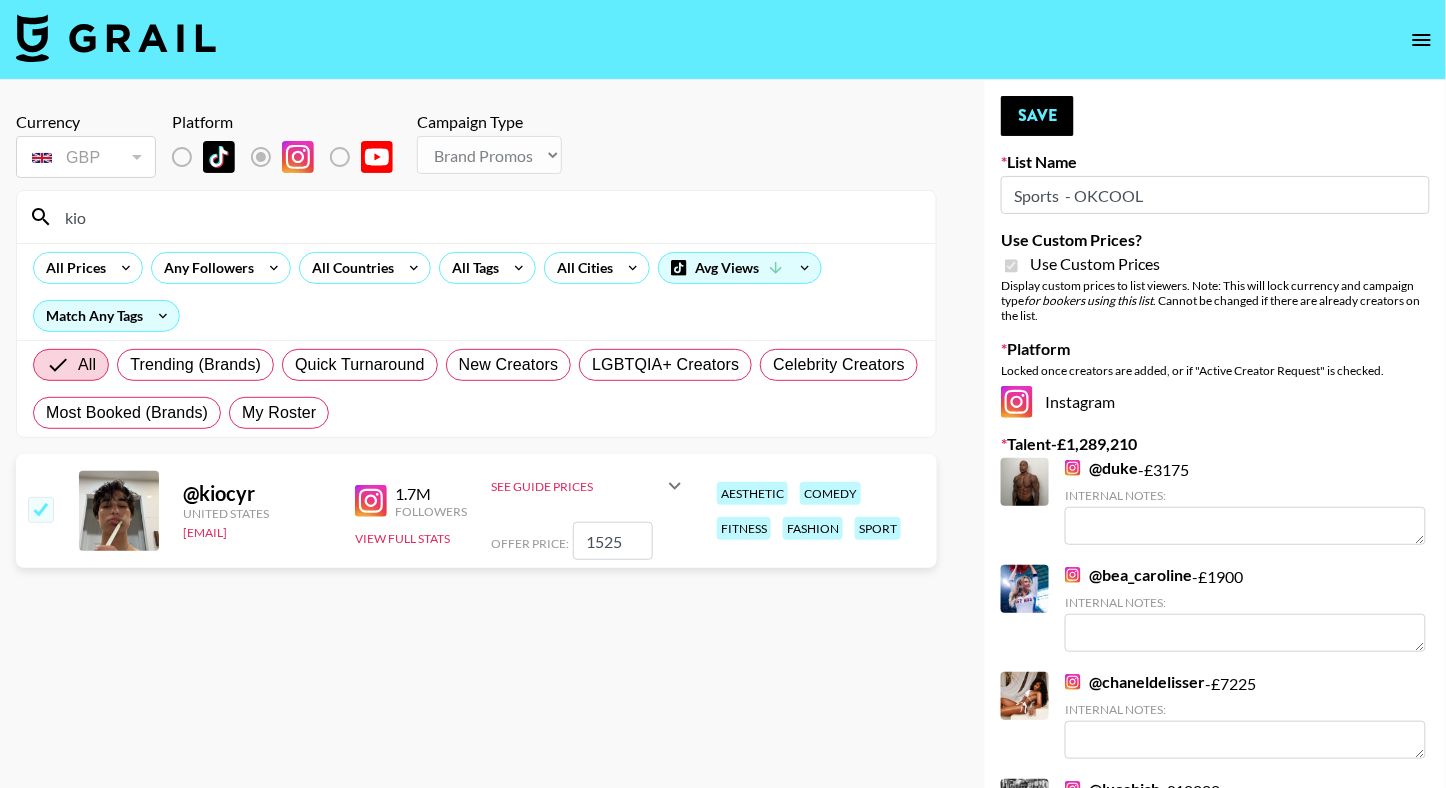 drag, startPoint x: 623, startPoint y: 551, endPoint x: 548, endPoint y: 537, distance: 76.29548 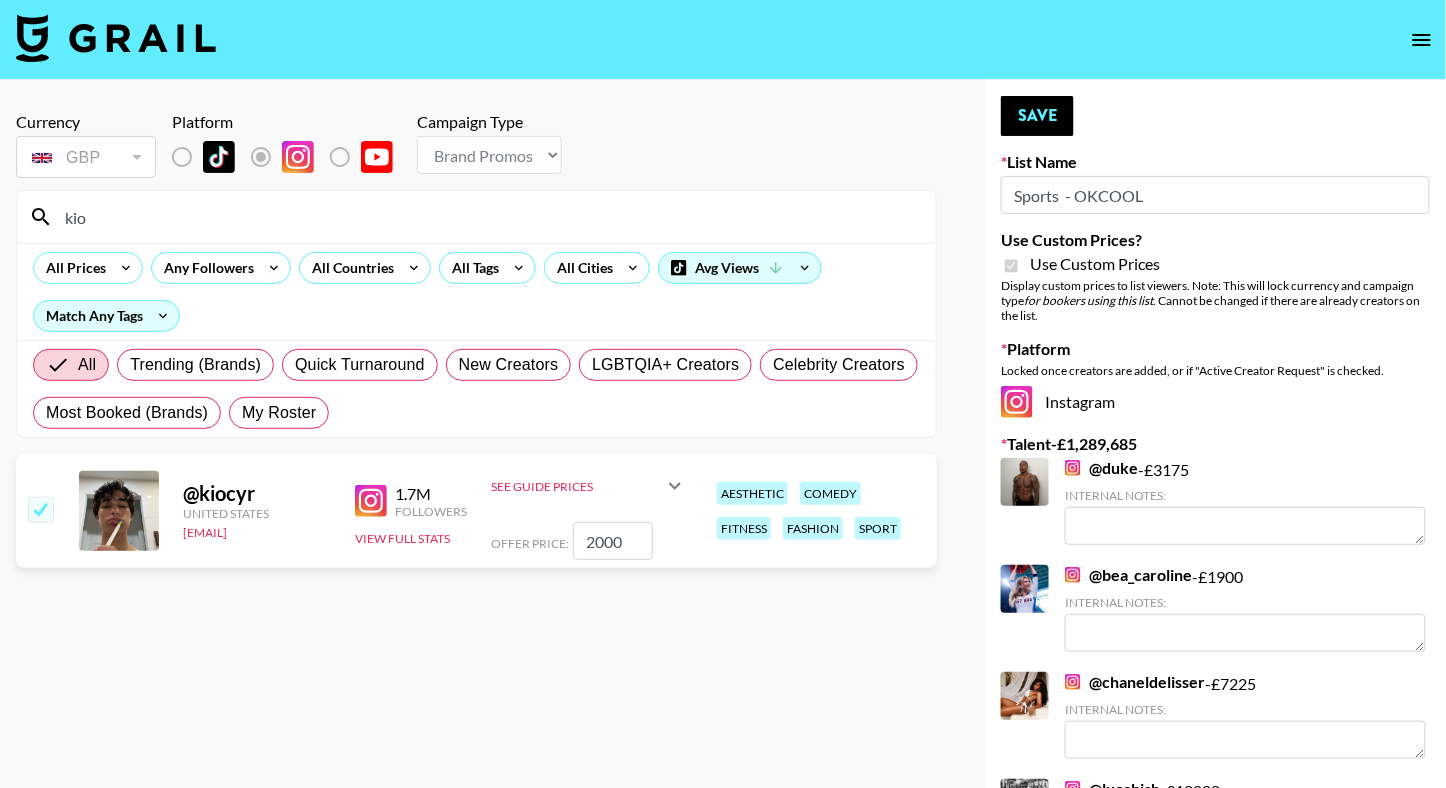 type on "2000" 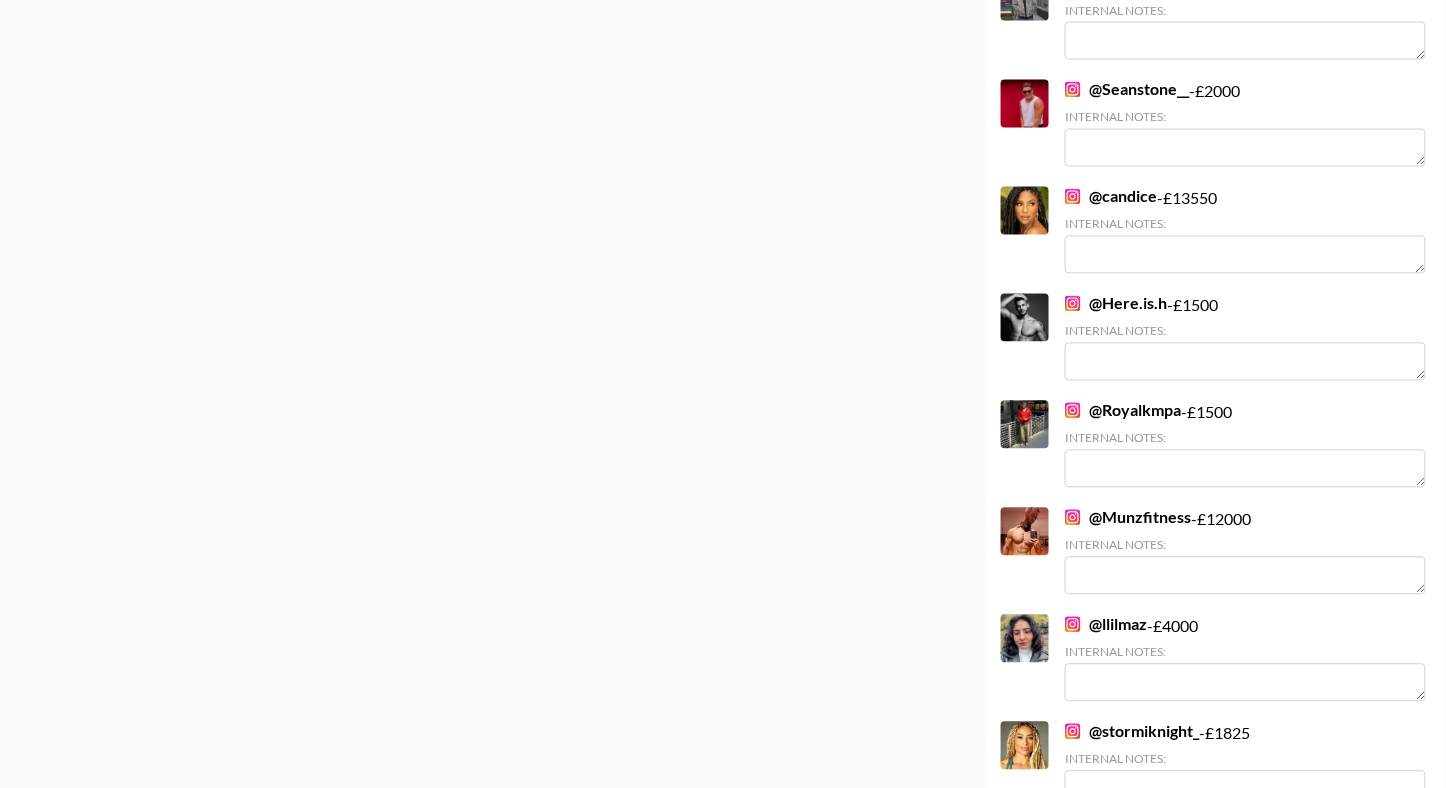 scroll, scrollTop: 0, scrollLeft: 0, axis: both 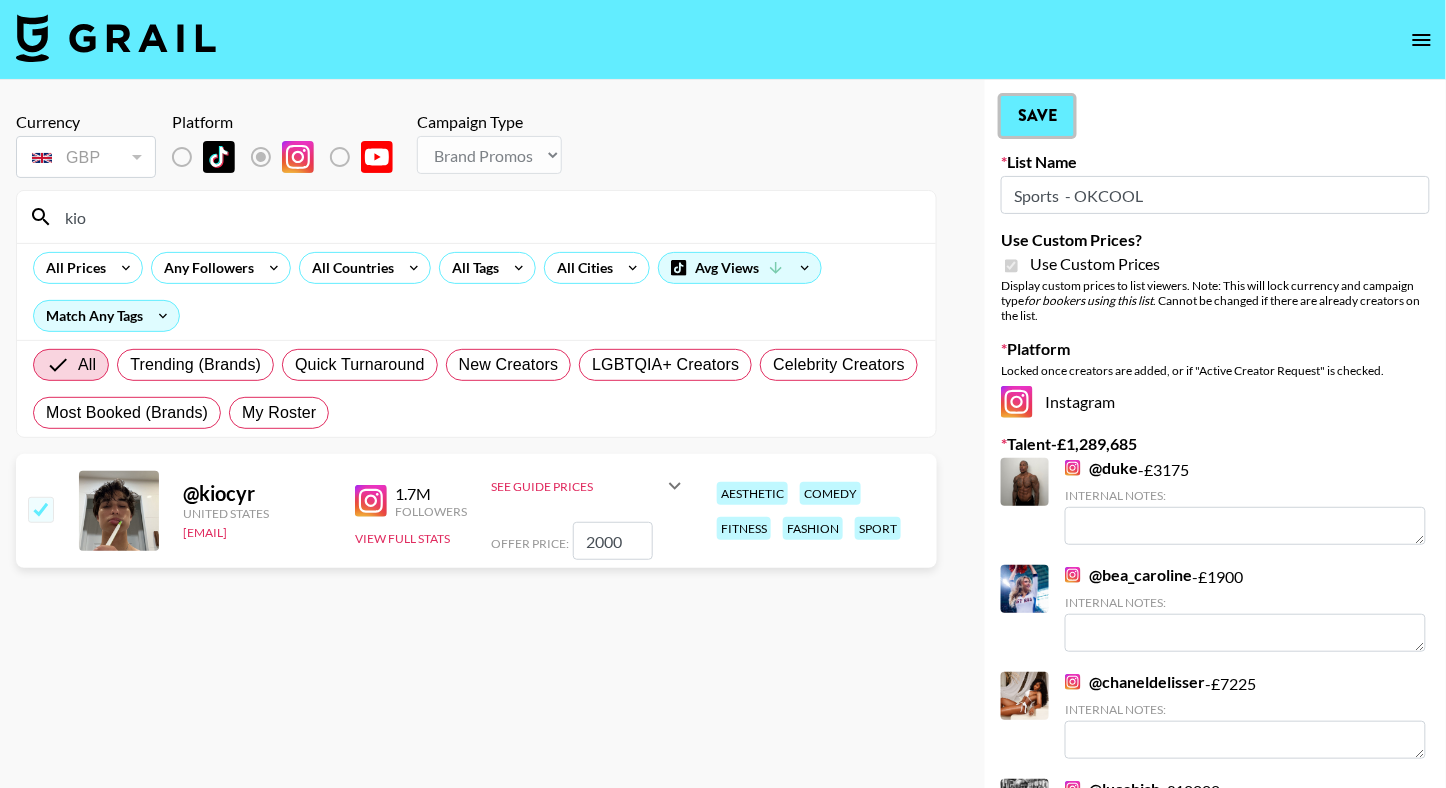 click on "Save" at bounding box center [1037, 116] 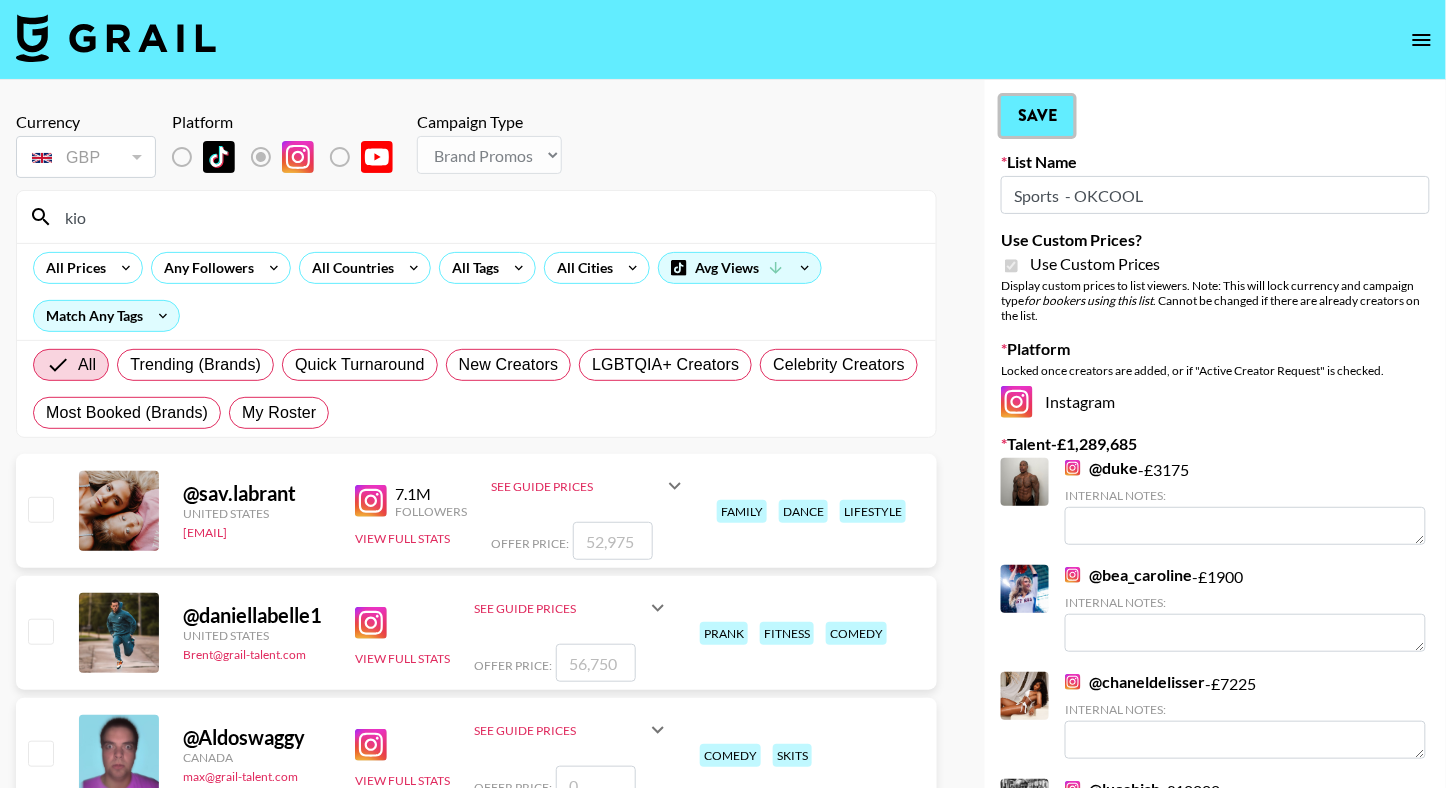 type 